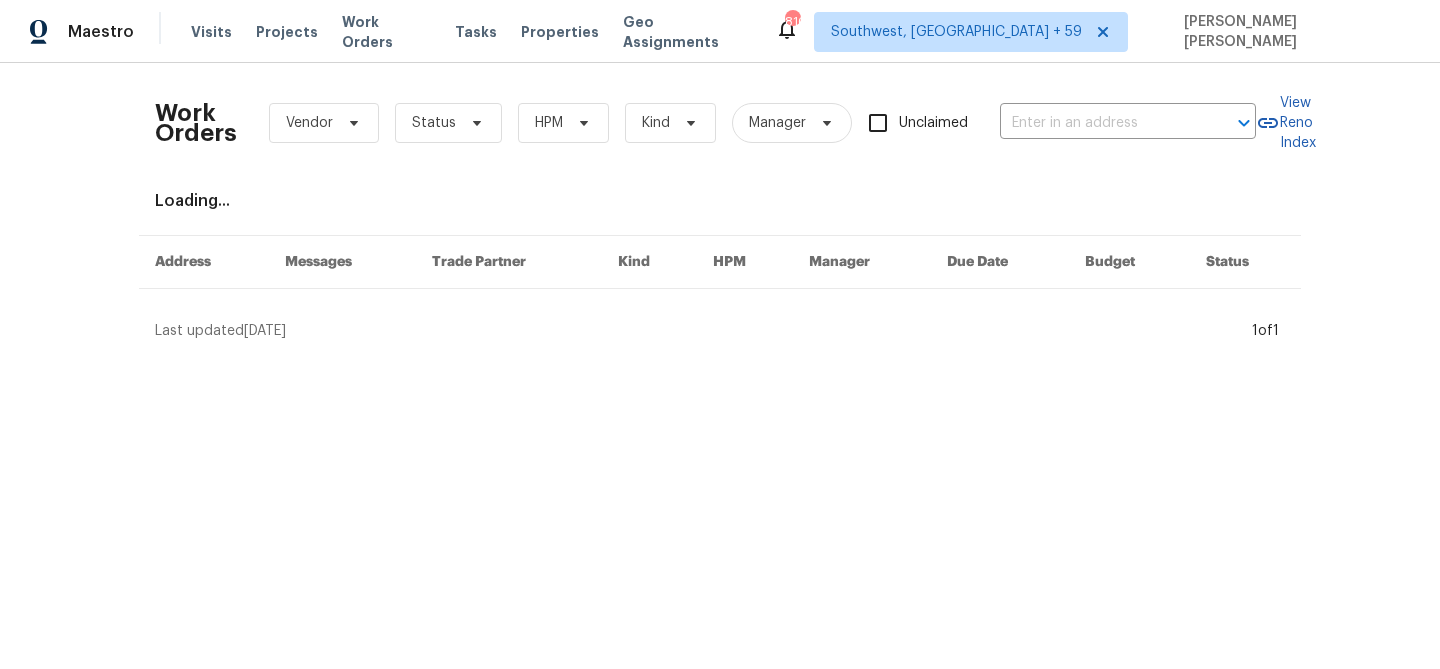 scroll, scrollTop: 0, scrollLeft: 0, axis: both 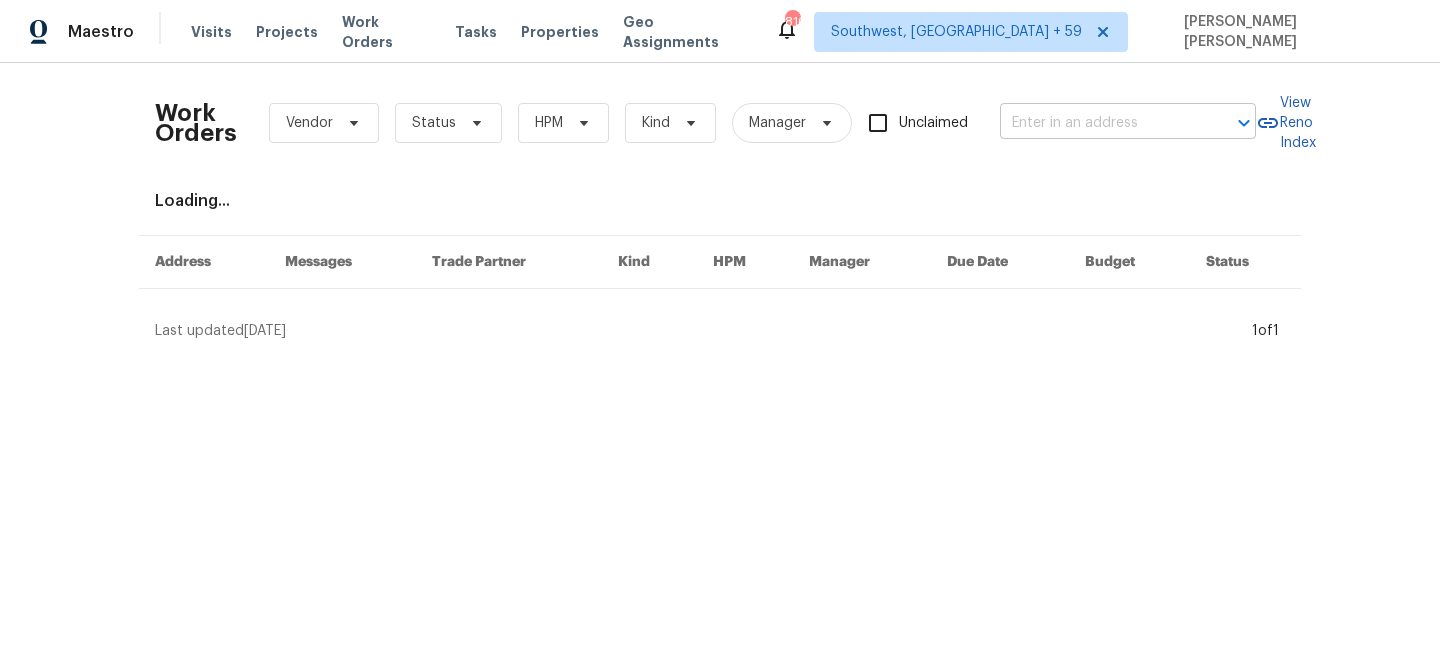 click at bounding box center (1100, 123) 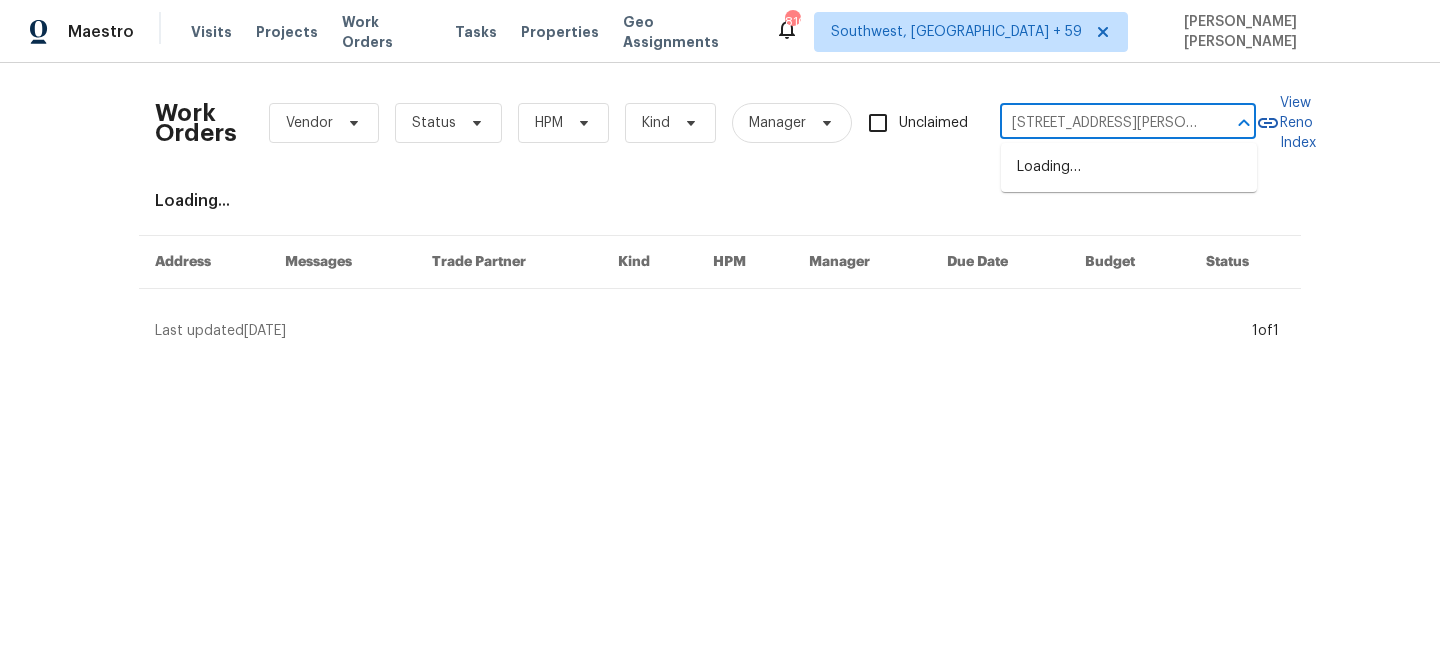 scroll, scrollTop: 0, scrollLeft: 41, axis: horizontal 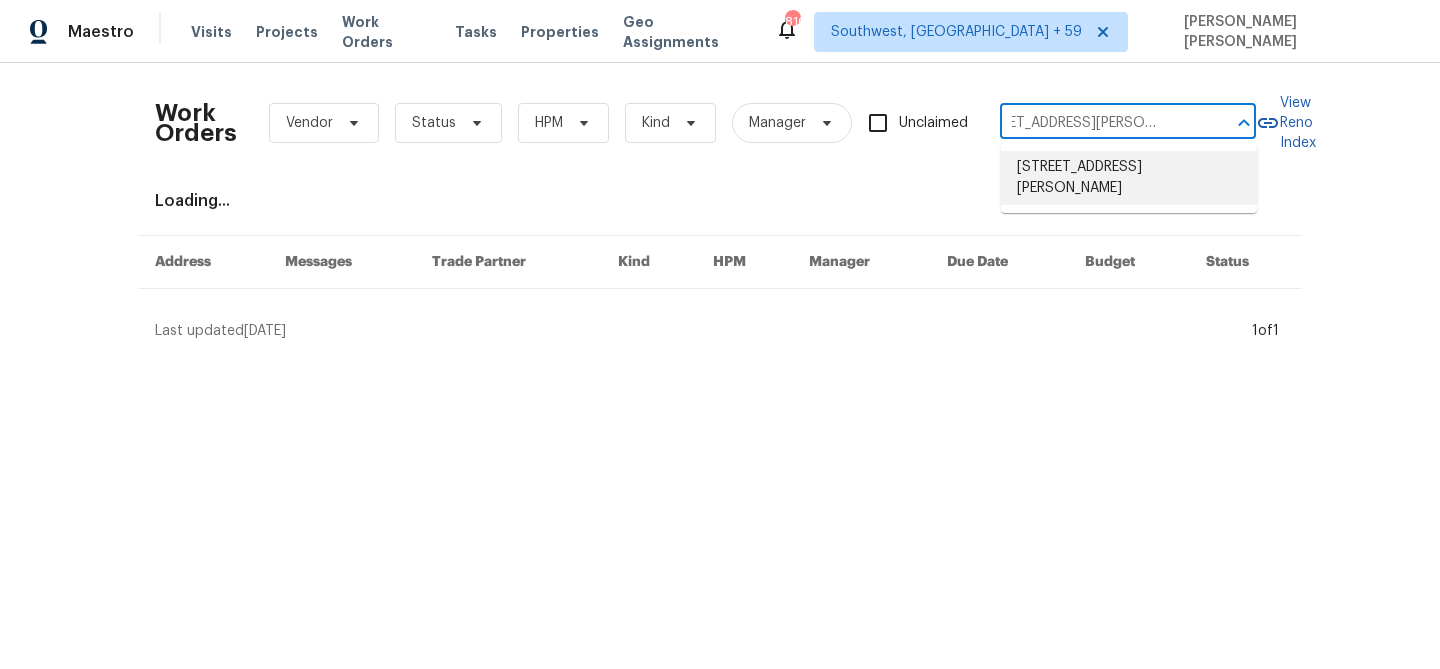 click on "7274 Nixon Dr, Riverside, CA 92504" at bounding box center (1129, 178) 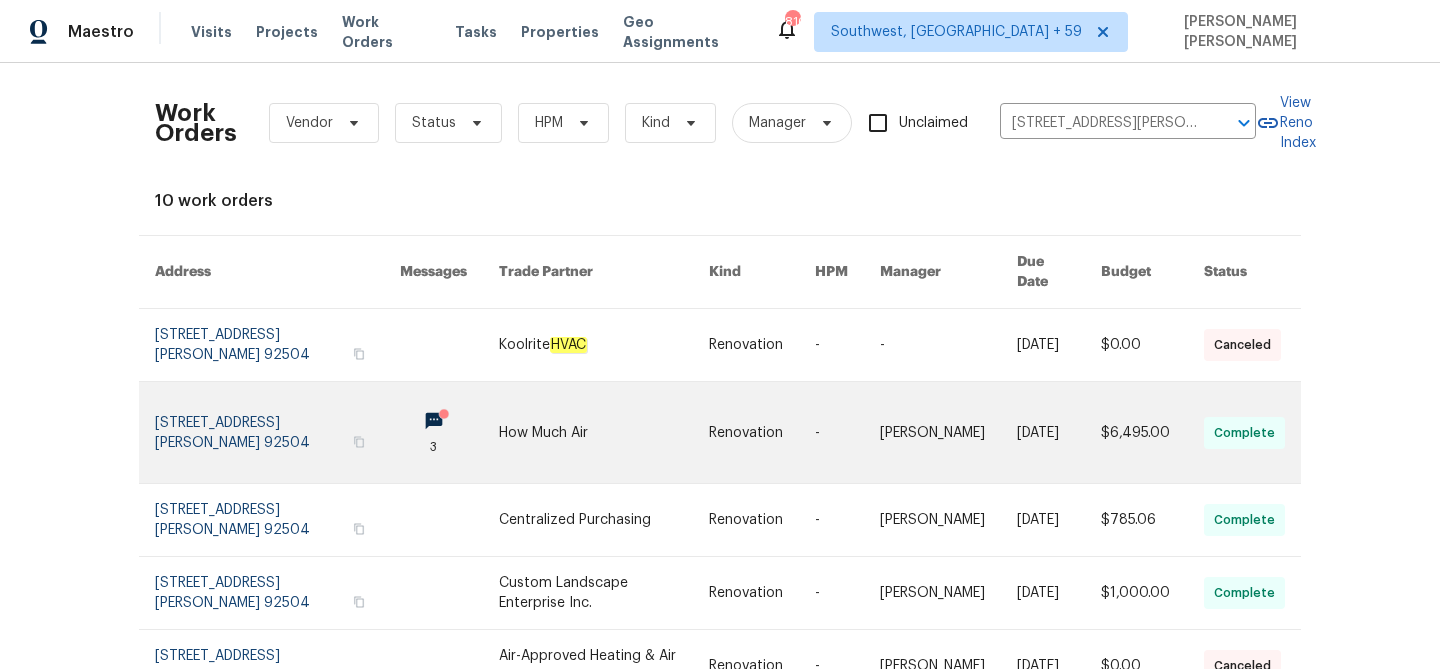 click on "7/16/2025" at bounding box center [1043, 433] 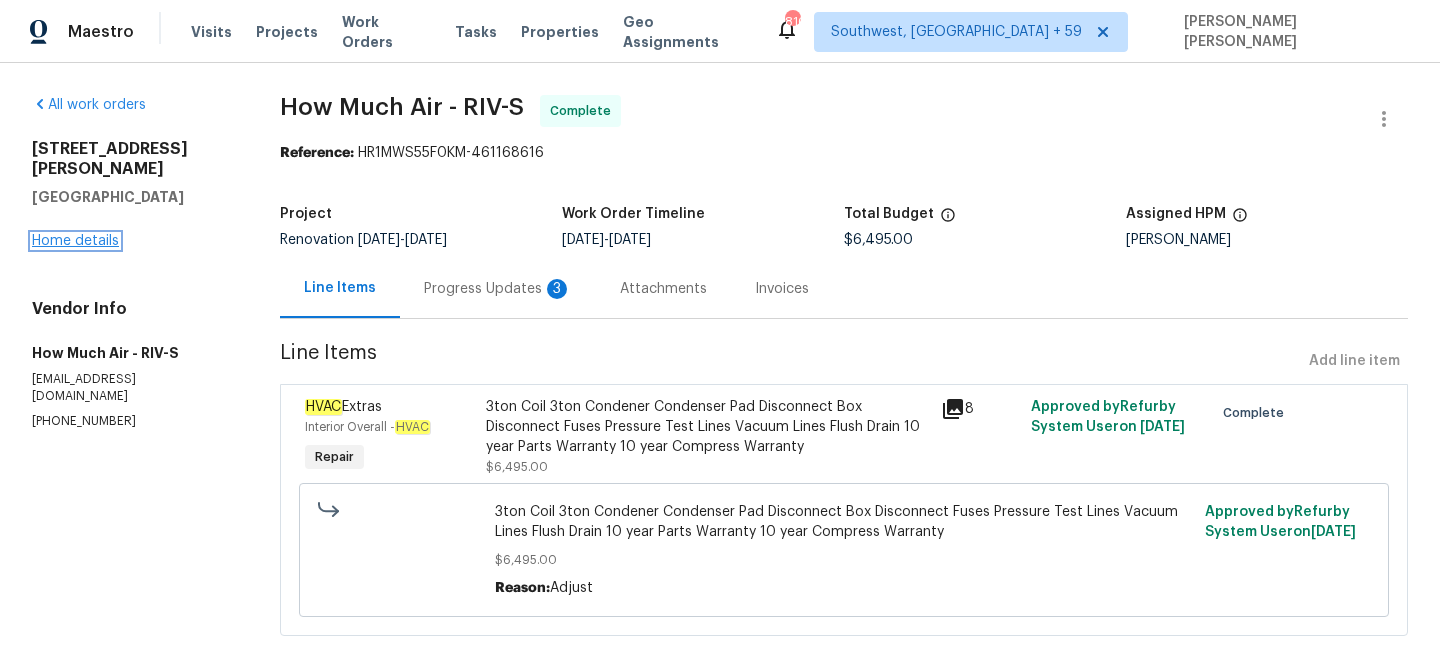 click on "Home details" at bounding box center (75, 241) 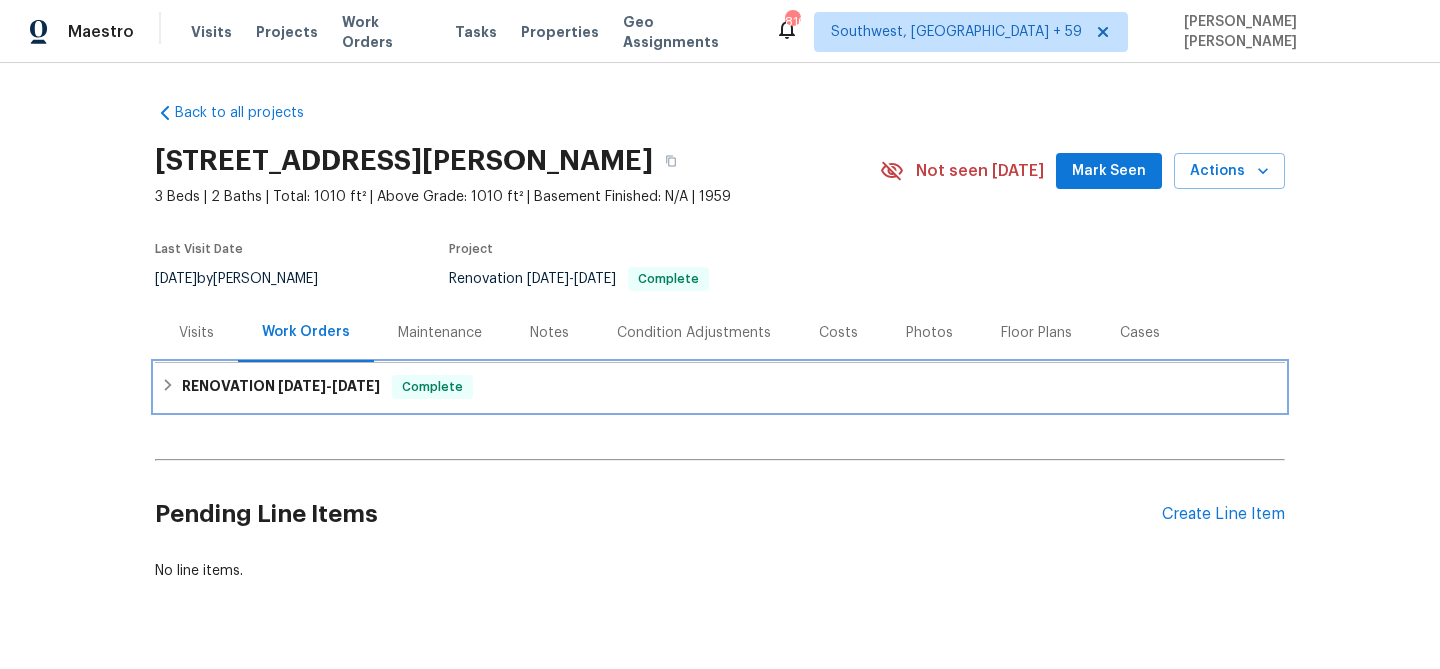click on "7/7/25" at bounding box center (302, 386) 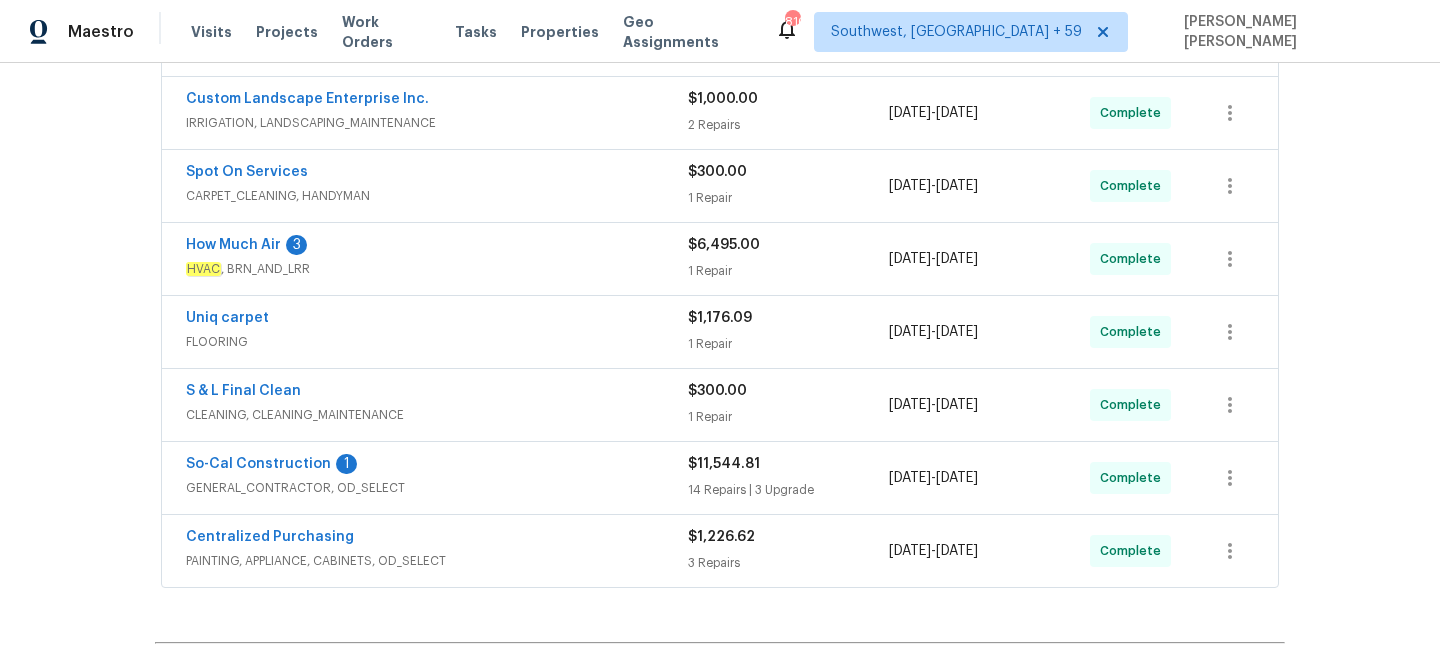 scroll, scrollTop: 458, scrollLeft: 0, axis: vertical 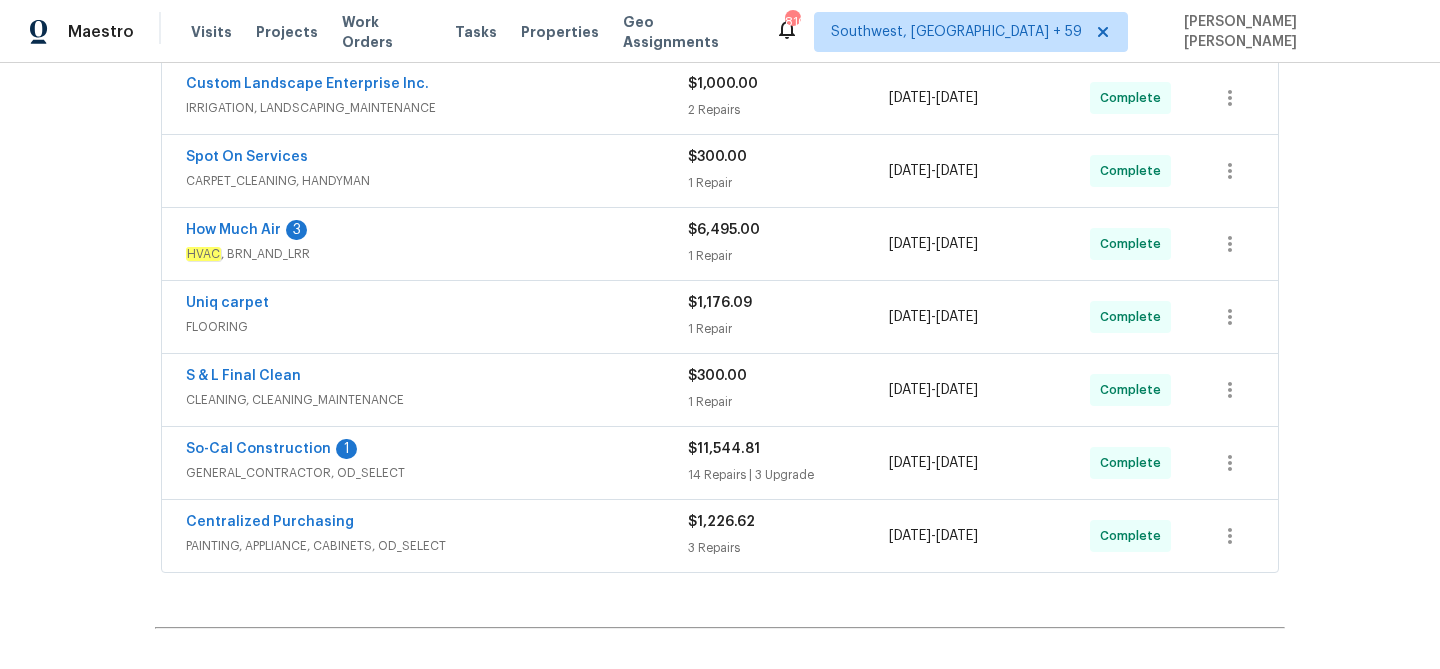 click on "PAINTING, APPLIANCE, CABINETS, OD_SELECT" at bounding box center [437, 546] 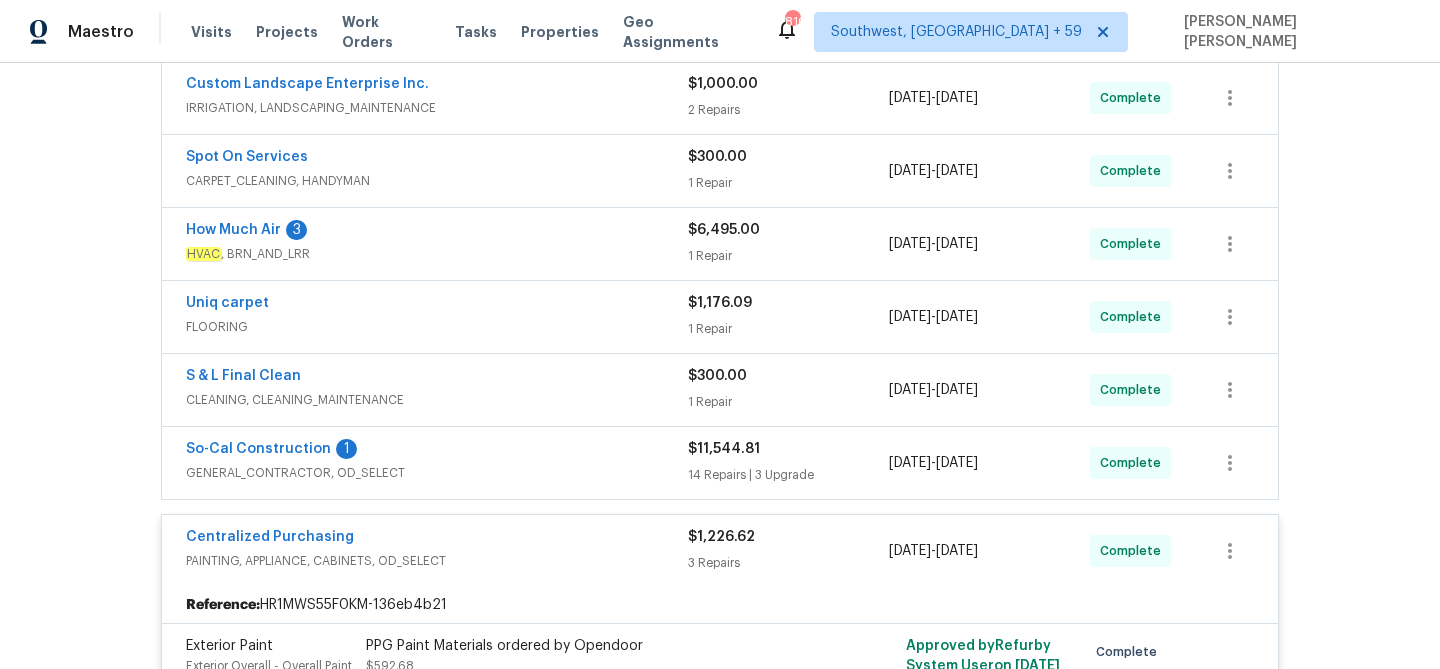 scroll, scrollTop: 0, scrollLeft: 0, axis: both 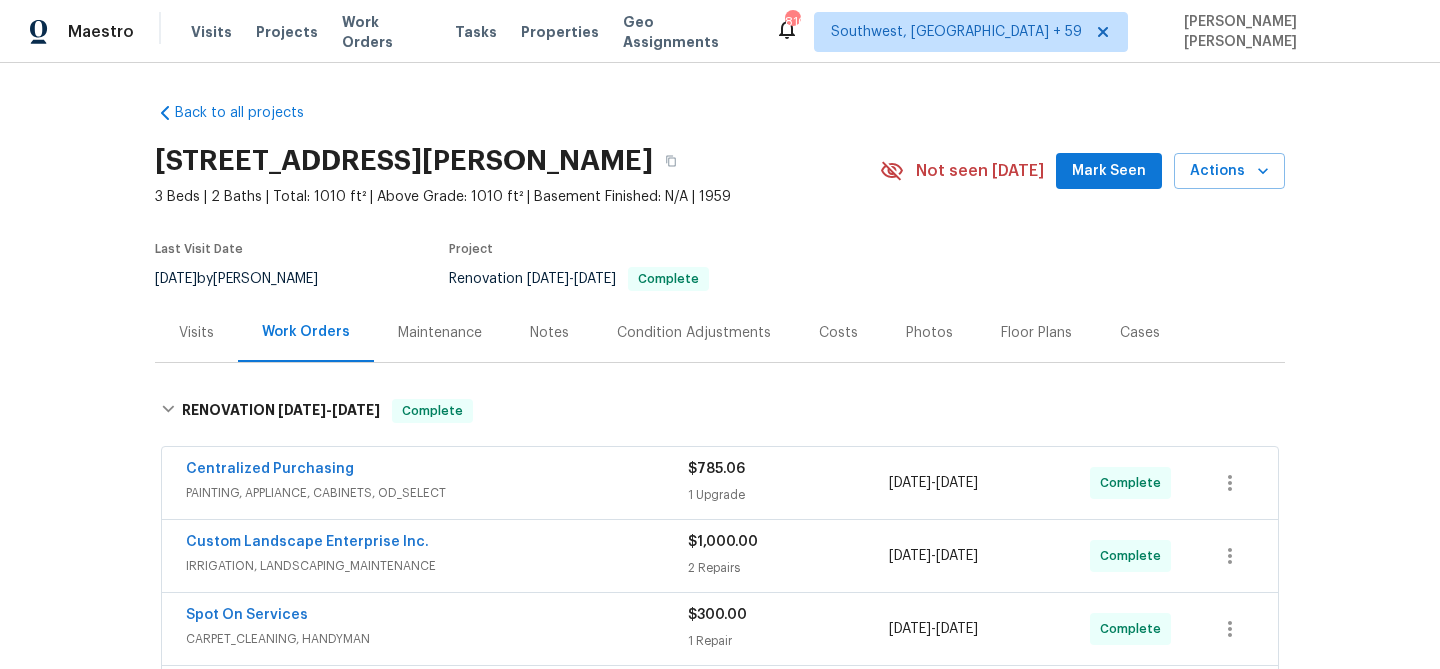 click on "Visits" at bounding box center (196, 333) 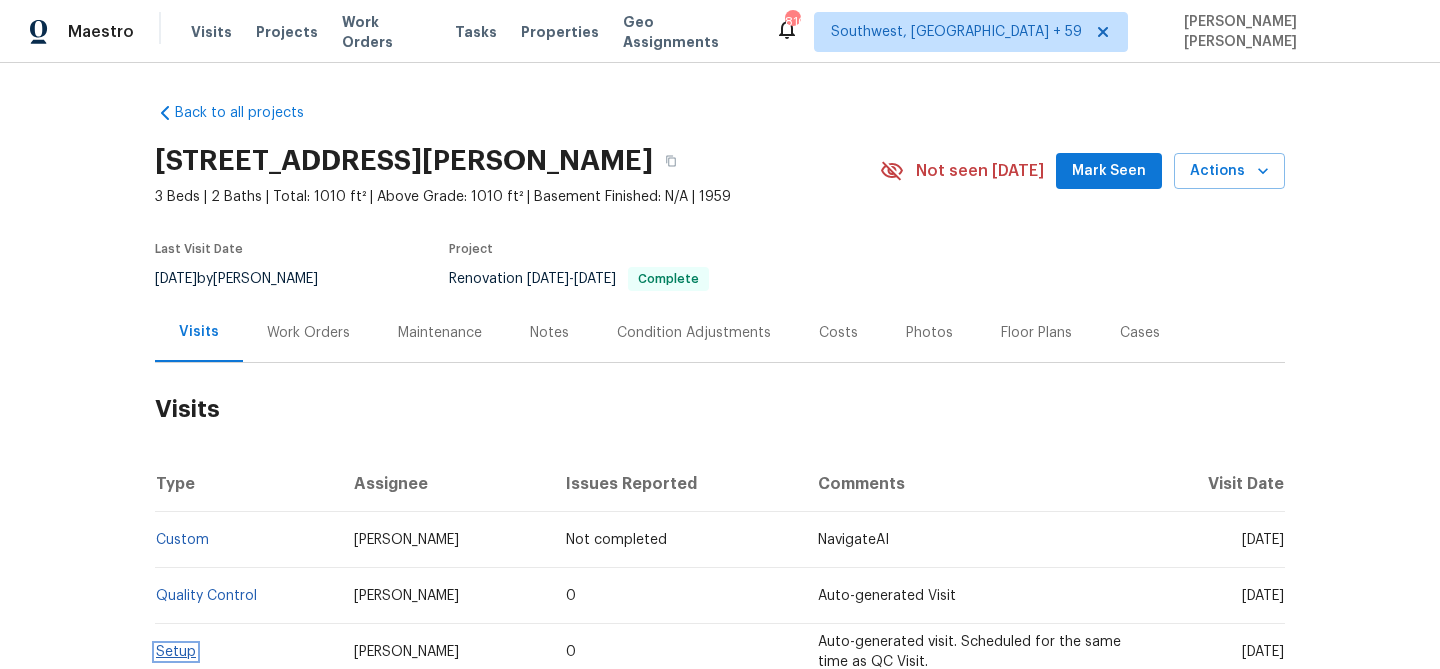click on "Setup" at bounding box center [176, 652] 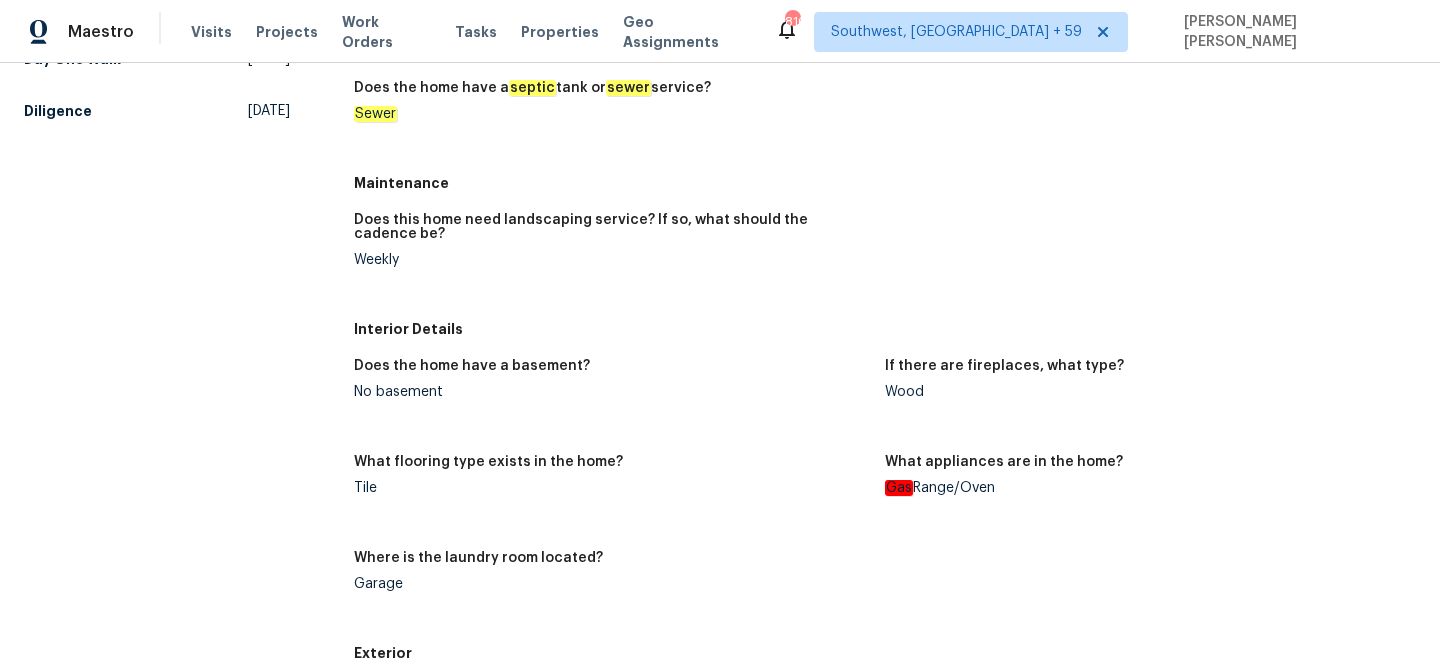 scroll, scrollTop: 355, scrollLeft: 0, axis: vertical 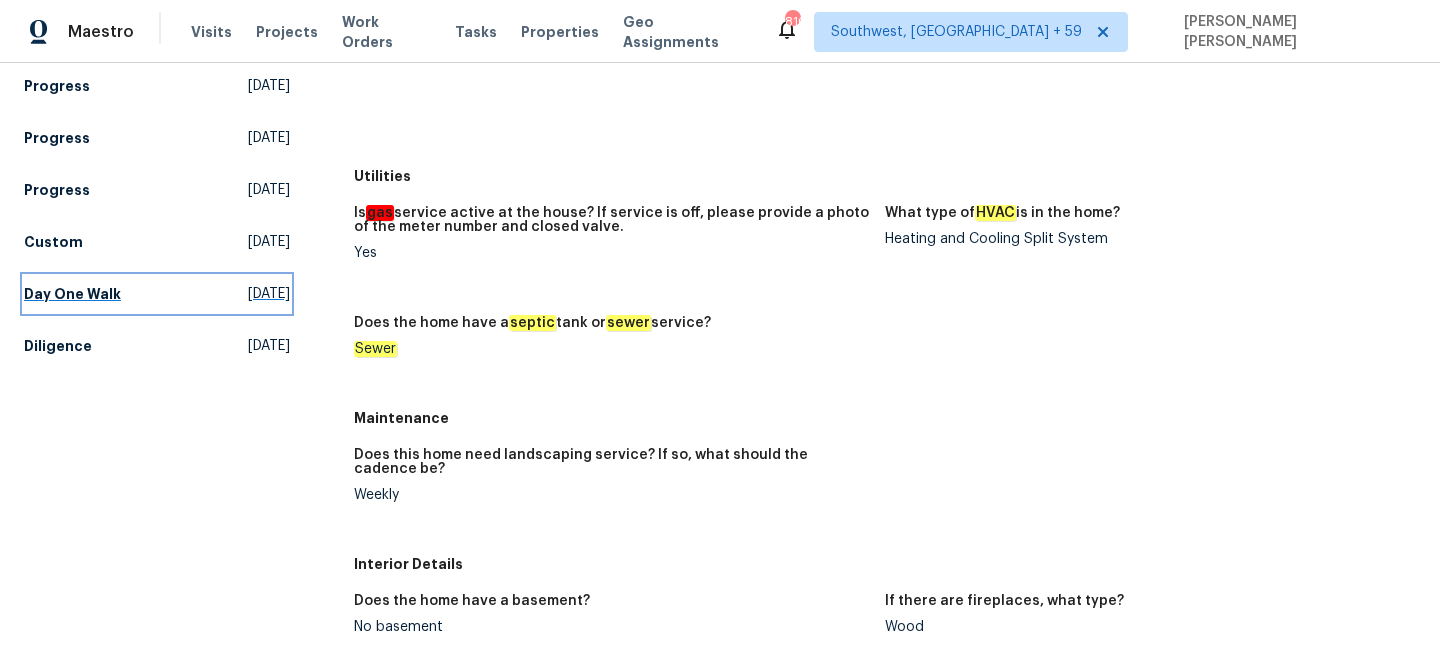 click on "Day One Walk" at bounding box center [72, 294] 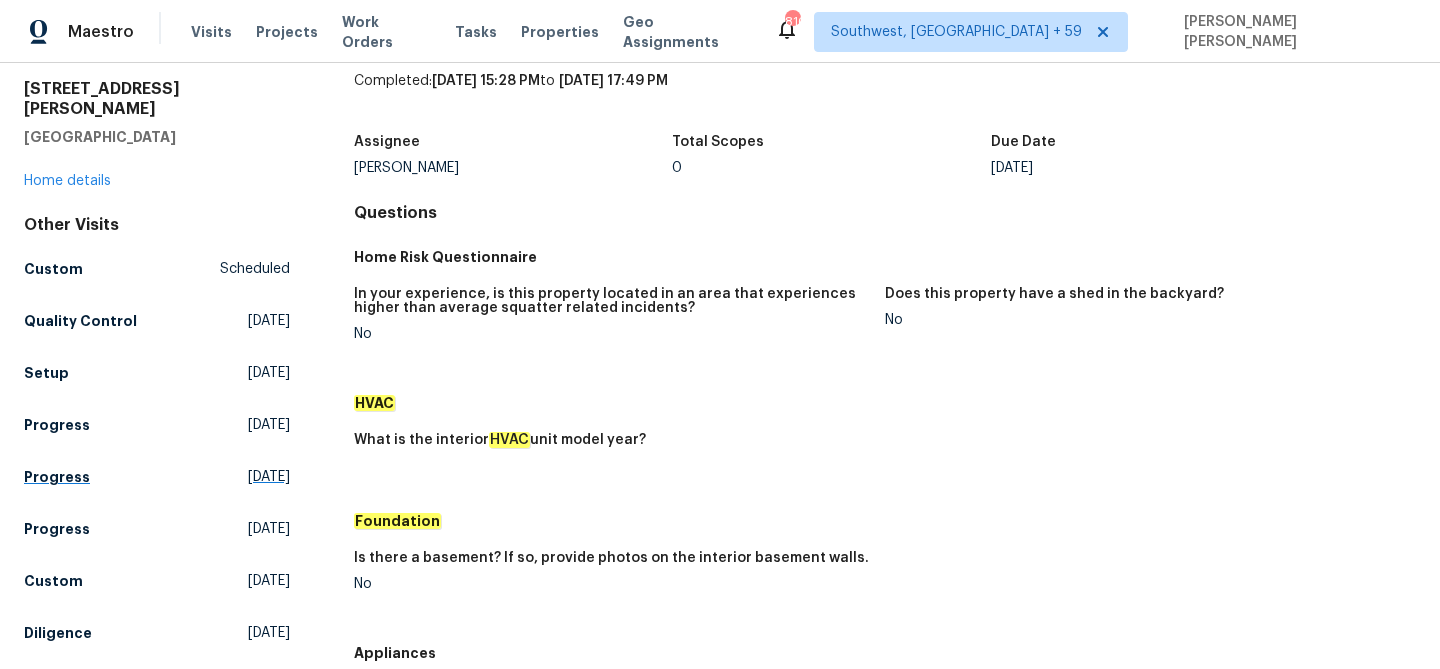 scroll, scrollTop: 61, scrollLeft: 0, axis: vertical 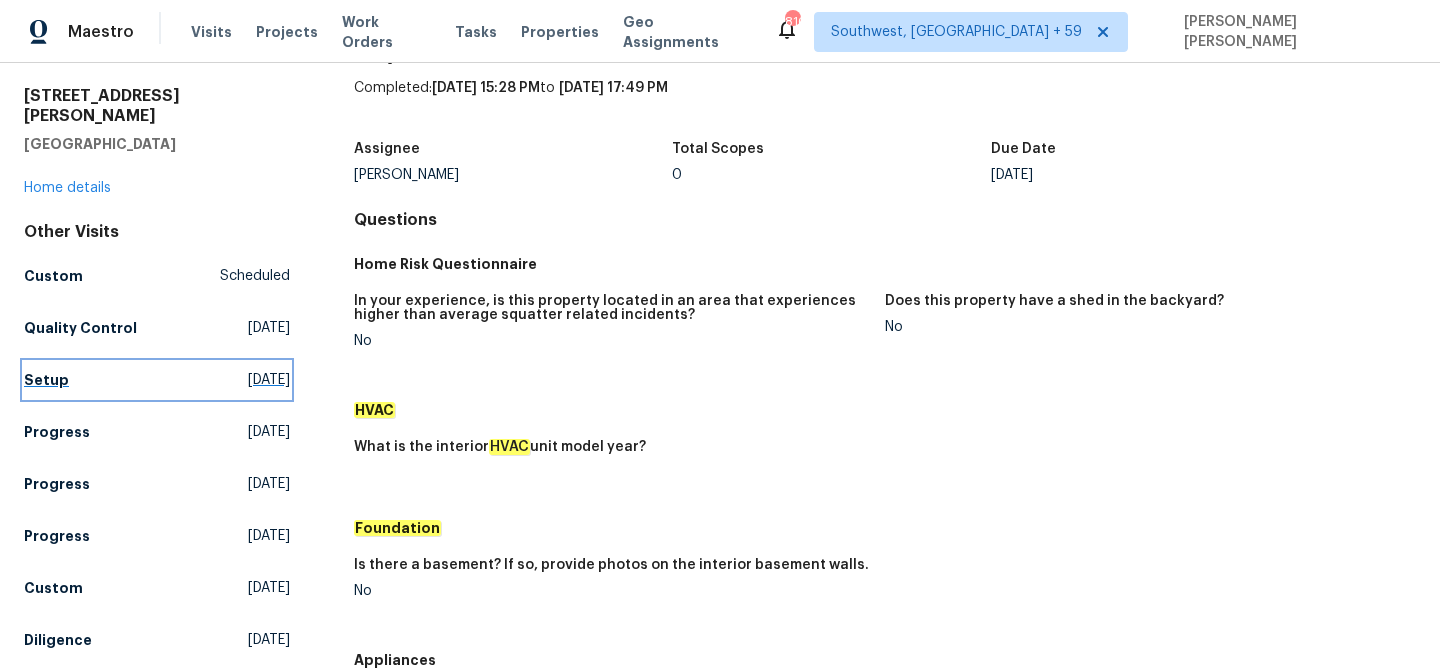 click on "Setup" at bounding box center [46, 380] 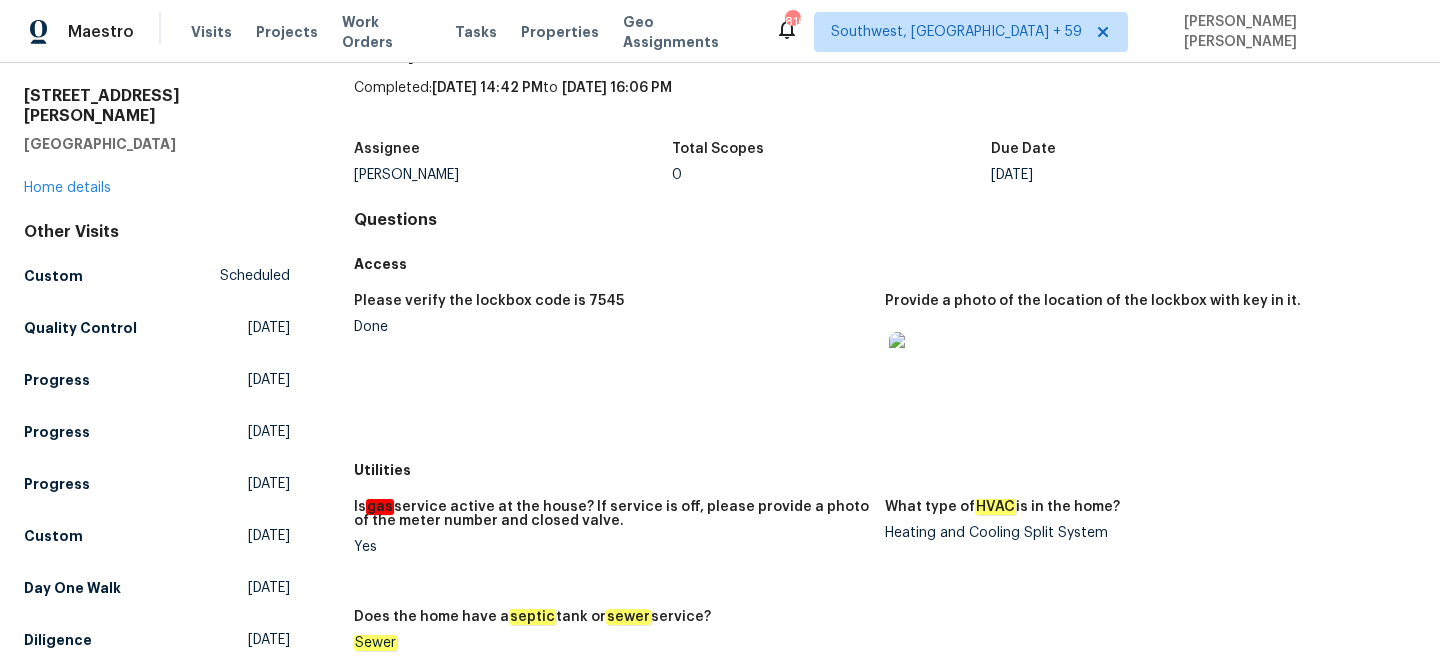 scroll, scrollTop: 914, scrollLeft: 0, axis: vertical 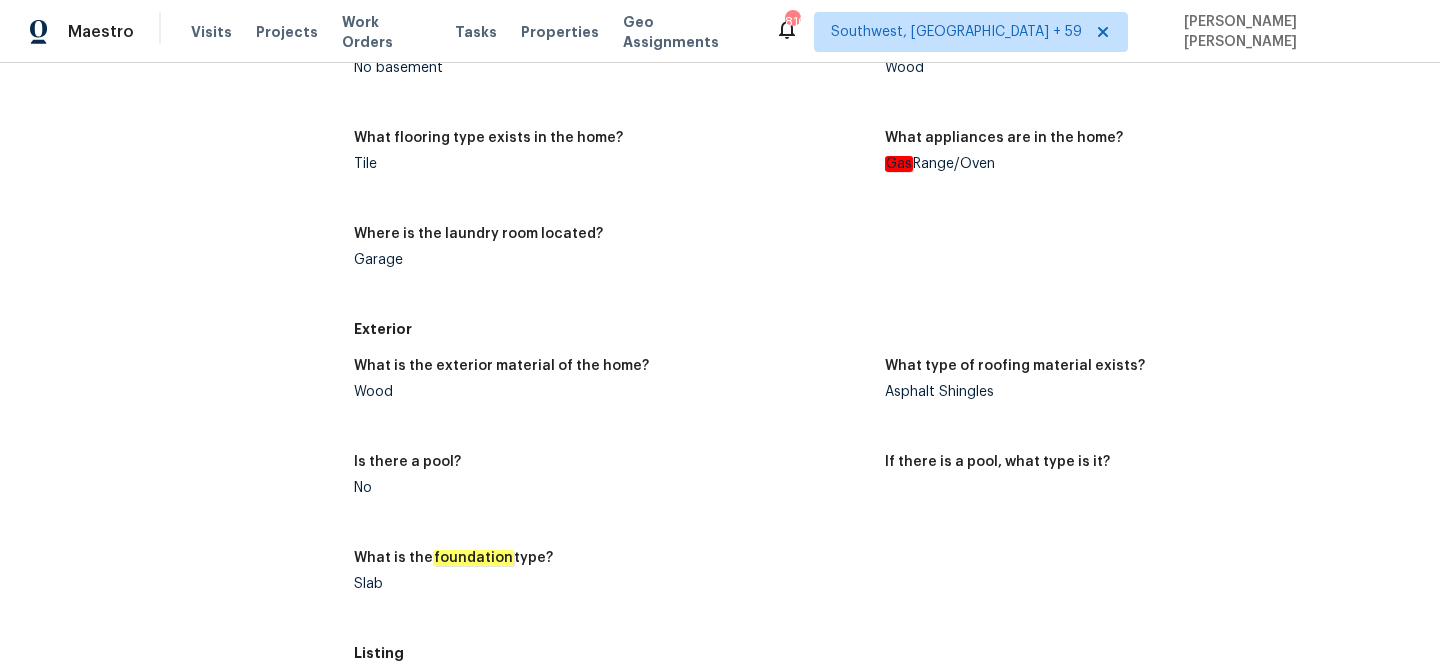 click on "Asphalt Shingles" at bounding box center (1142, 392) 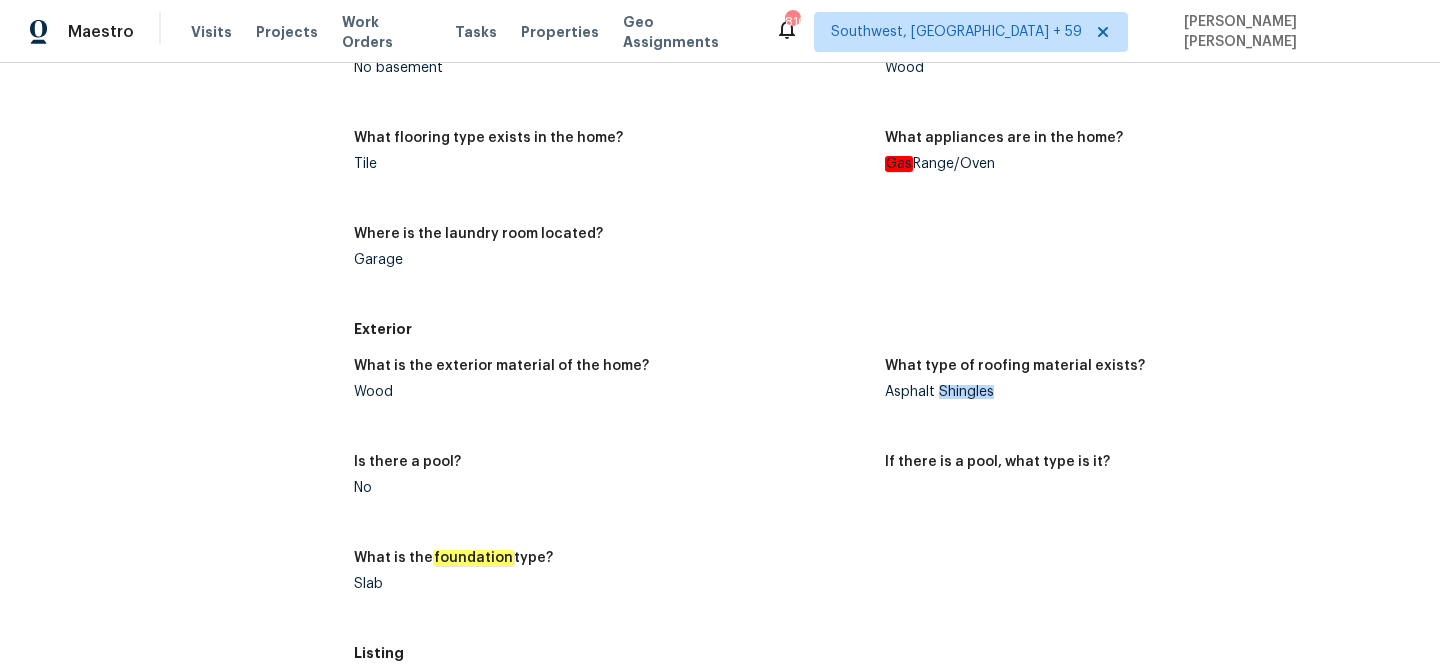 copy on "Shingles" 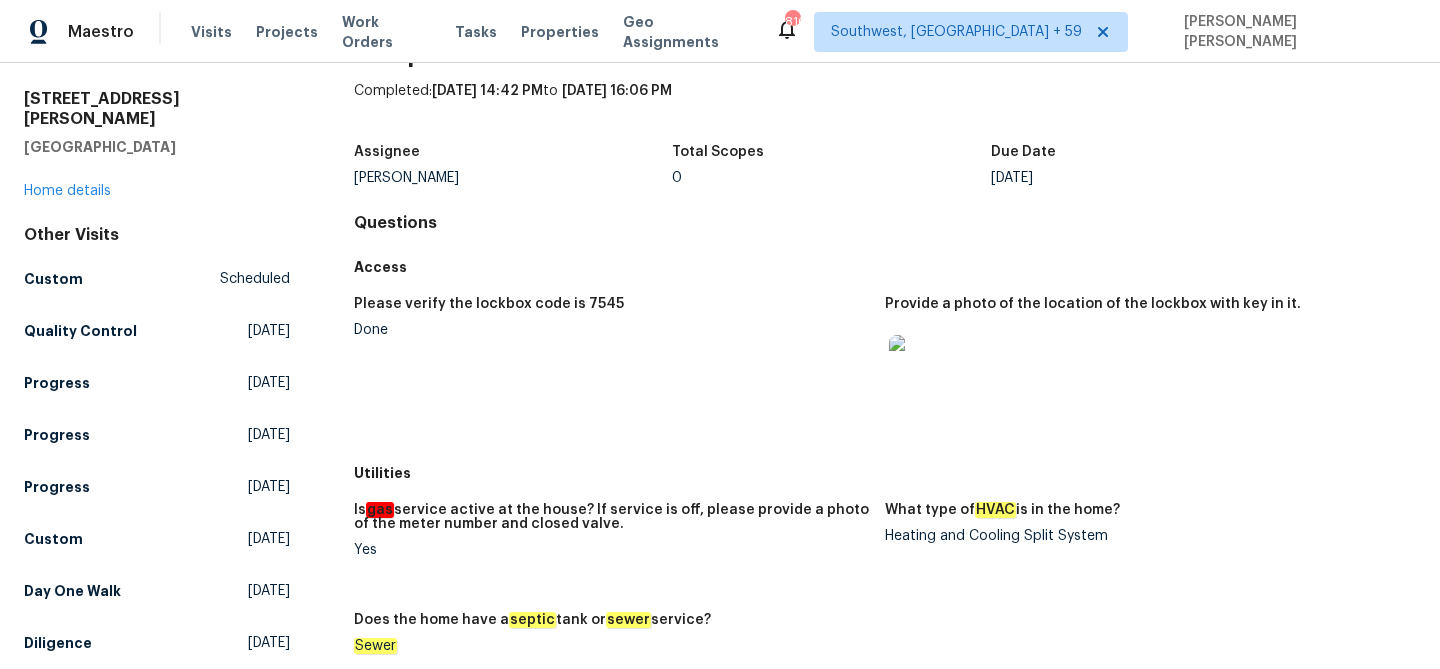 scroll, scrollTop: 46, scrollLeft: 0, axis: vertical 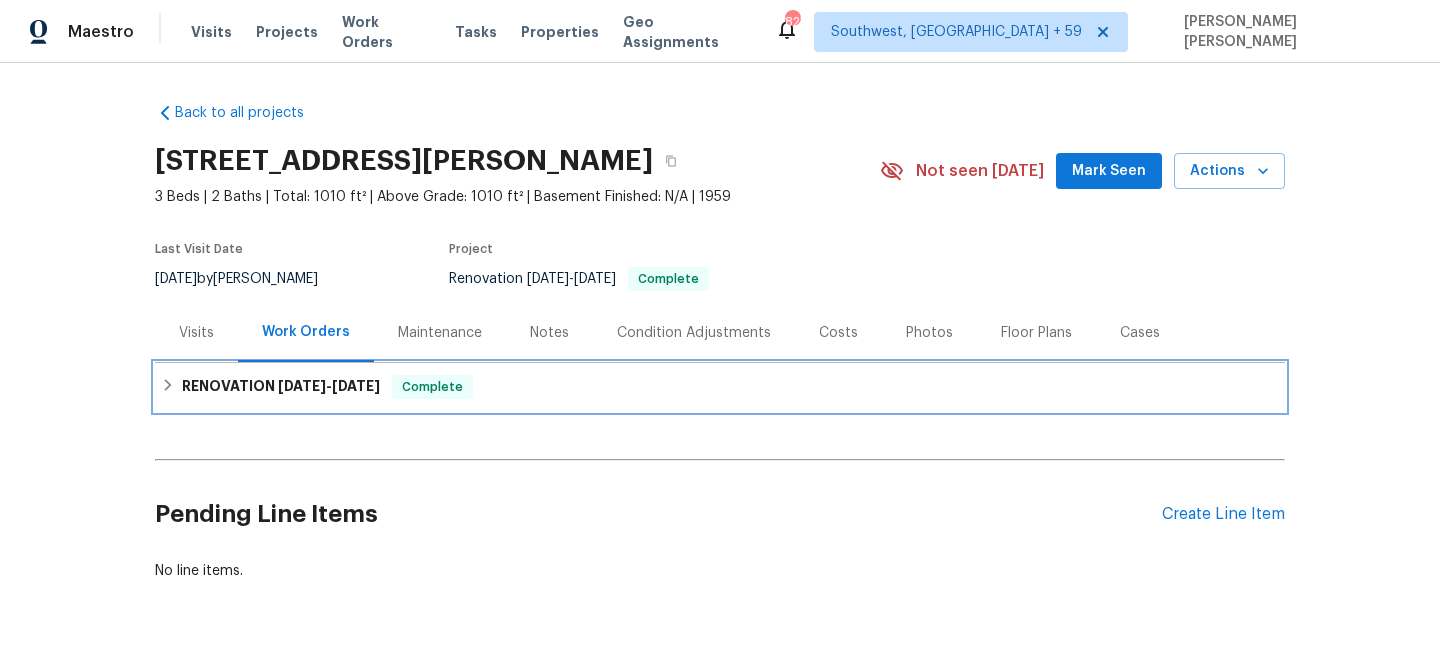 click on "RENOVATION   7/7/25  -  7/17/25 Complete" at bounding box center [720, 387] 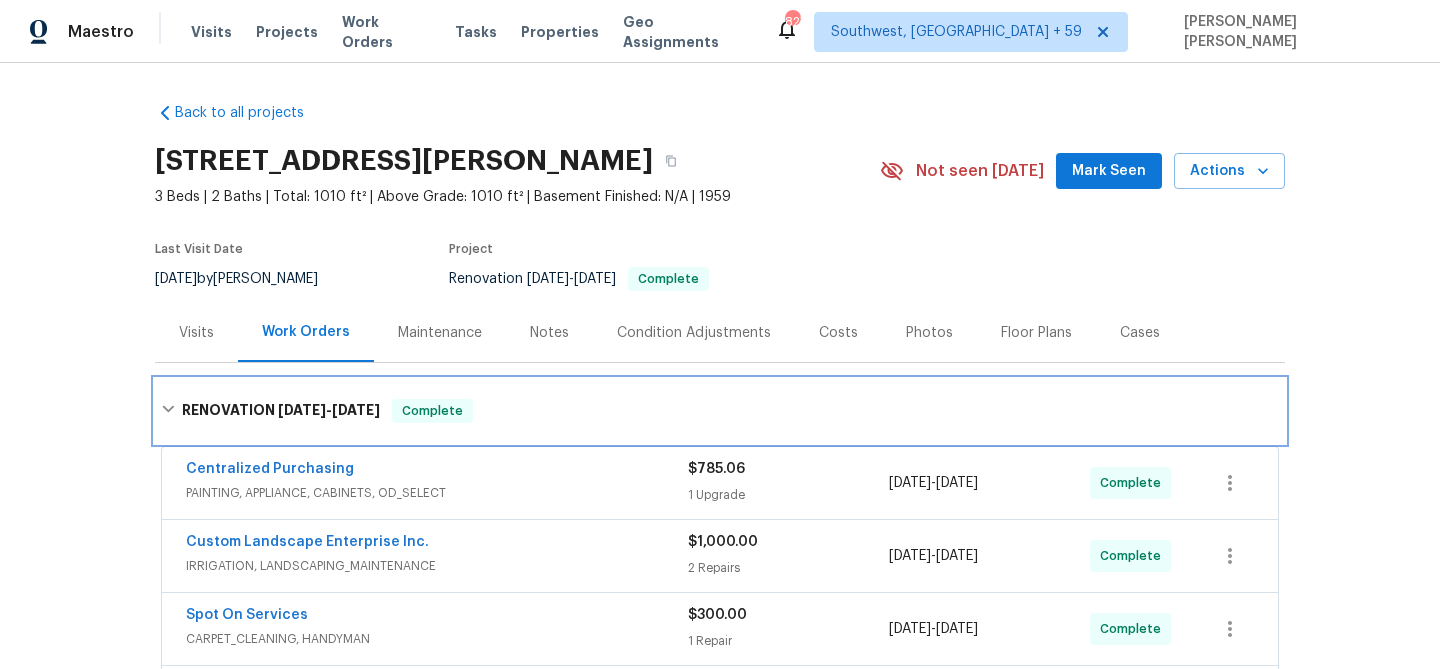 scroll, scrollTop: 674, scrollLeft: 0, axis: vertical 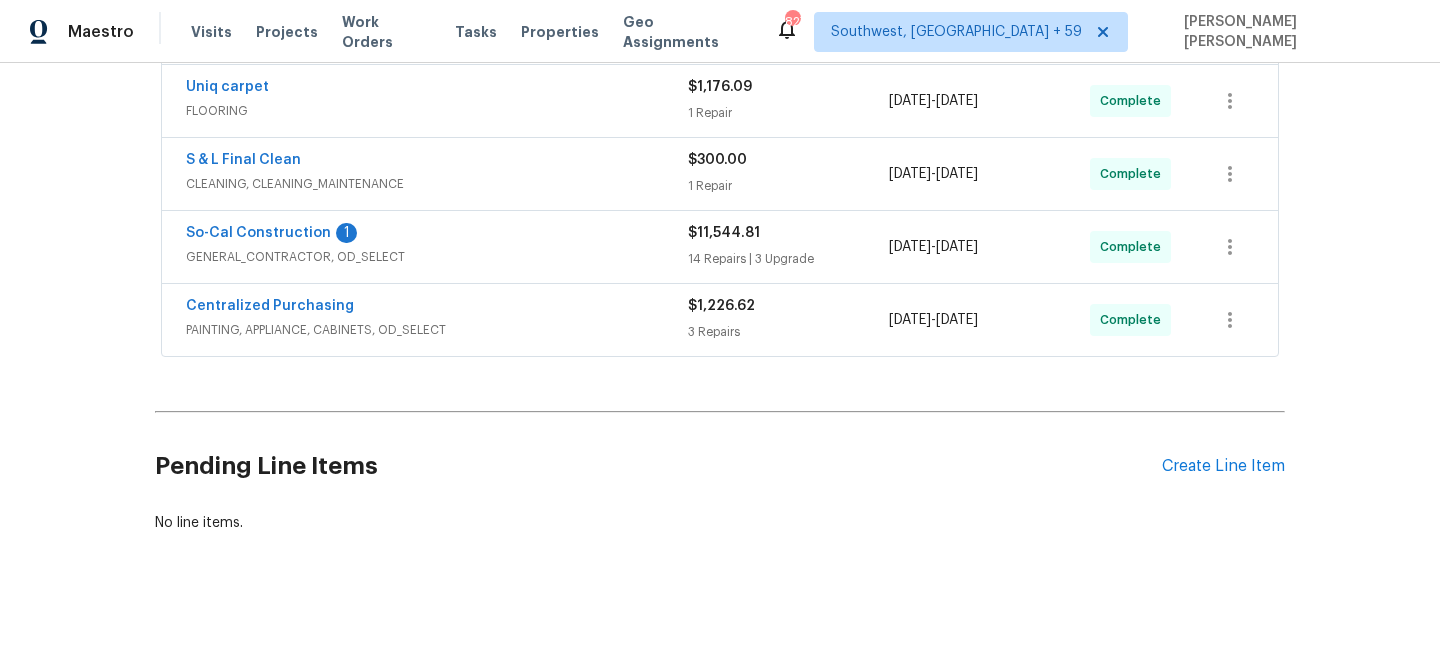 click on "PAINTING, APPLIANCE, CABINETS, OD_SELECT" at bounding box center [437, 330] 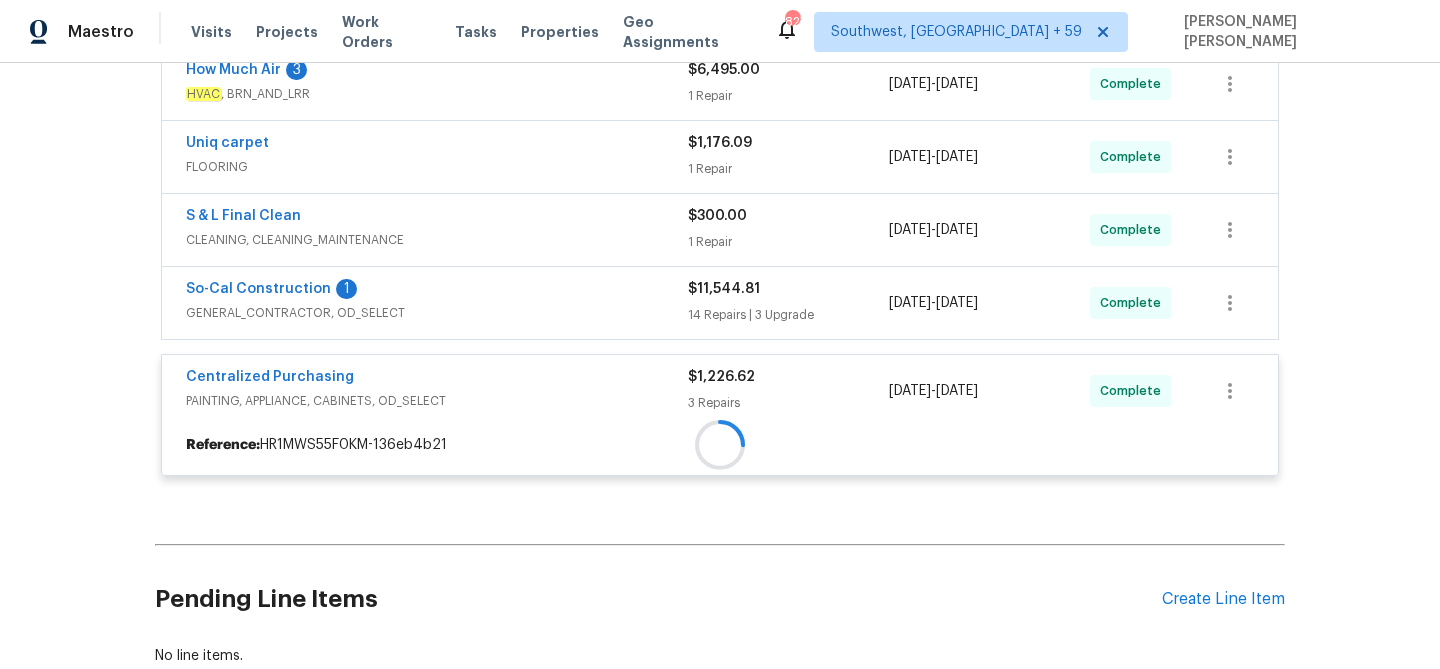 scroll, scrollTop: 596, scrollLeft: 0, axis: vertical 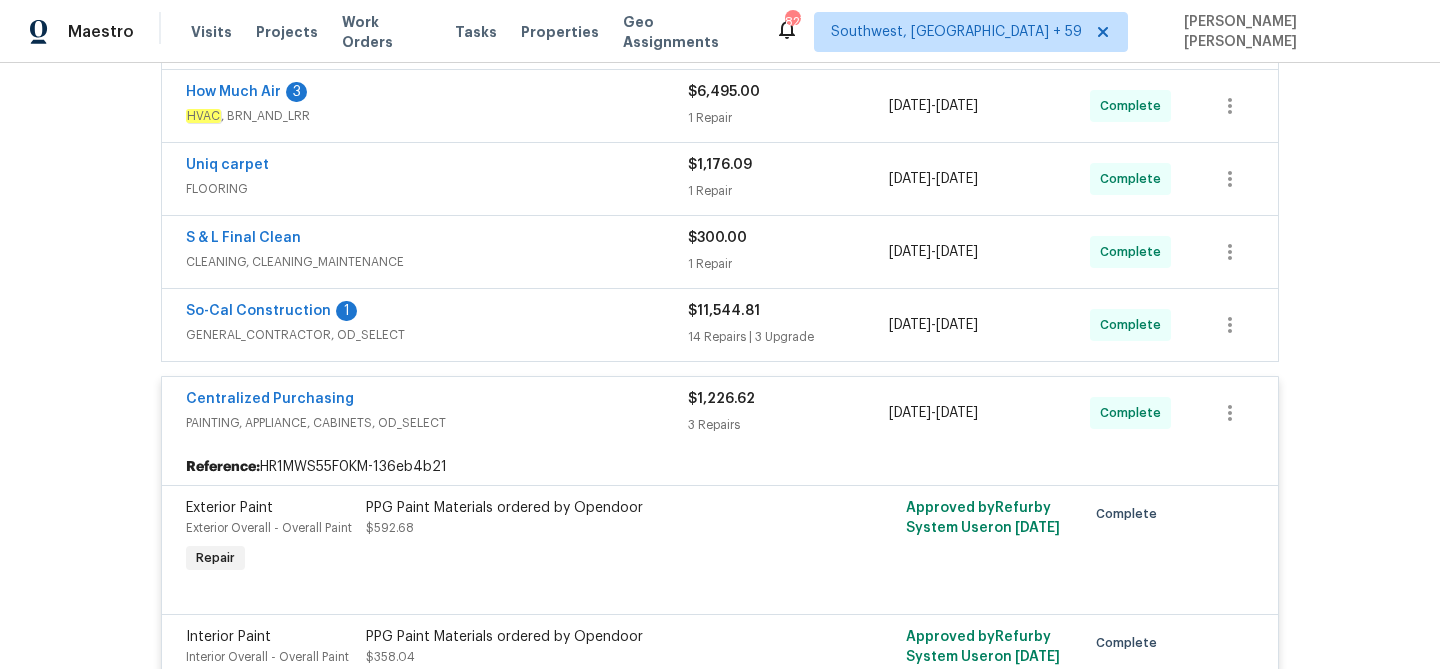 click on "So-Cal Construction 1" at bounding box center [437, 313] 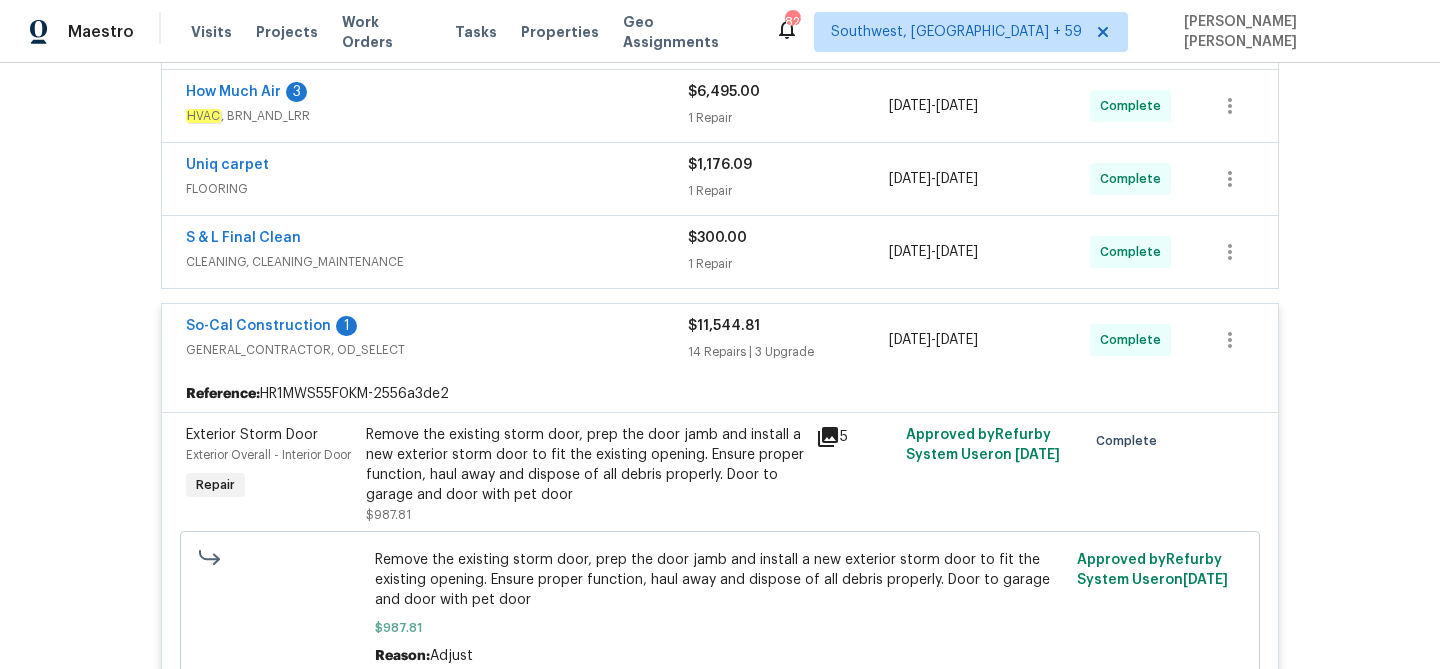 click on "S & L Final Clean" at bounding box center [437, 240] 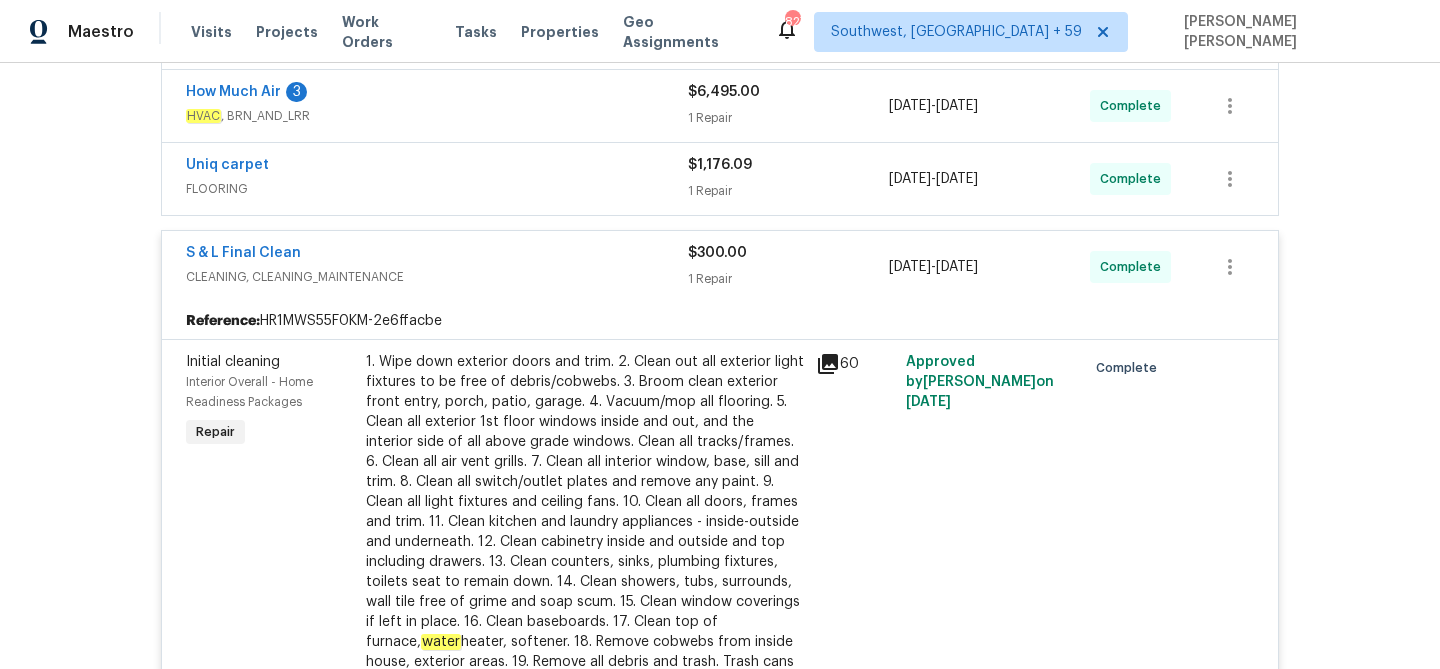 click on "FLOORING" at bounding box center (437, 189) 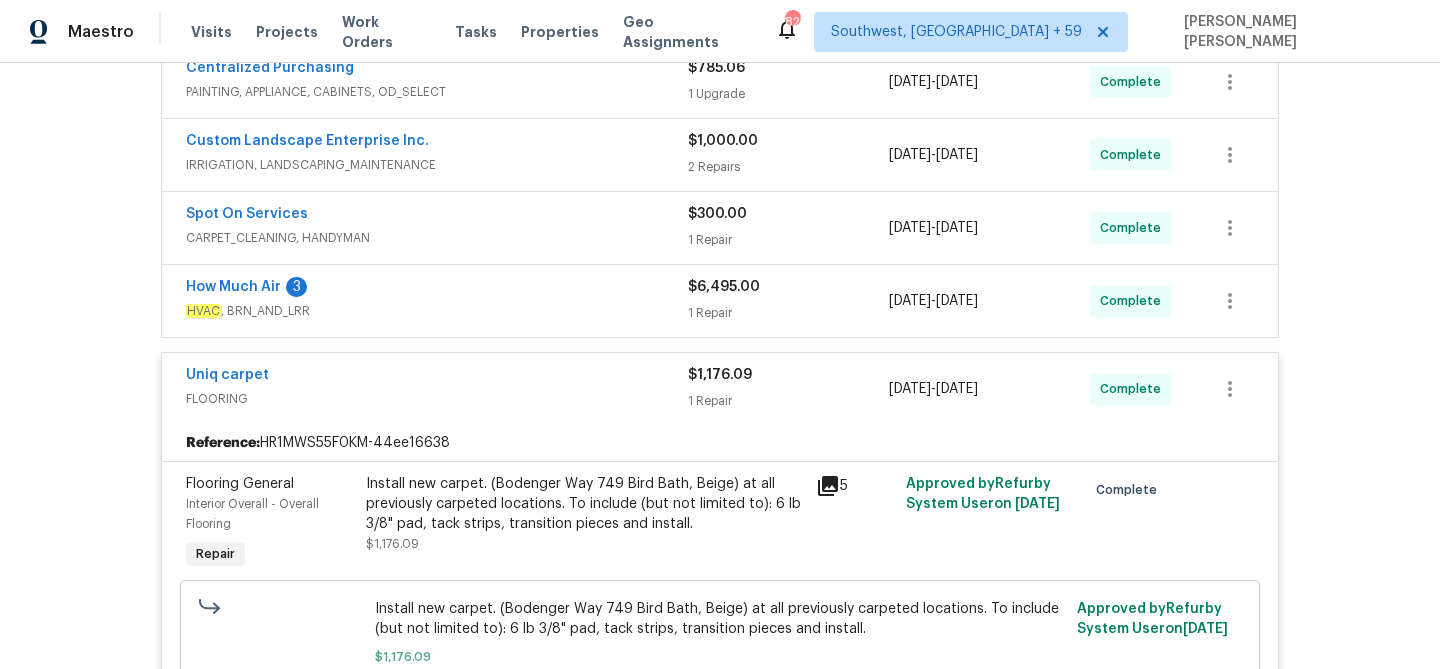 scroll, scrollTop: 398, scrollLeft: 0, axis: vertical 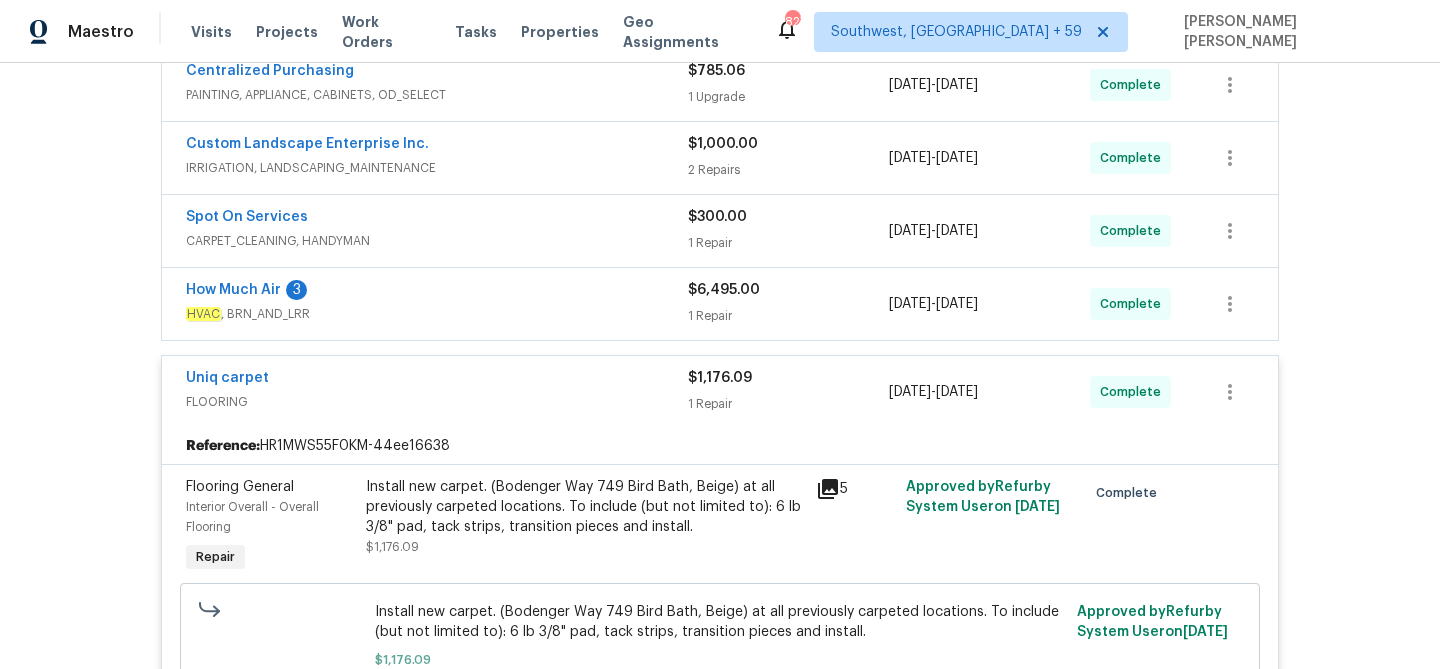 click on "HVAC , BRN_AND_LRR" at bounding box center (437, 314) 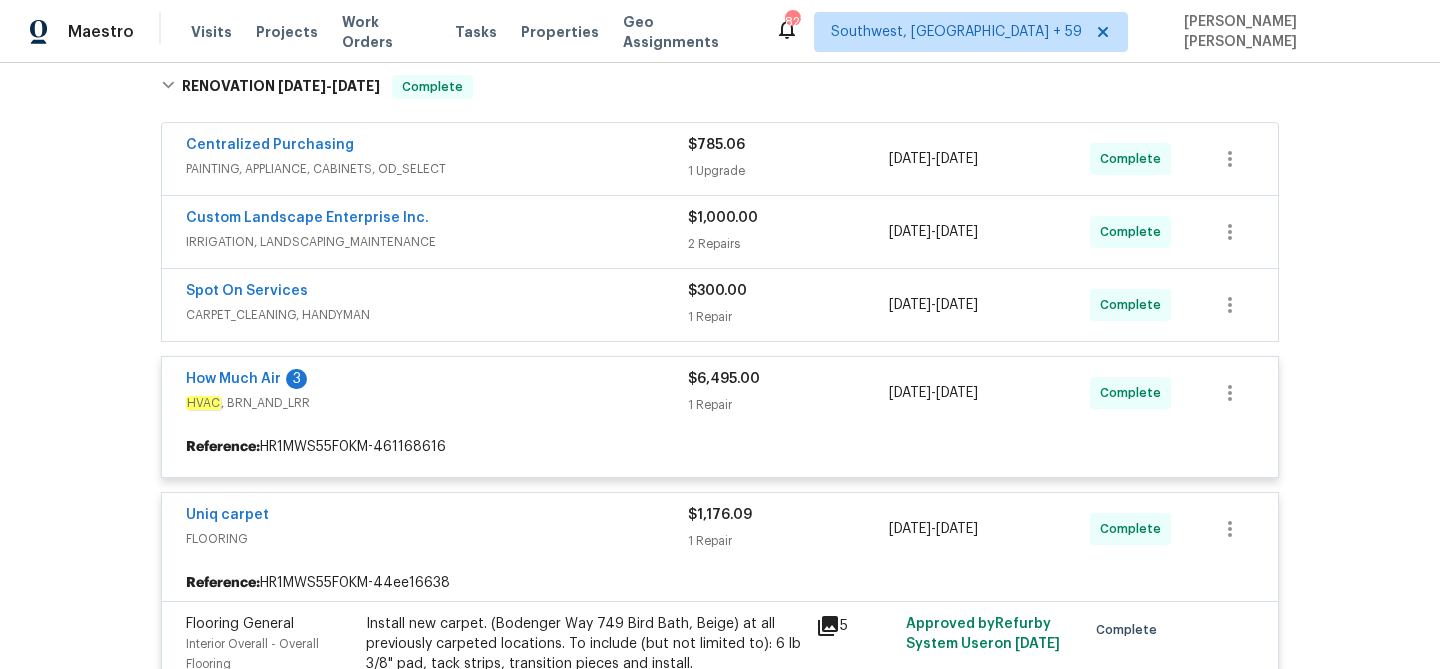 scroll, scrollTop: 316, scrollLeft: 0, axis: vertical 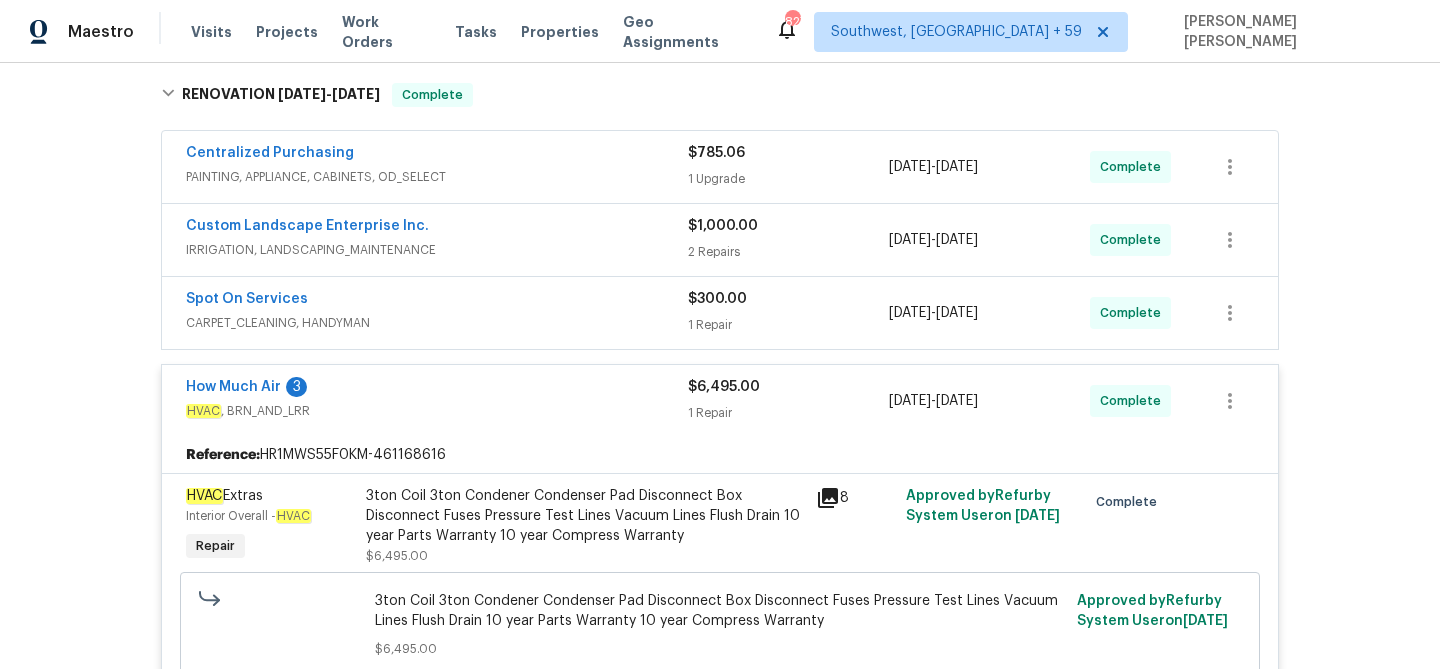 click on "Spot On Services" at bounding box center [437, 301] 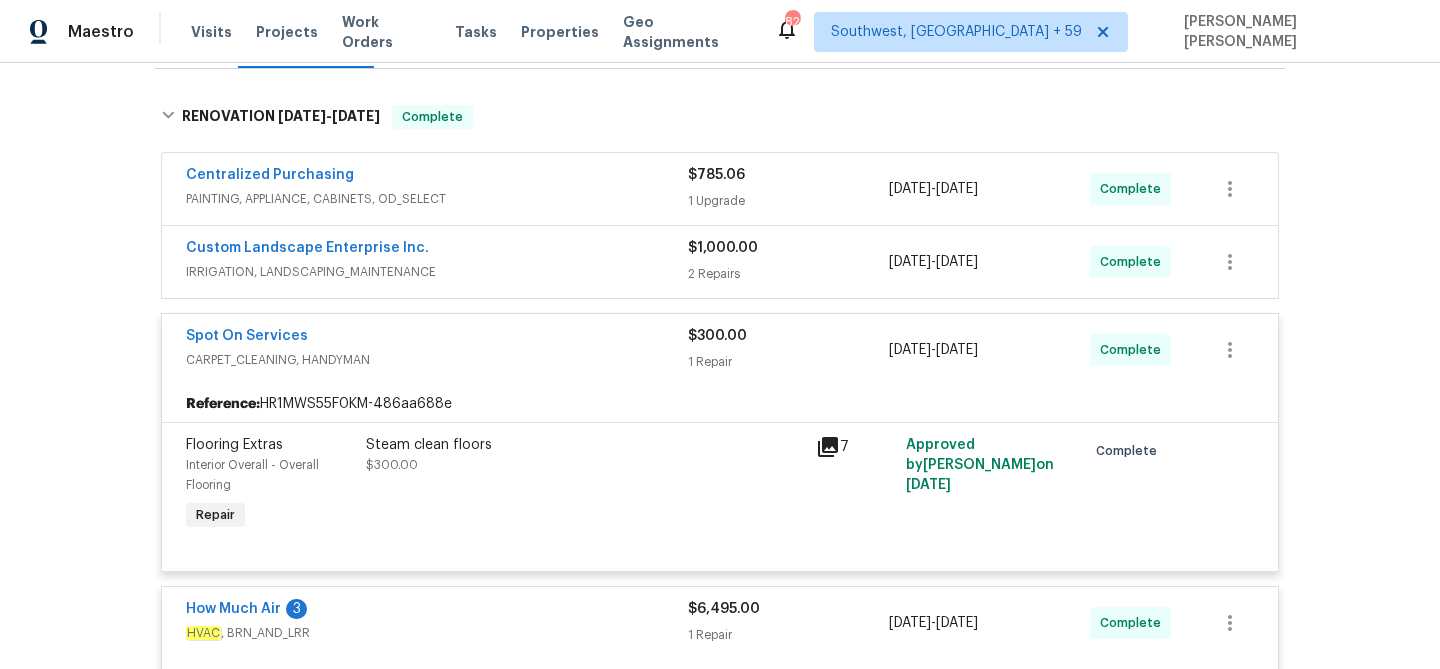scroll, scrollTop: 284, scrollLeft: 0, axis: vertical 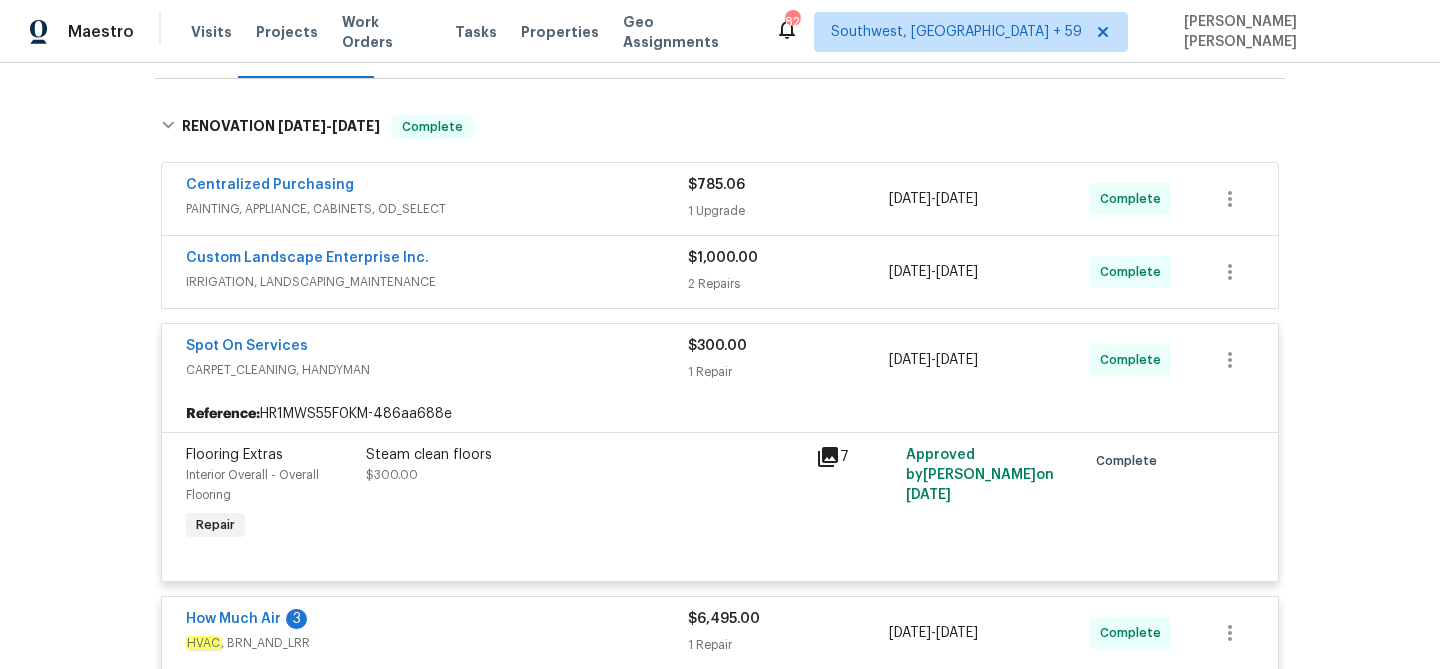 click on "IRRIGATION, LANDSCAPING_MAINTENANCE" at bounding box center [437, 282] 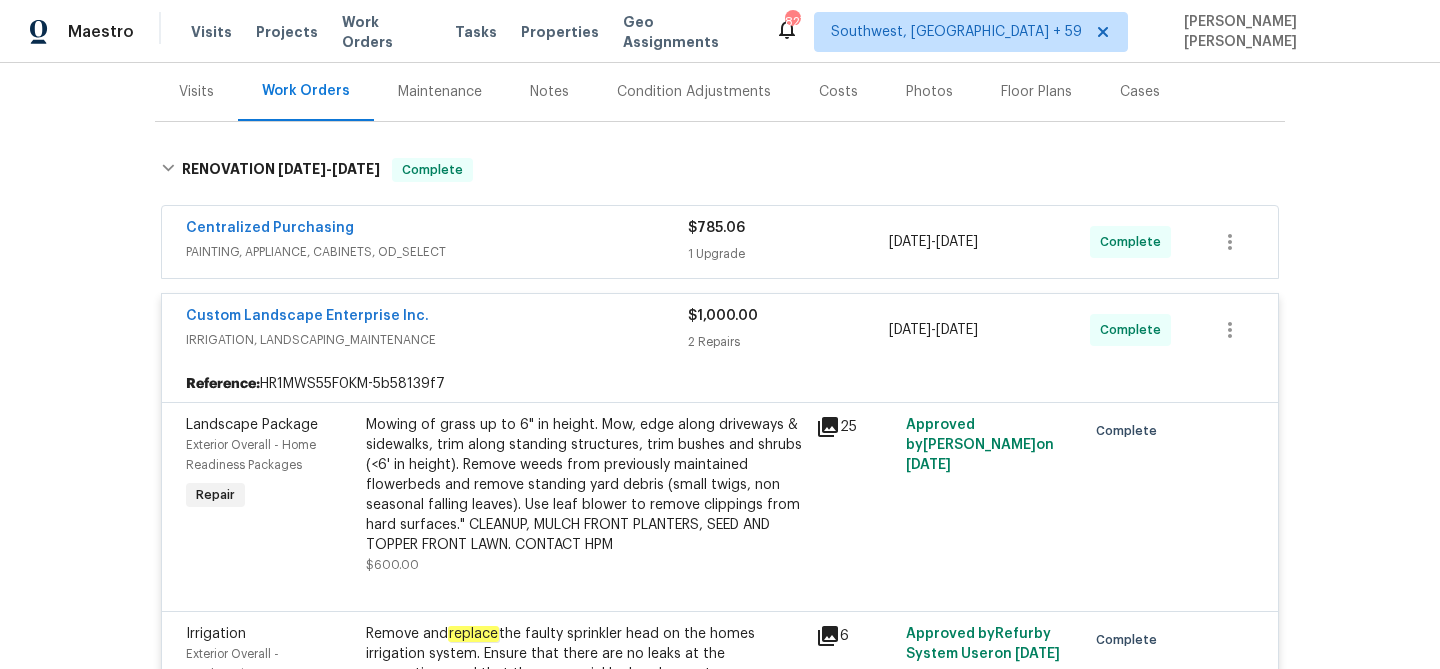 scroll, scrollTop: 225, scrollLeft: 0, axis: vertical 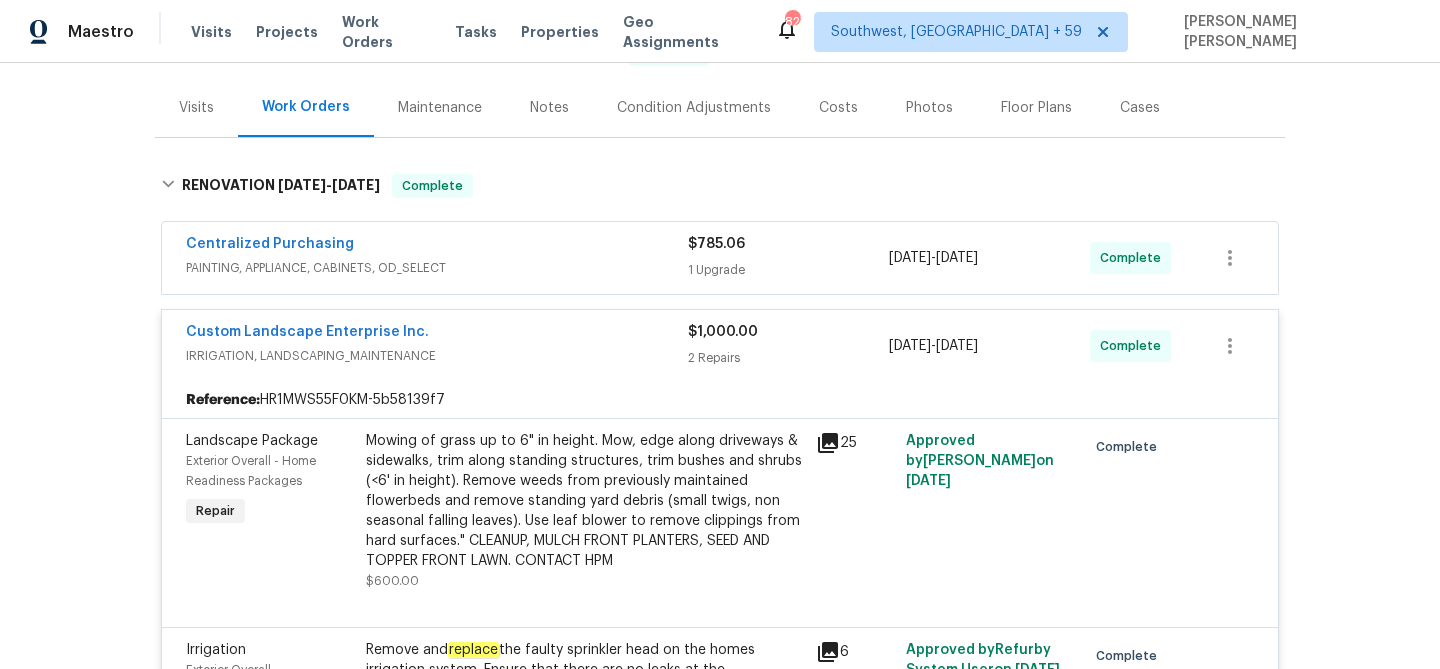 click on "PAINTING, APPLIANCE, CABINETS, OD_SELECT" at bounding box center (437, 268) 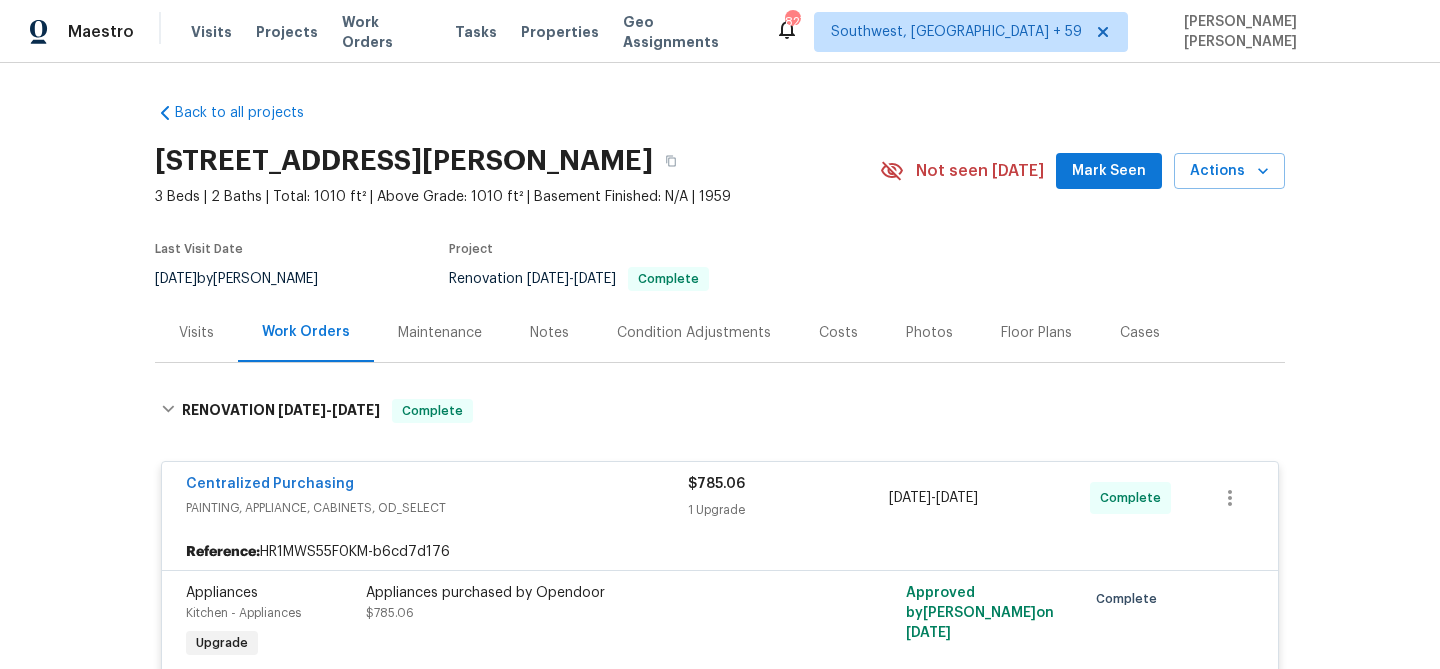 scroll, scrollTop: 0, scrollLeft: 0, axis: both 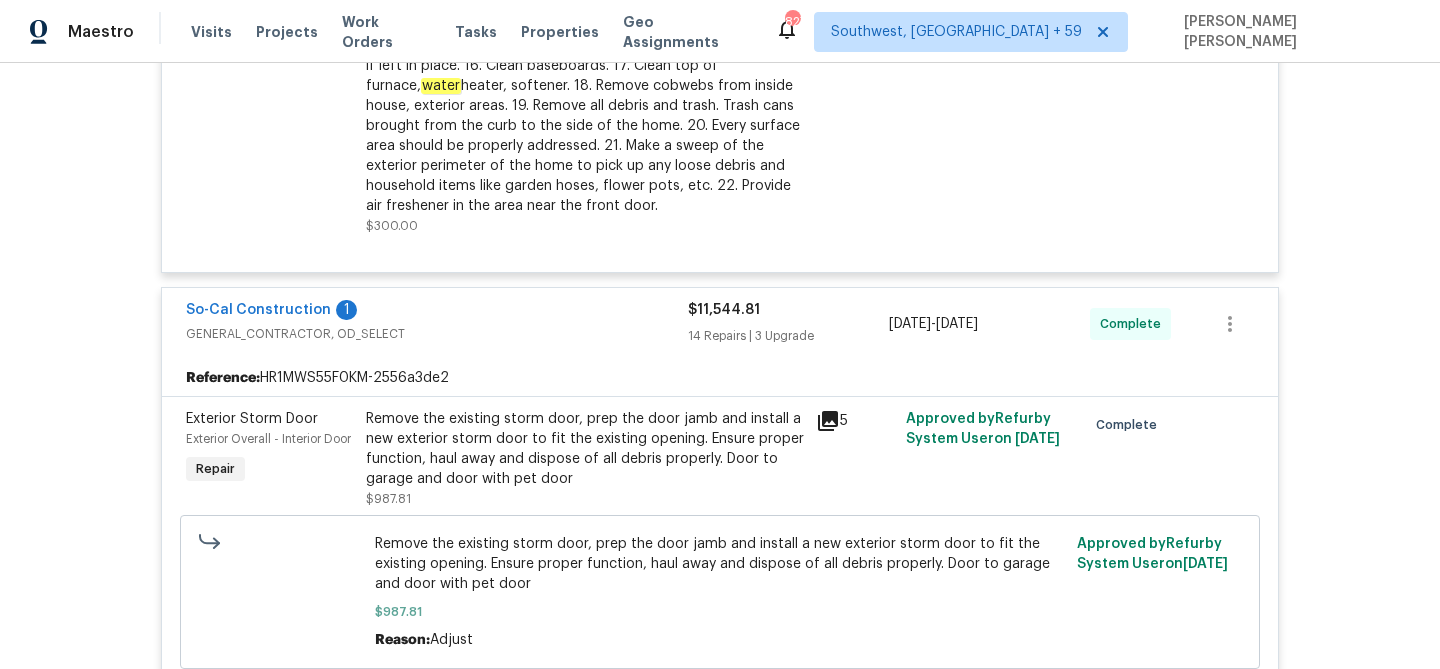 click on "Remove the existing storm door, prep the door jamb and install a new exterior storm door to fit the existing opening. Ensure proper function, haul away and dispose of all debris properly.   Door to garage and door with pet door" at bounding box center (585, 449) 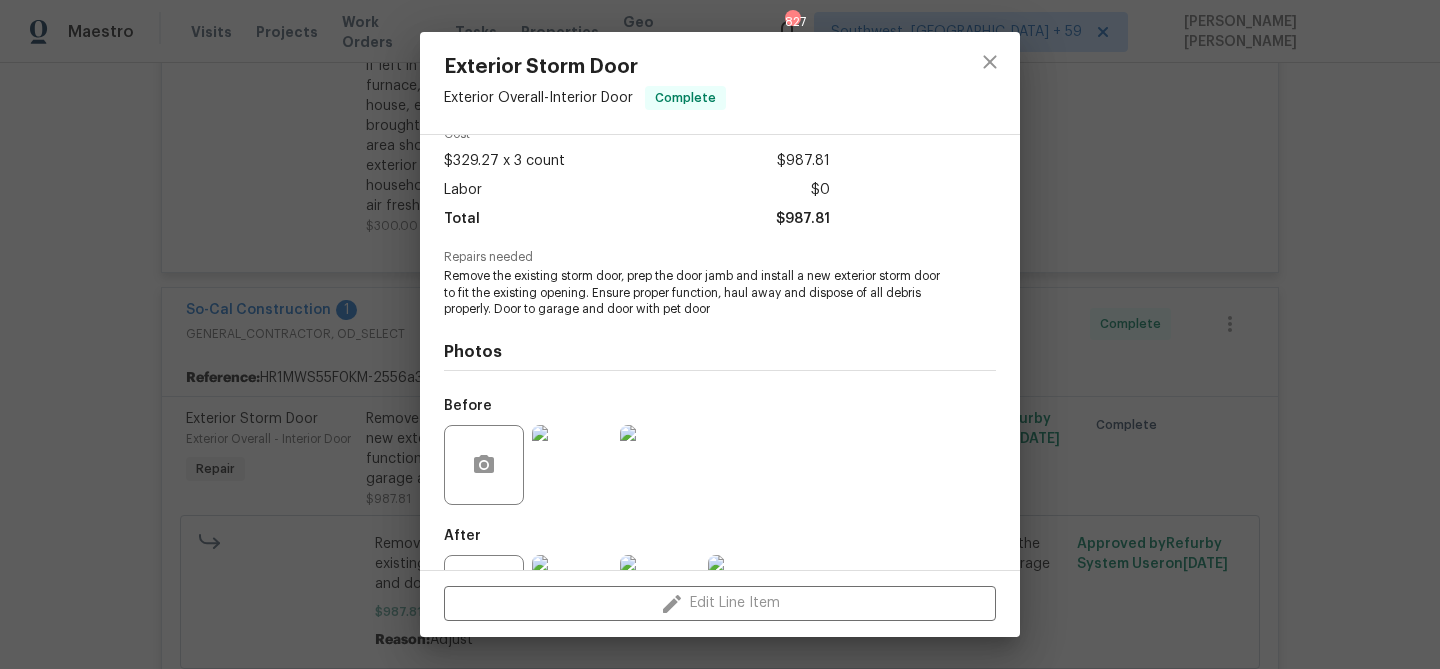 scroll, scrollTop: 185, scrollLeft: 0, axis: vertical 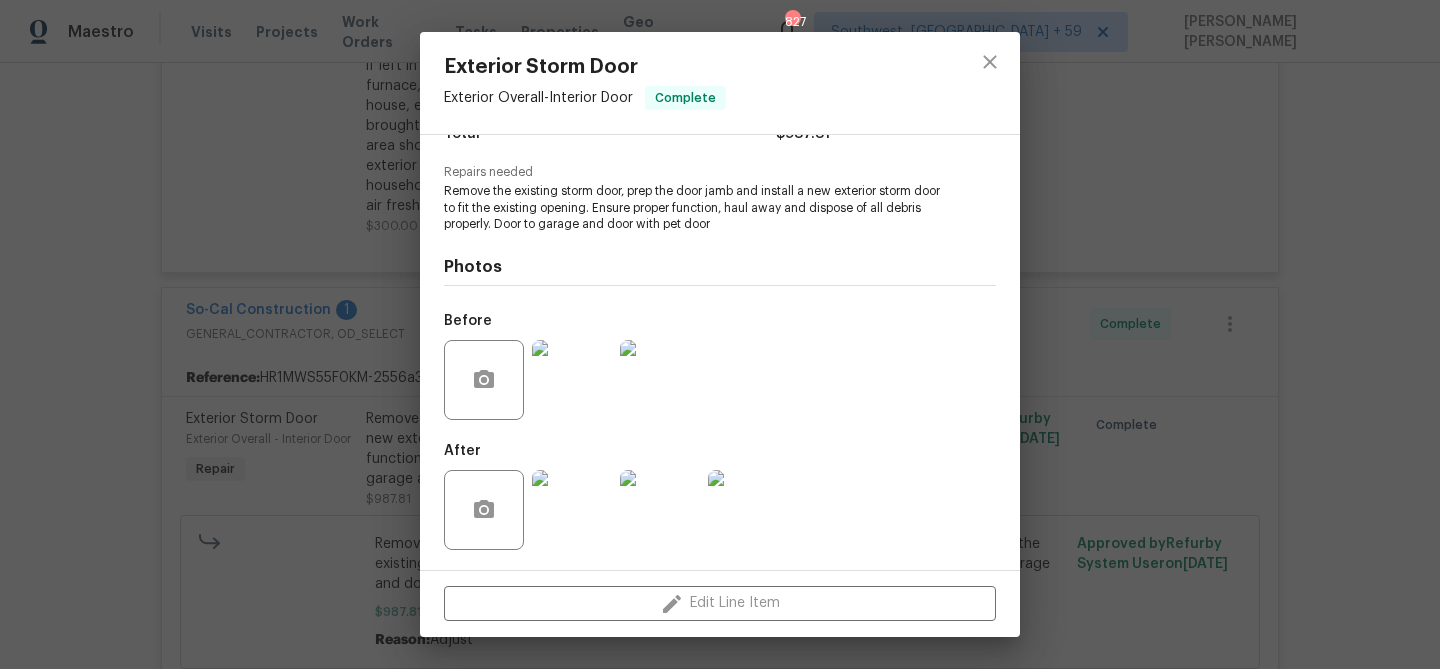 click at bounding box center [572, 380] 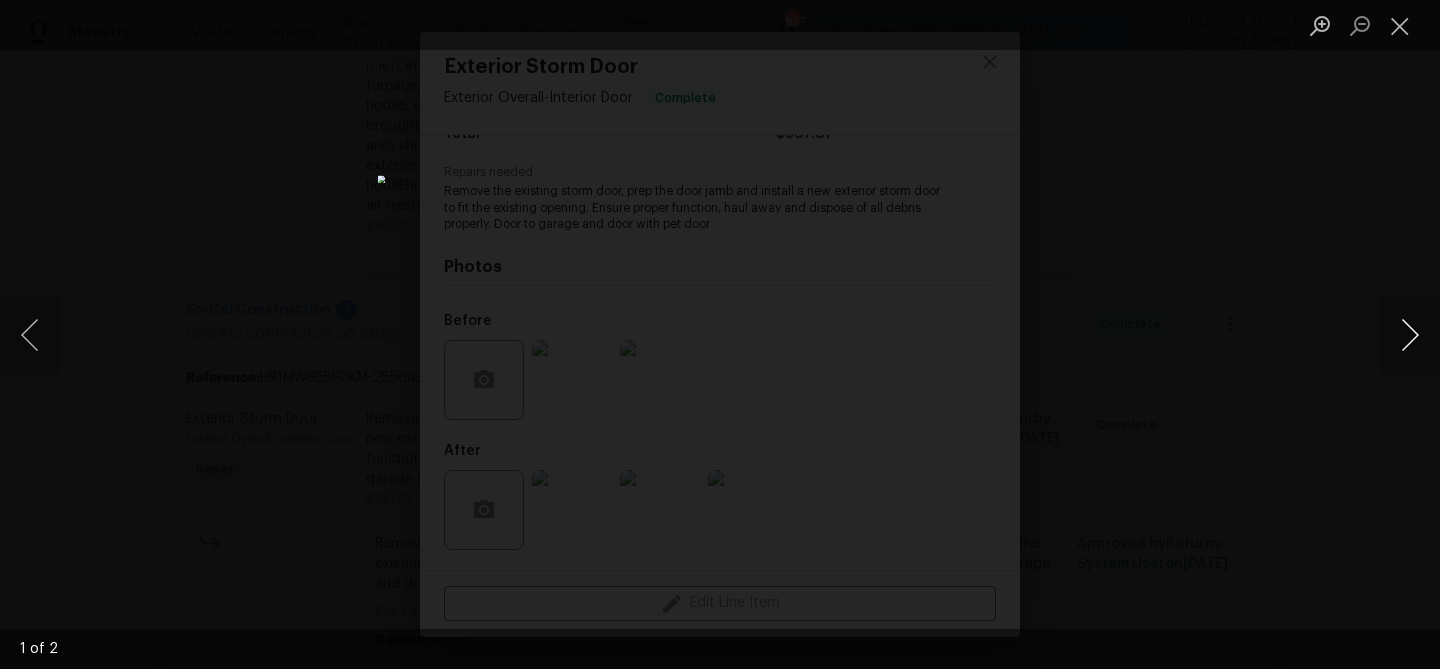 click at bounding box center (1410, 335) 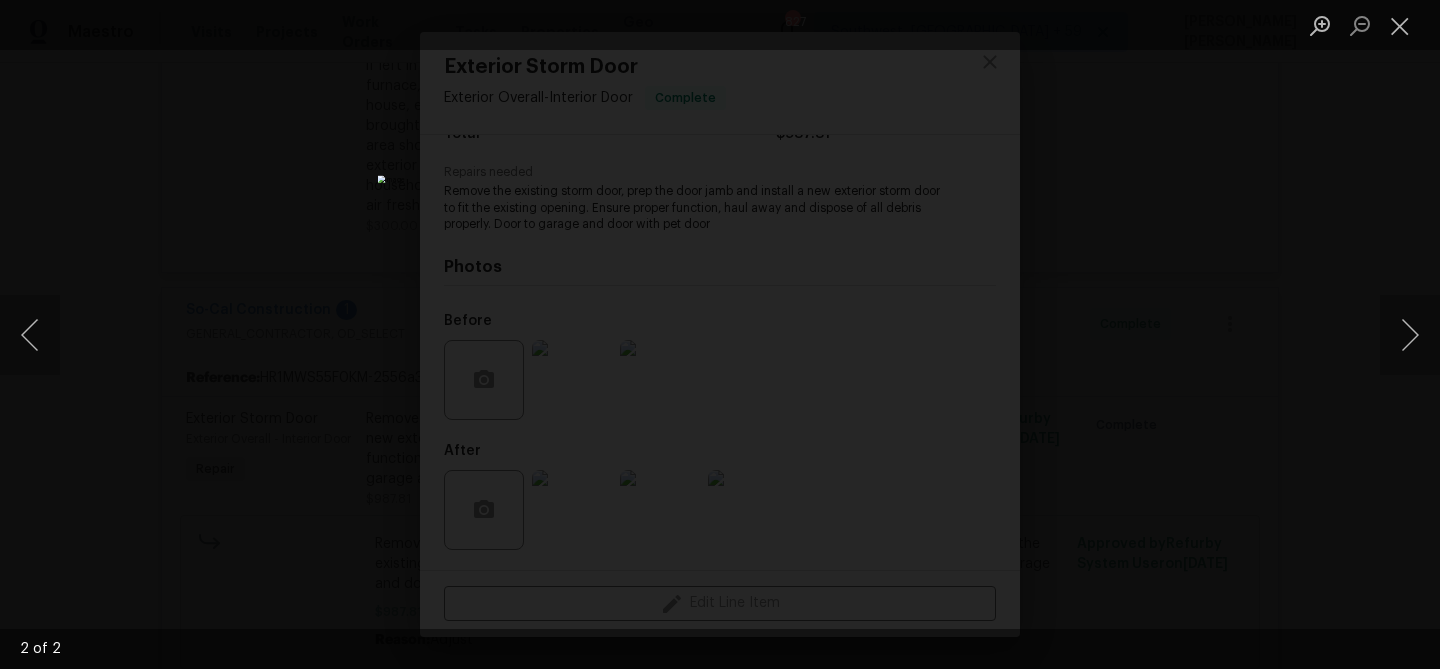 click at bounding box center (720, 334) 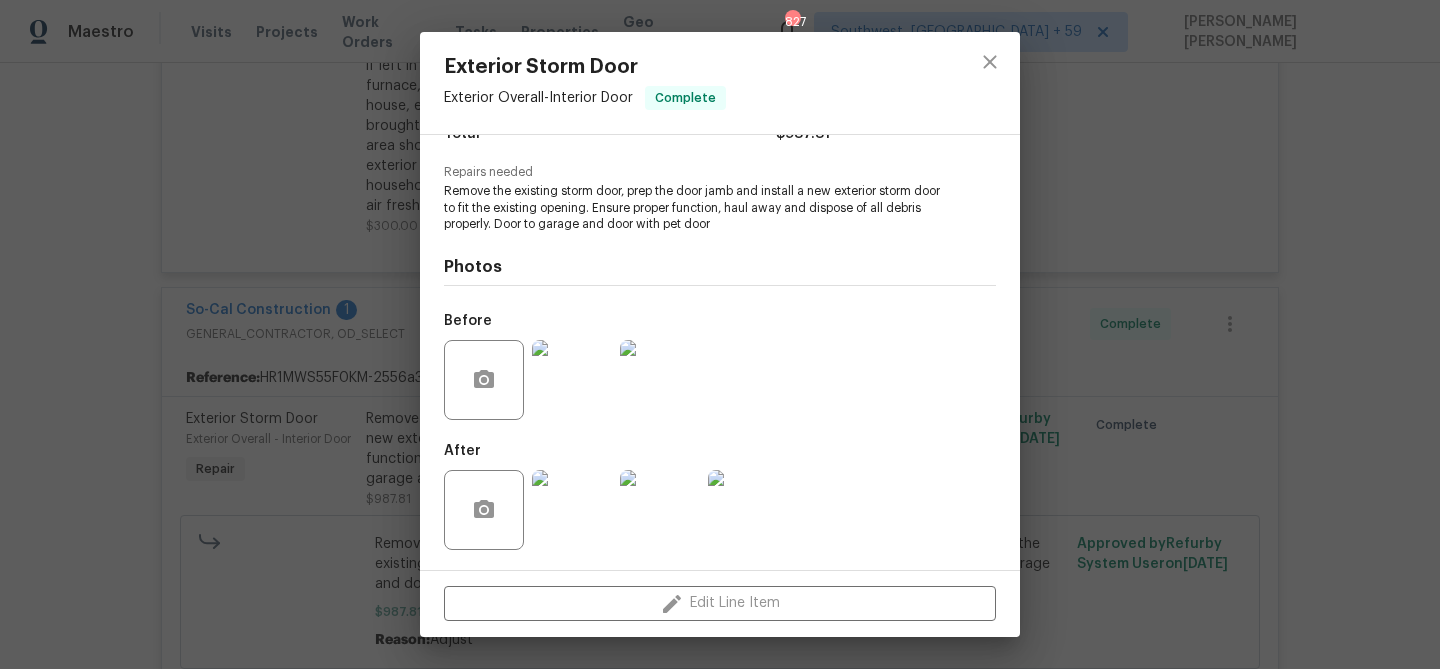 click at bounding box center (748, 510) 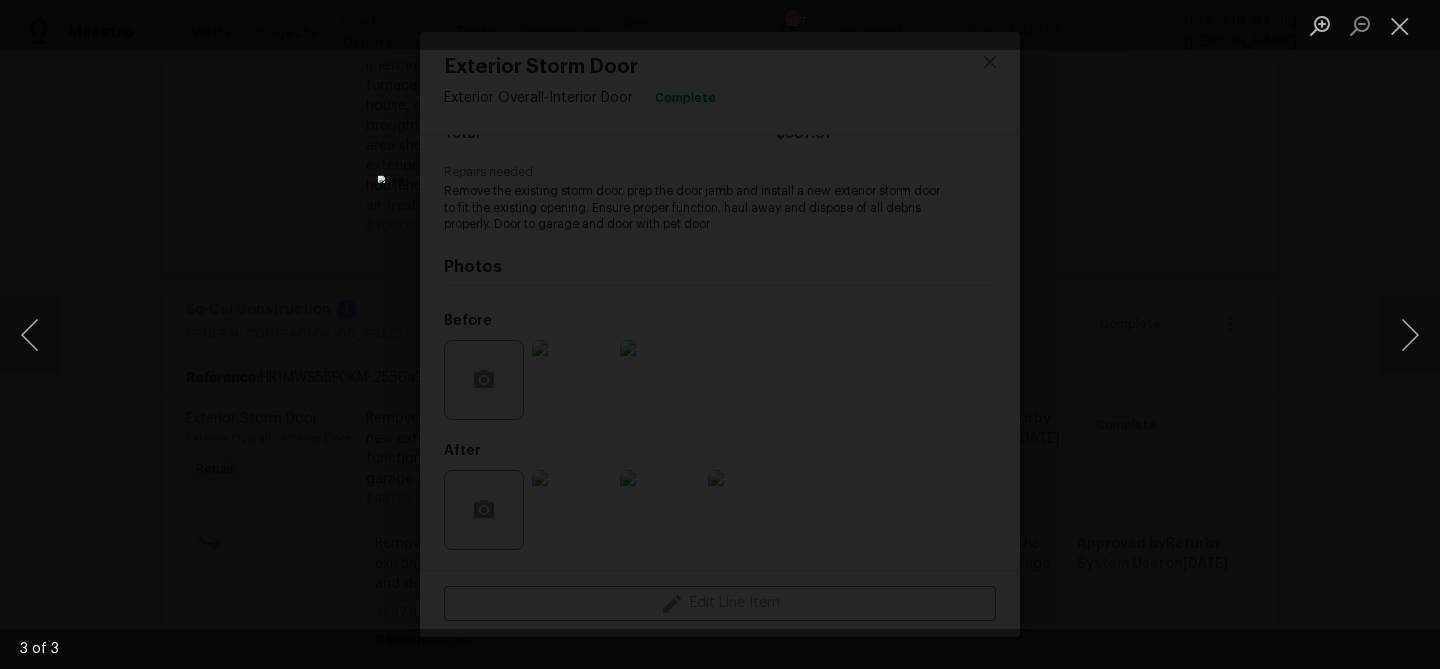 click at bounding box center (720, 334) 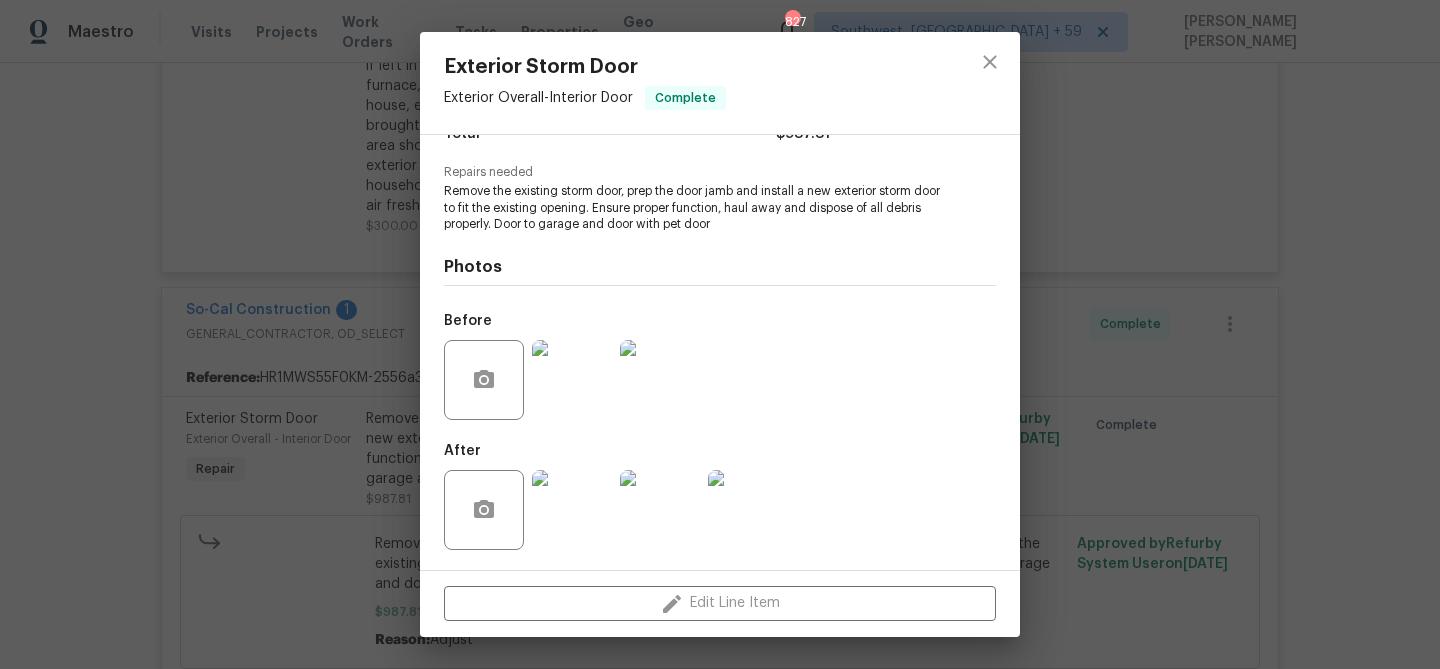click on "Exterior Storm Door Exterior Overall  -  Interior Door Complete Vendor So-Cal Construction Account Category Repairs Cost $329.27 x 3 count $987.81 Labor $0 Total $987.81 Repairs needed Remove the existing storm door, prep the door jamb and install a new exterior storm door to fit the existing opening. Ensure proper function, haul away and dispose of all debris properly.   Door to garage and door with pet door Photos Before After  Edit Line Item" at bounding box center [720, 334] 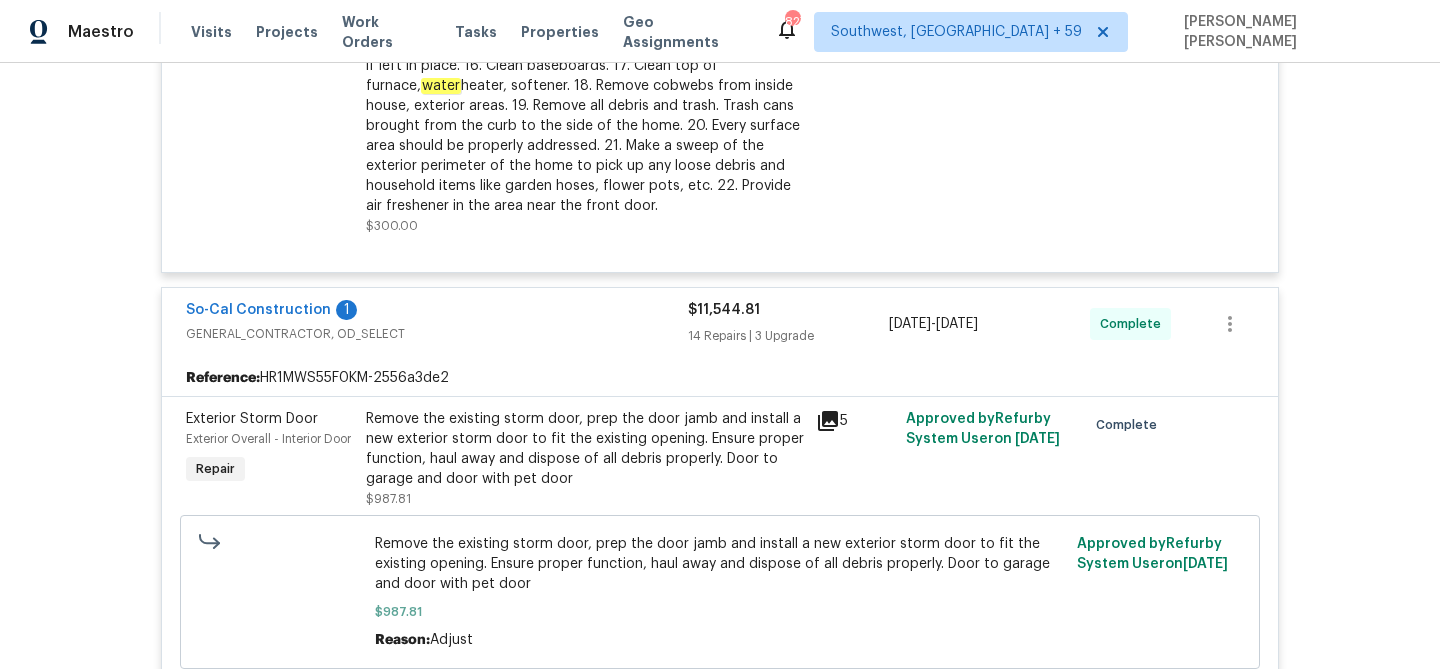 click 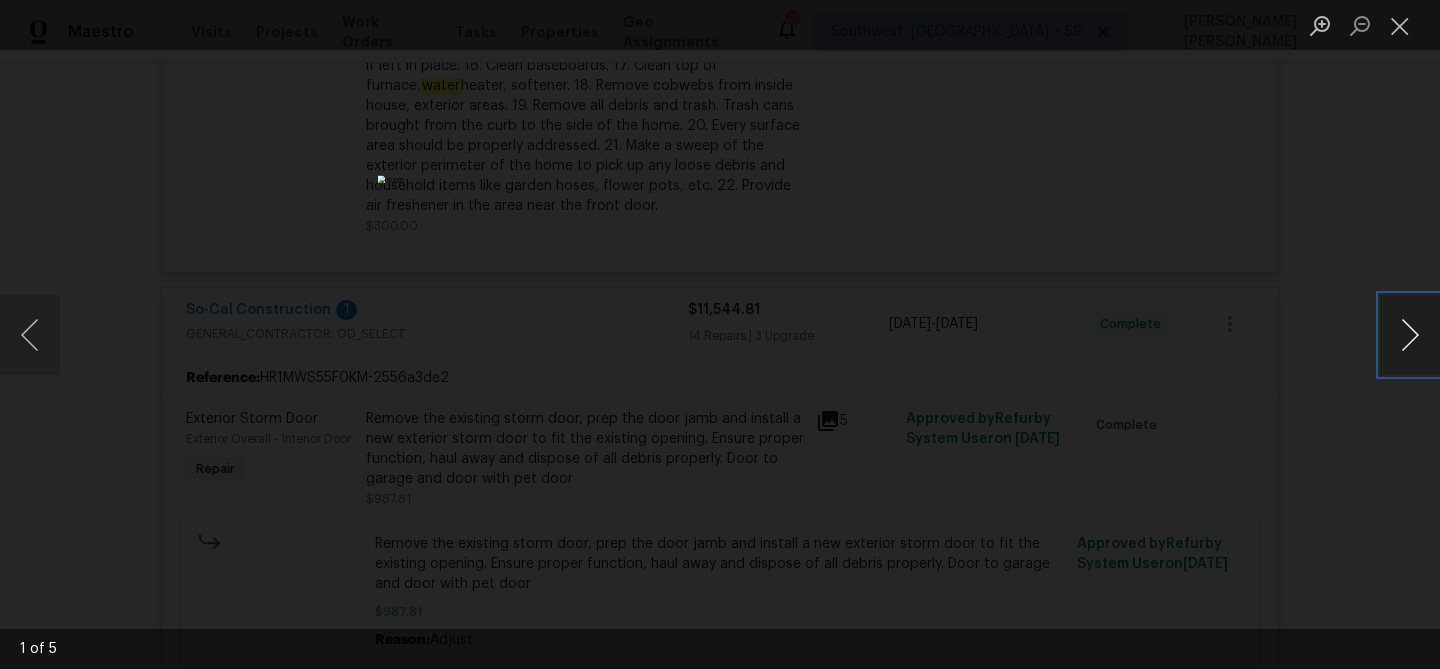 click at bounding box center (1410, 335) 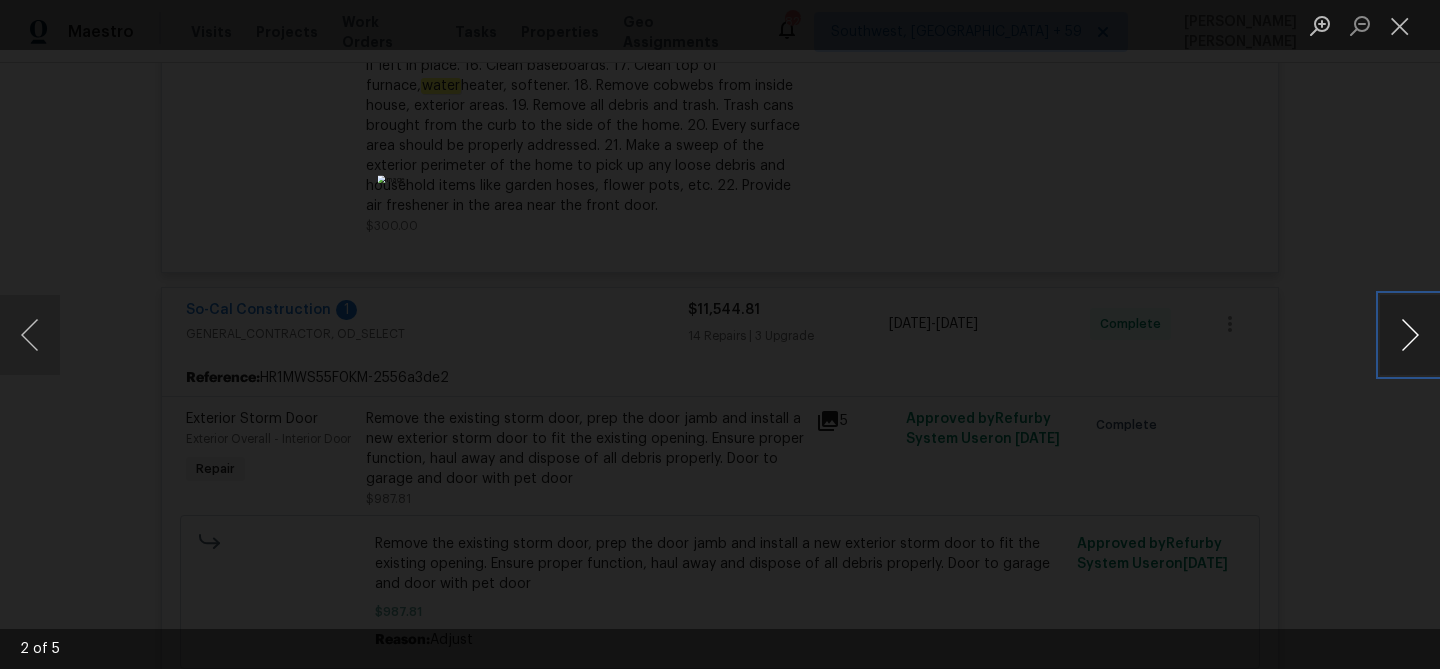 click at bounding box center [1410, 335] 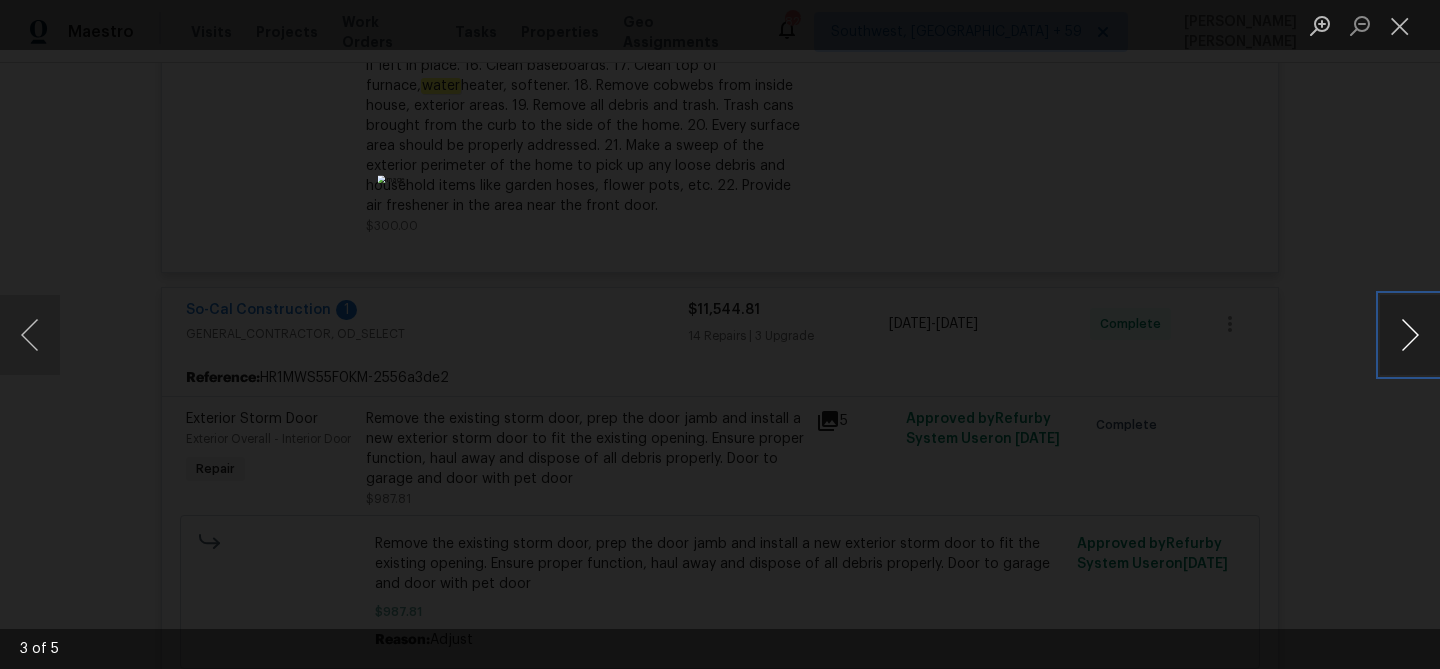 click at bounding box center (1410, 335) 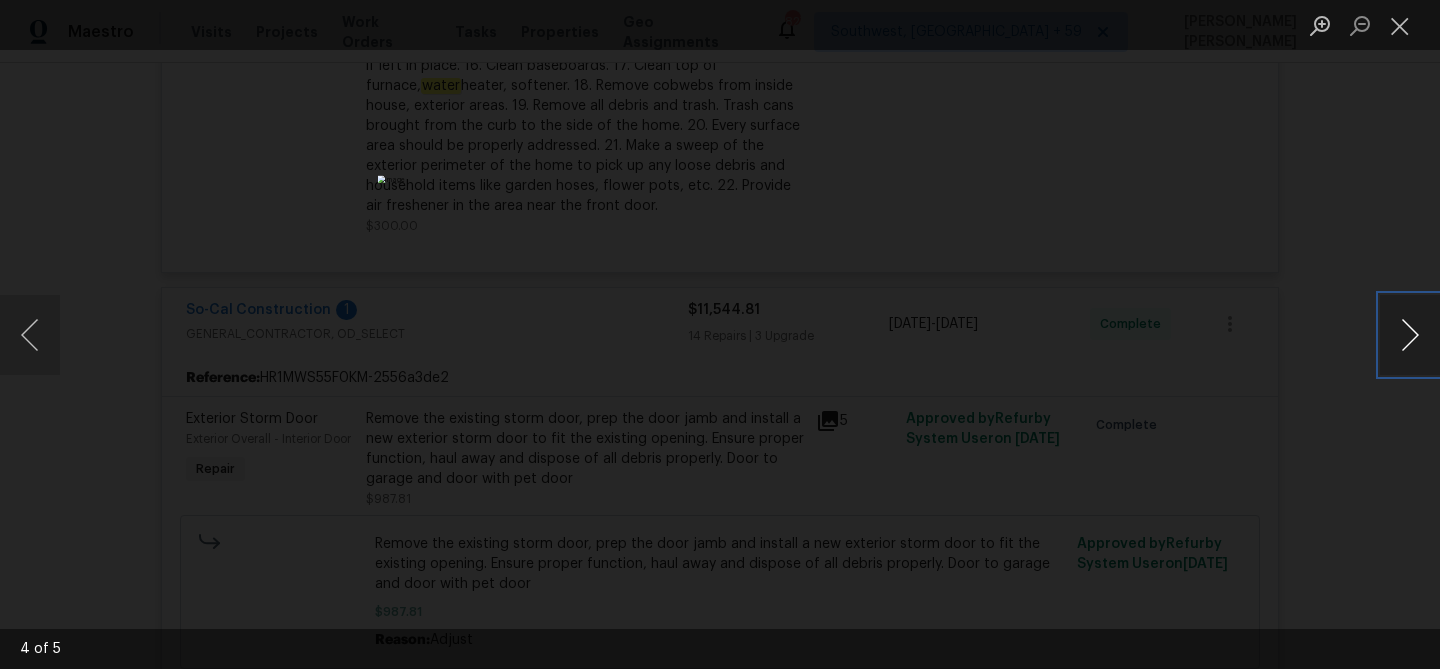 click at bounding box center (1410, 335) 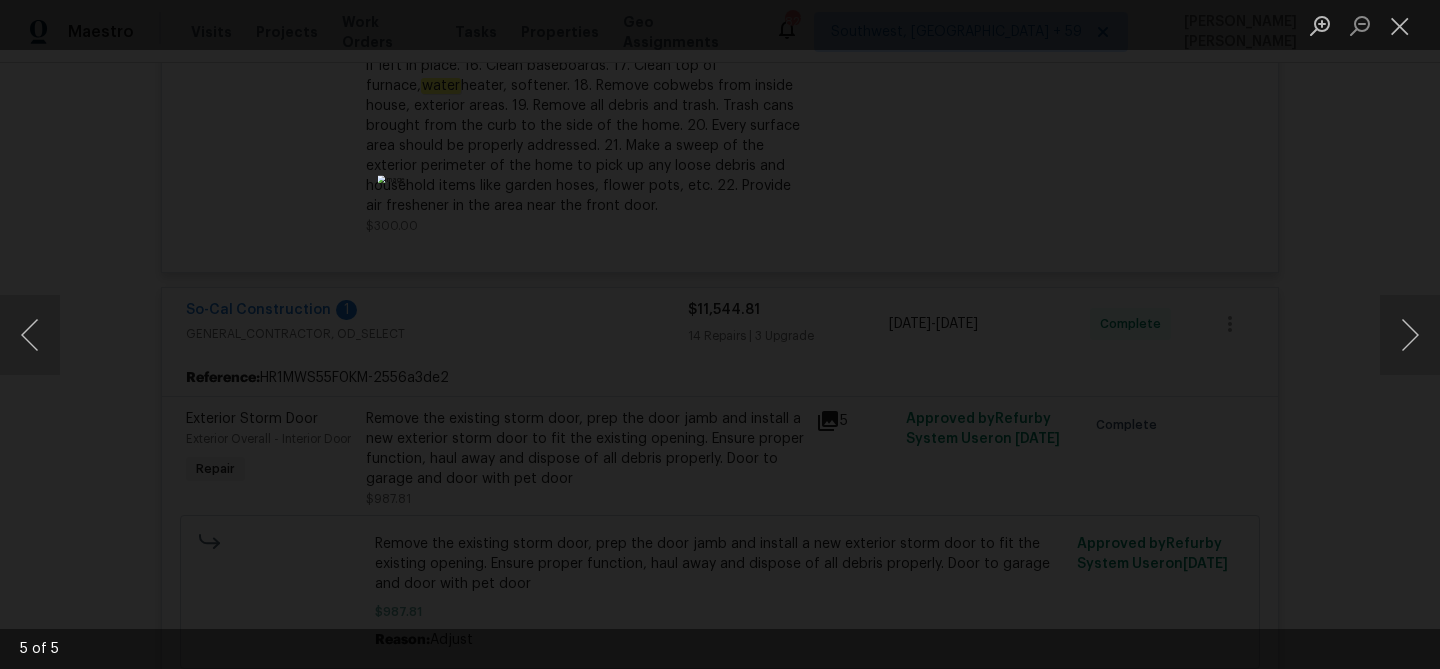 click at bounding box center [720, 334] 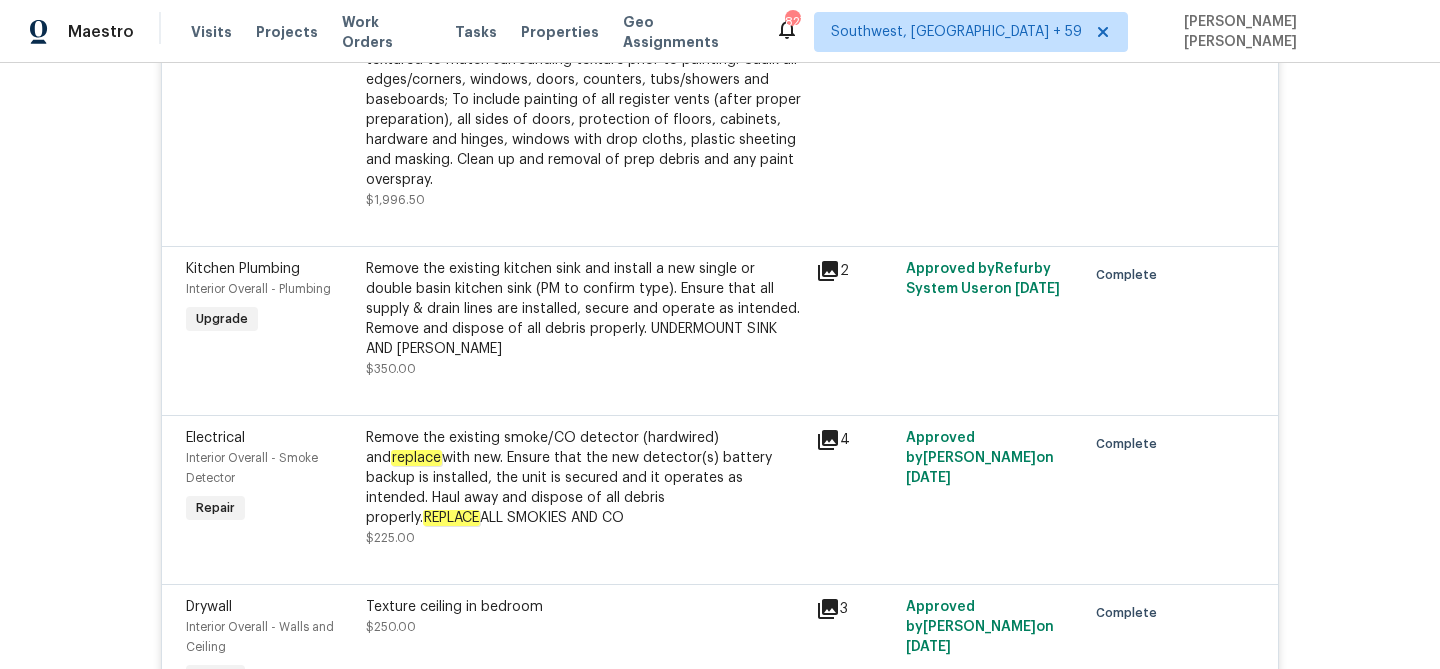 scroll, scrollTop: 5350, scrollLeft: 0, axis: vertical 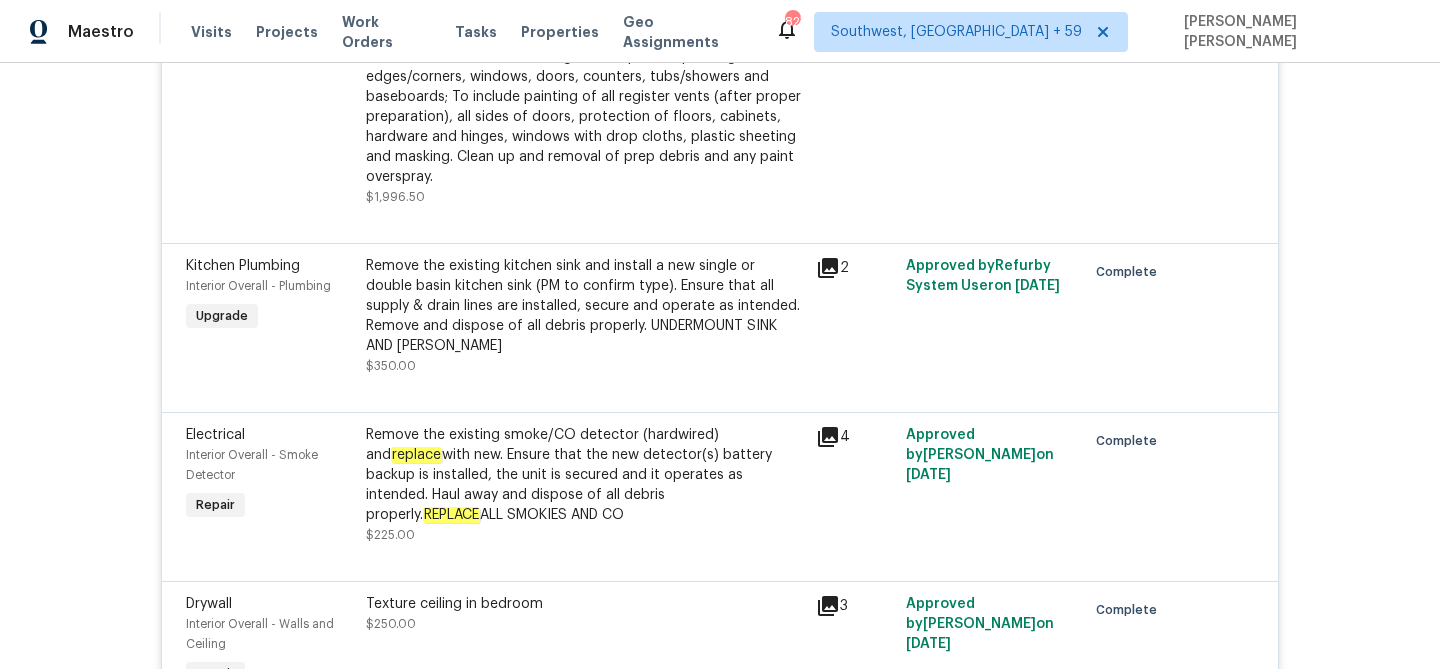 click on "Remove the existing smoke/CO detector (hardwired) and  replace  with new. Ensure that the new detector(s) battery backup is installed, the unit is secured and it operates as intended. Haul away and dispose of all debris properly.   REPLACE  ALL SMOKIES AND CO" at bounding box center (585, 475) 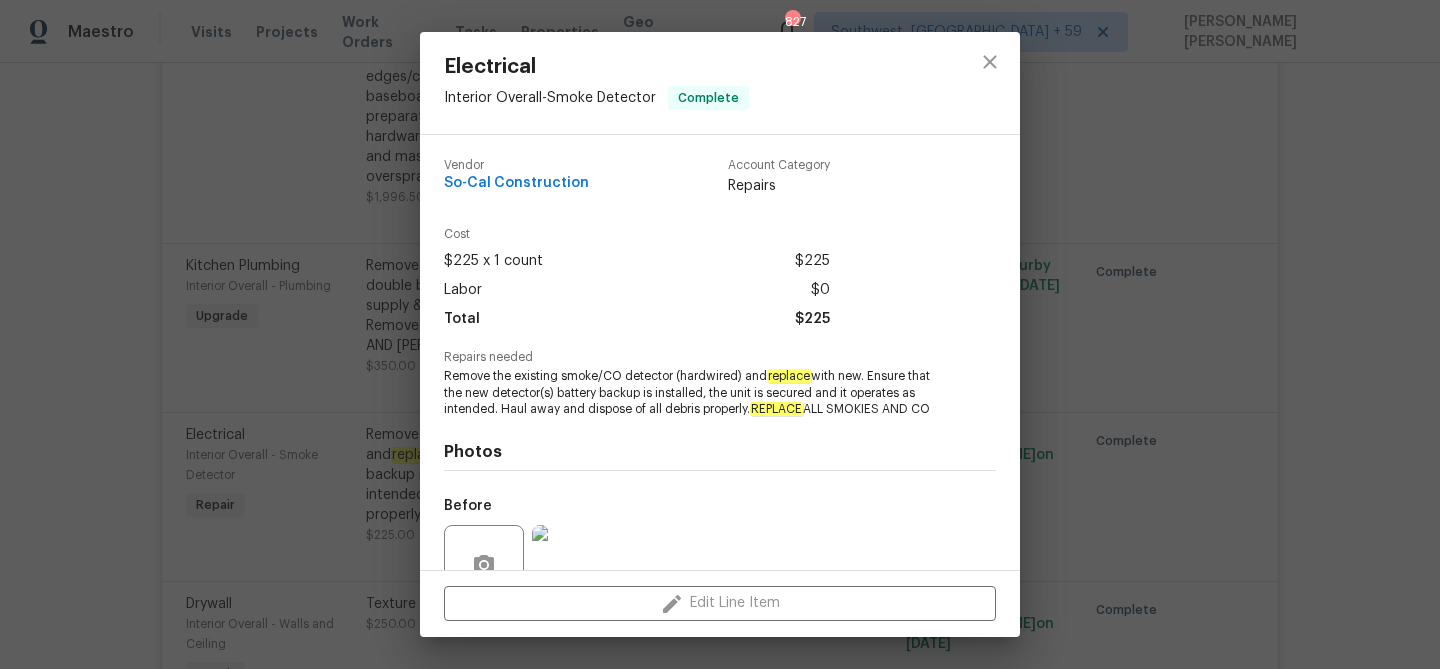 click on "Remove the existing smoke/CO detector (hardwired) and  replace  with new. Ensure that the new detector(s) battery backup is installed, the unit is secured and it operates as intended. Haul away and dispose of all debris properly.   REPLACE  ALL SMOKIES AND CO" at bounding box center (692, 393) 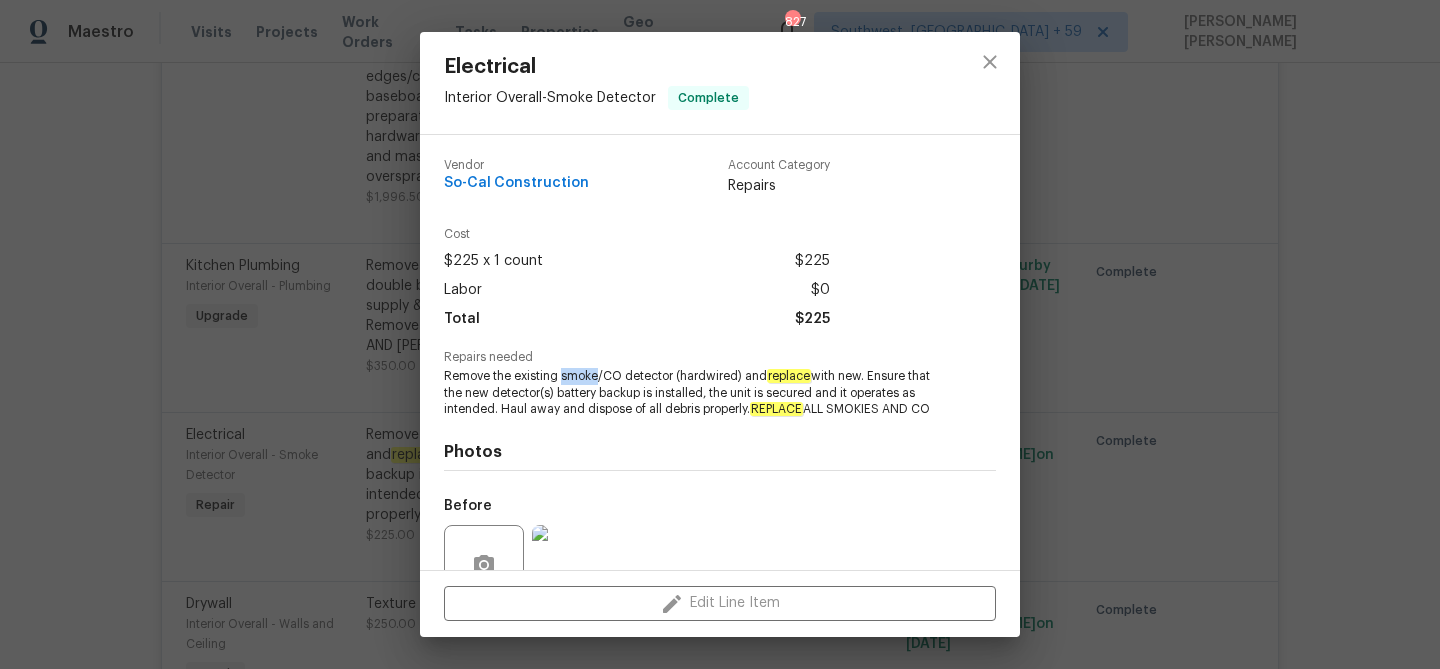 click on "Remove the existing smoke/CO detector (hardwired) and  replace  with new. Ensure that the new detector(s) battery backup is installed, the unit is secured and it operates as intended. Haul away and dispose of all debris properly.   REPLACE  ALL SMOKIES AND CO" at bounding box center [692, 393] 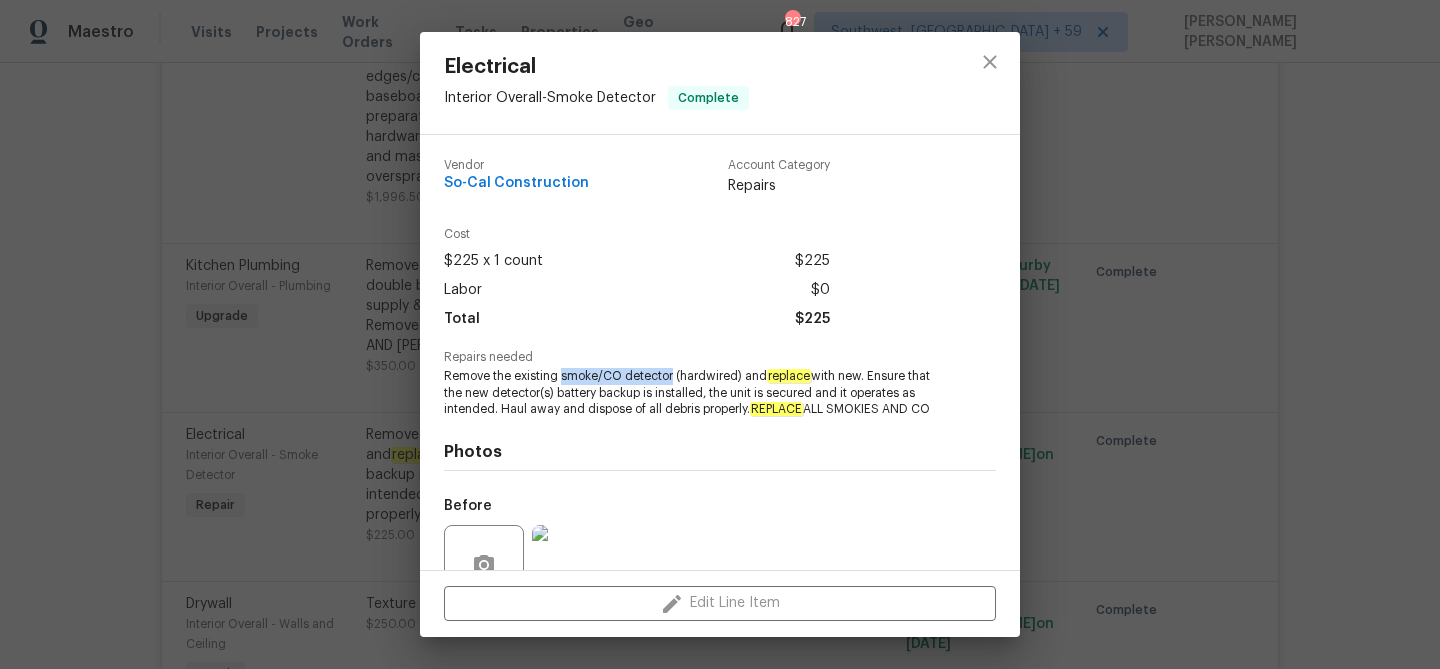 copy on "smoke/CO detector" 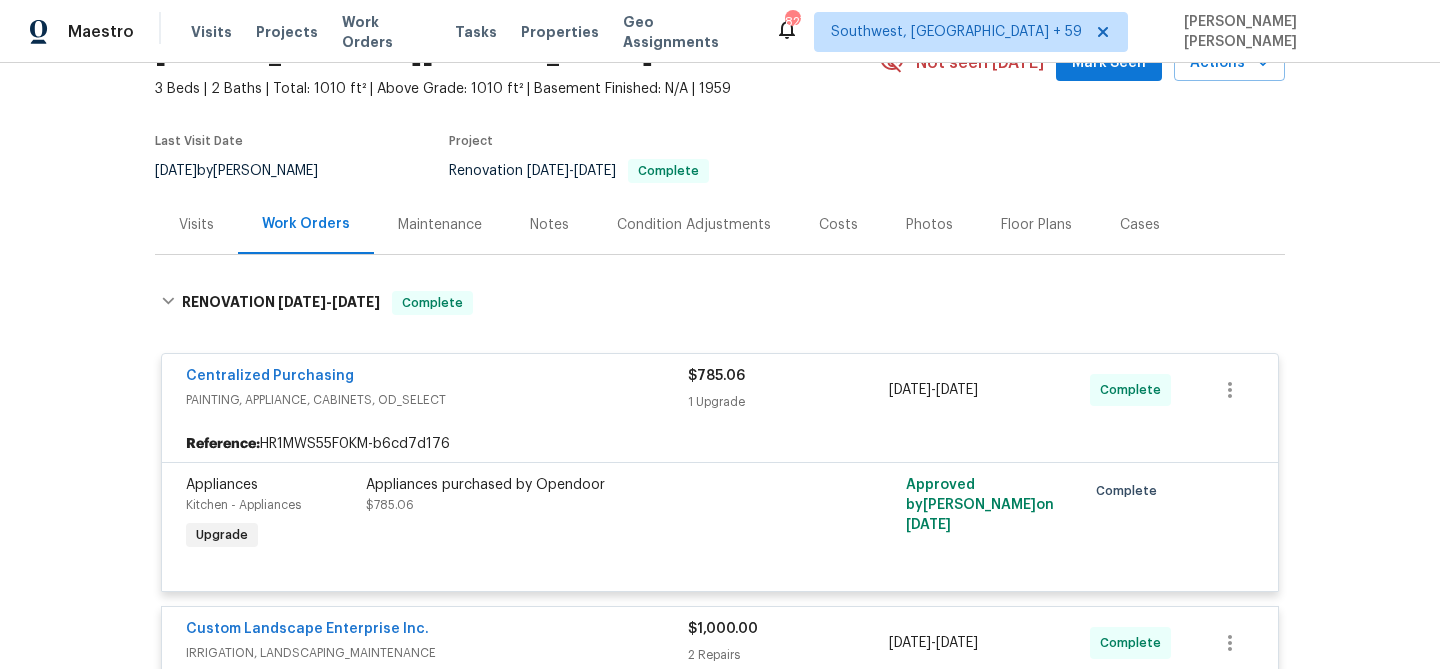 scroll, scrollTop: 120, scrollLeft: 0, axis: vertical 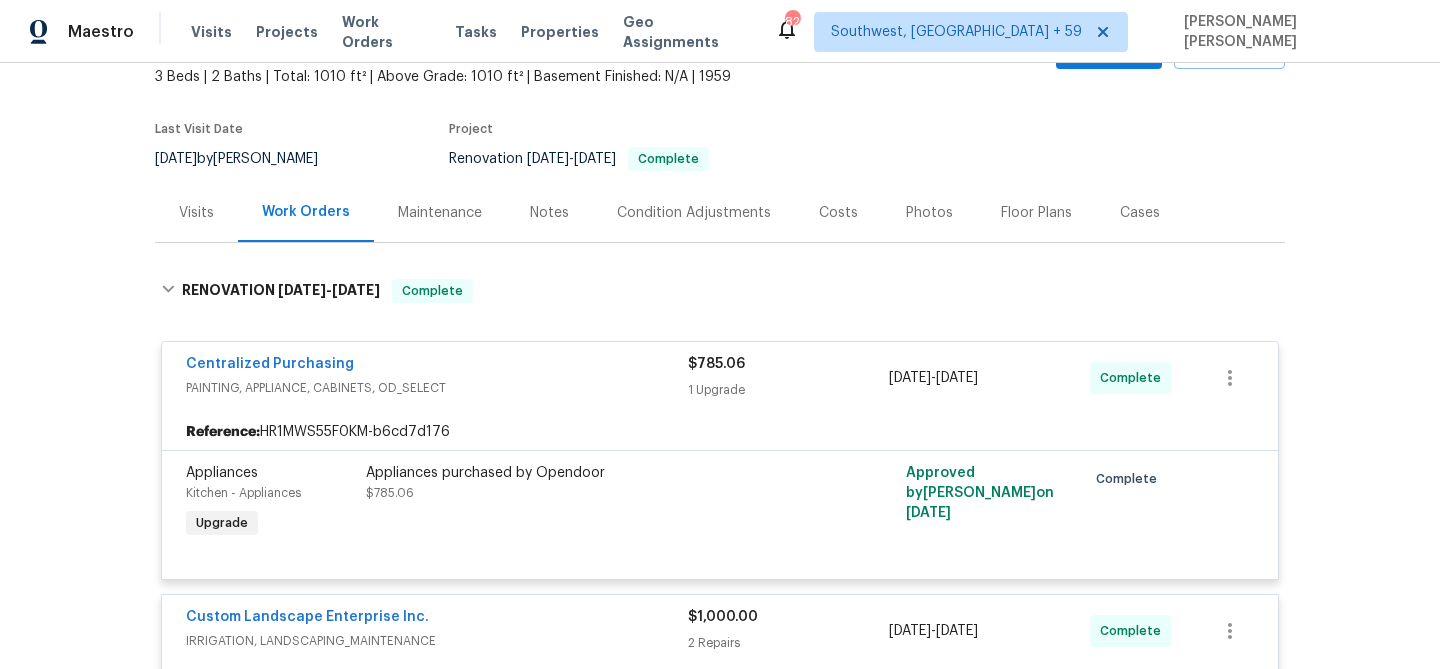 click on "Centralized Purchasing" at bounding box center (437, 366) 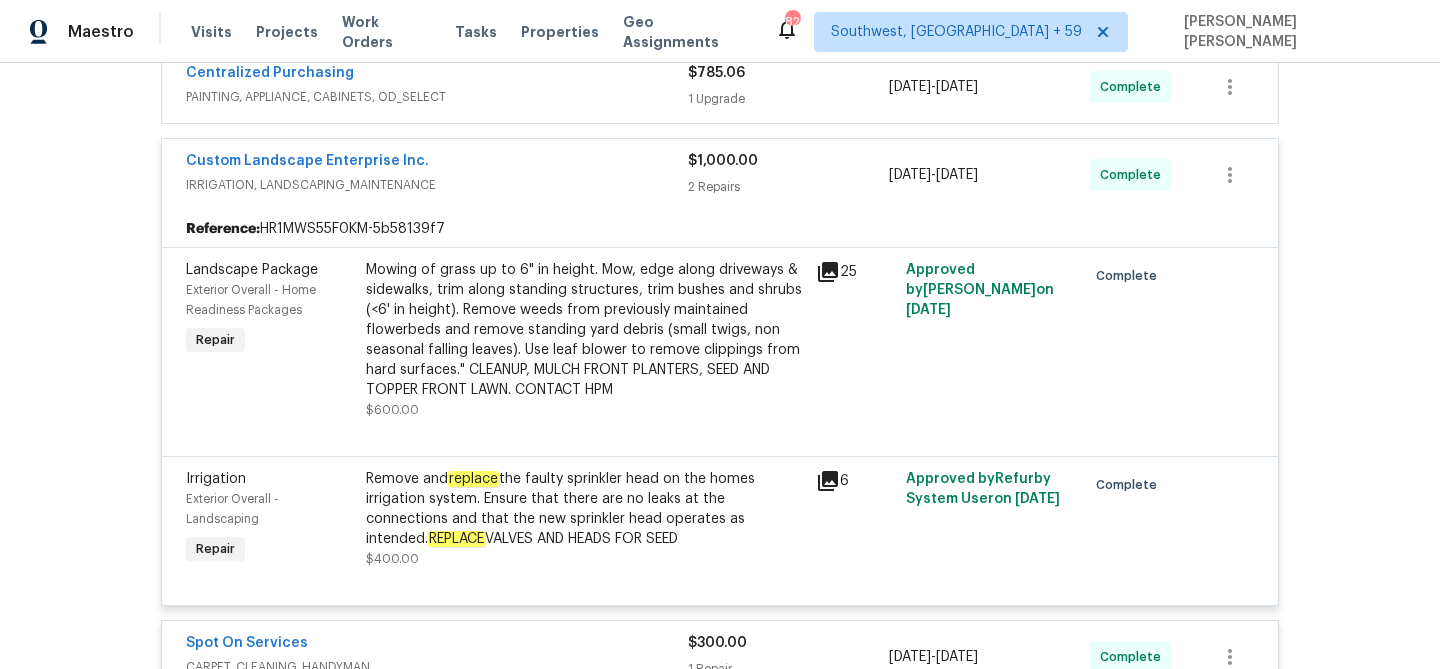 scroll, scrollTop: 394, scrollLeft: 0, axis: vertical 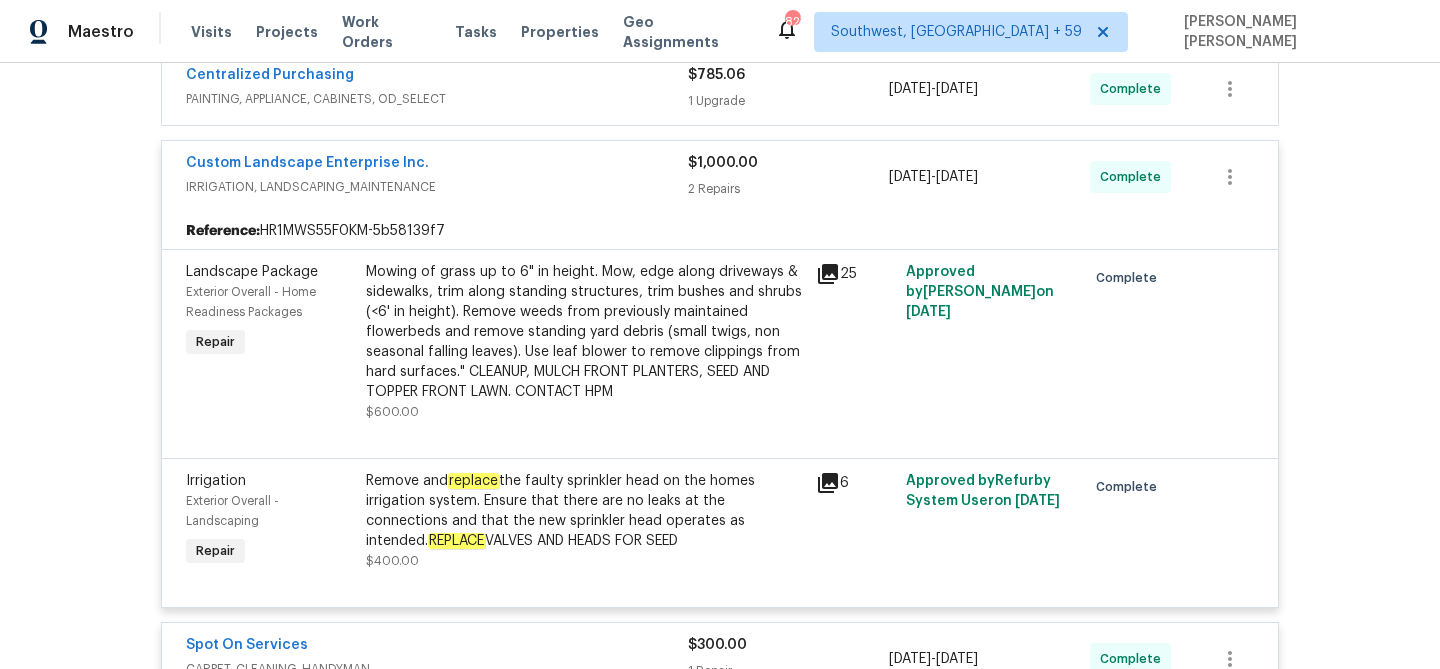 click on "Custom Landscape Enterprise Inc." at bounding box center [437, 165] 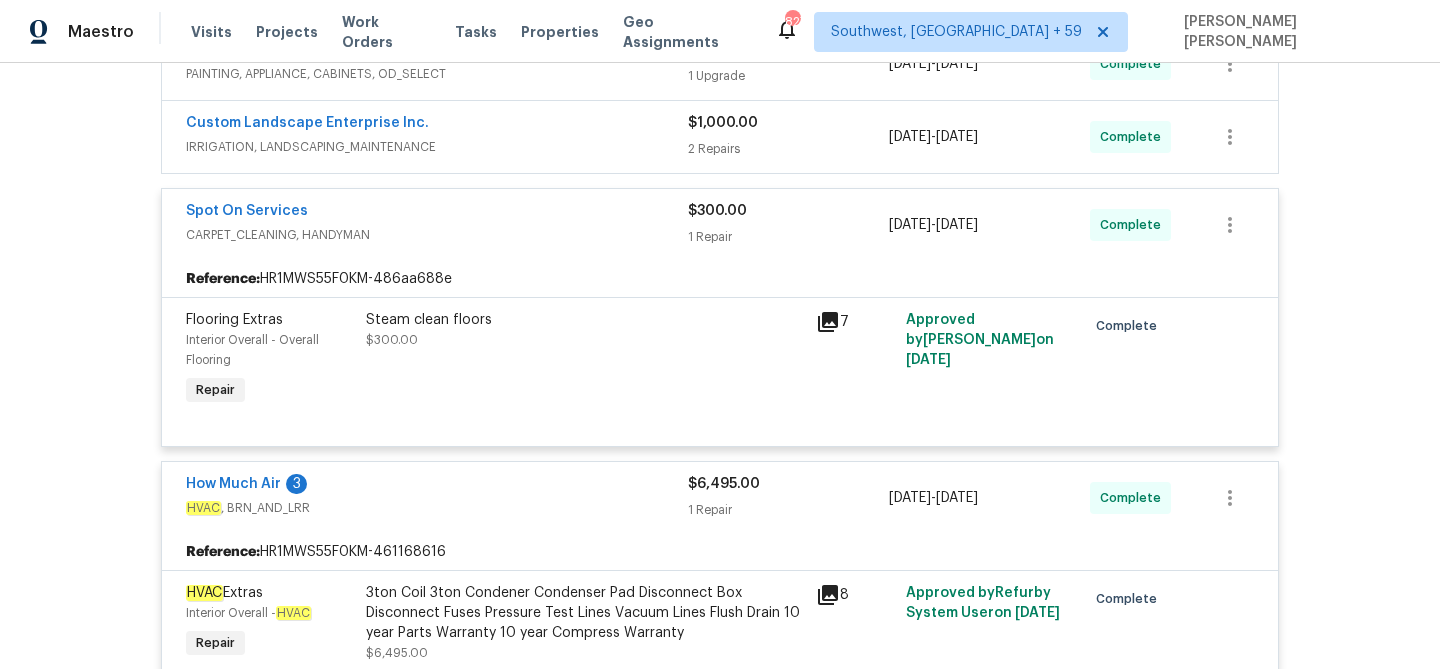 scroll, scrollTop: 421, scrollLeft: 0, axis: vertical 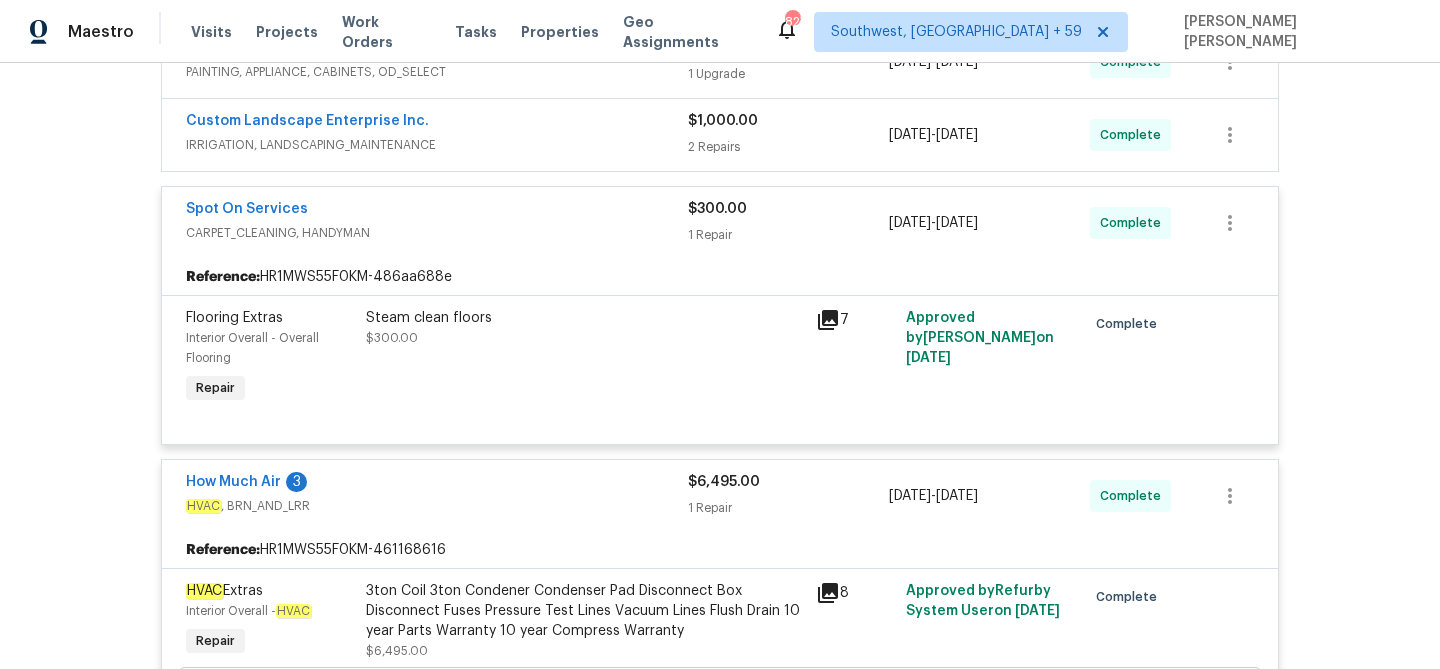 click on "Reference:  HR1MWS55F0KM-486aa688e" at bounding box center [720, 277] 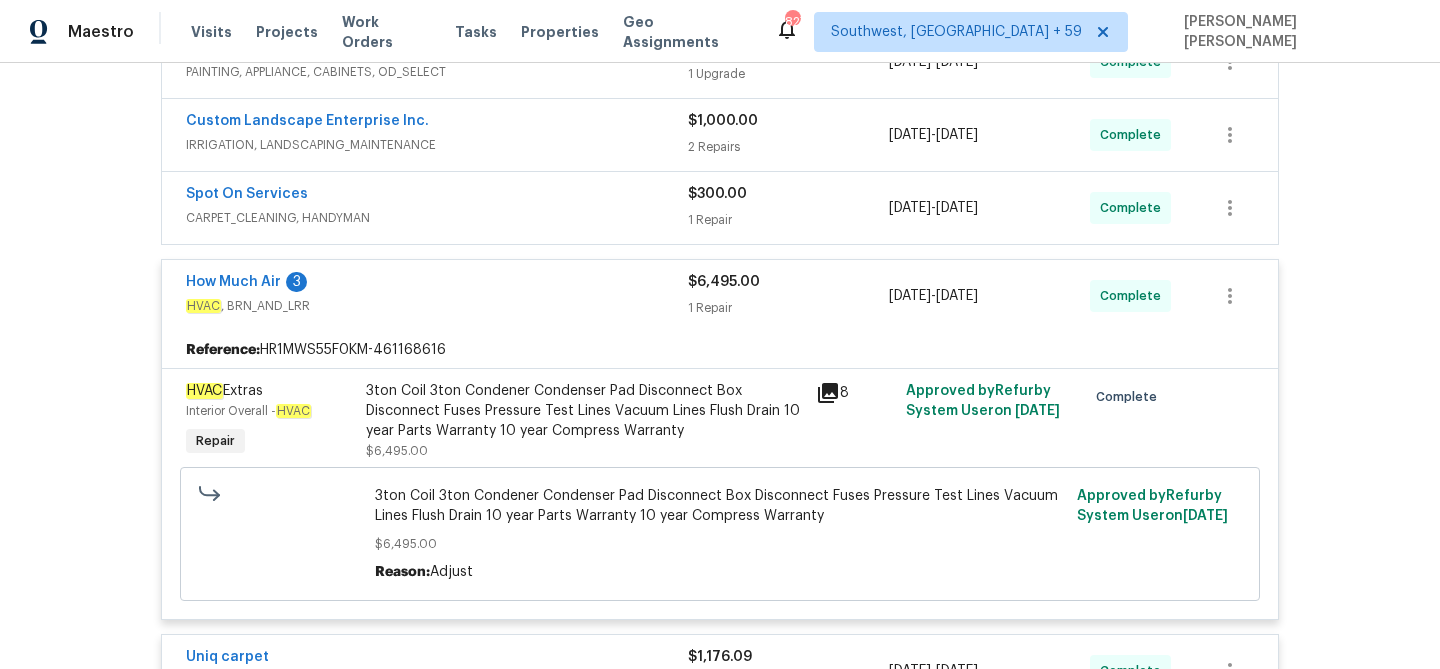 scroll, scrollTop: 437, scrollLeft: 0, axis: vertical 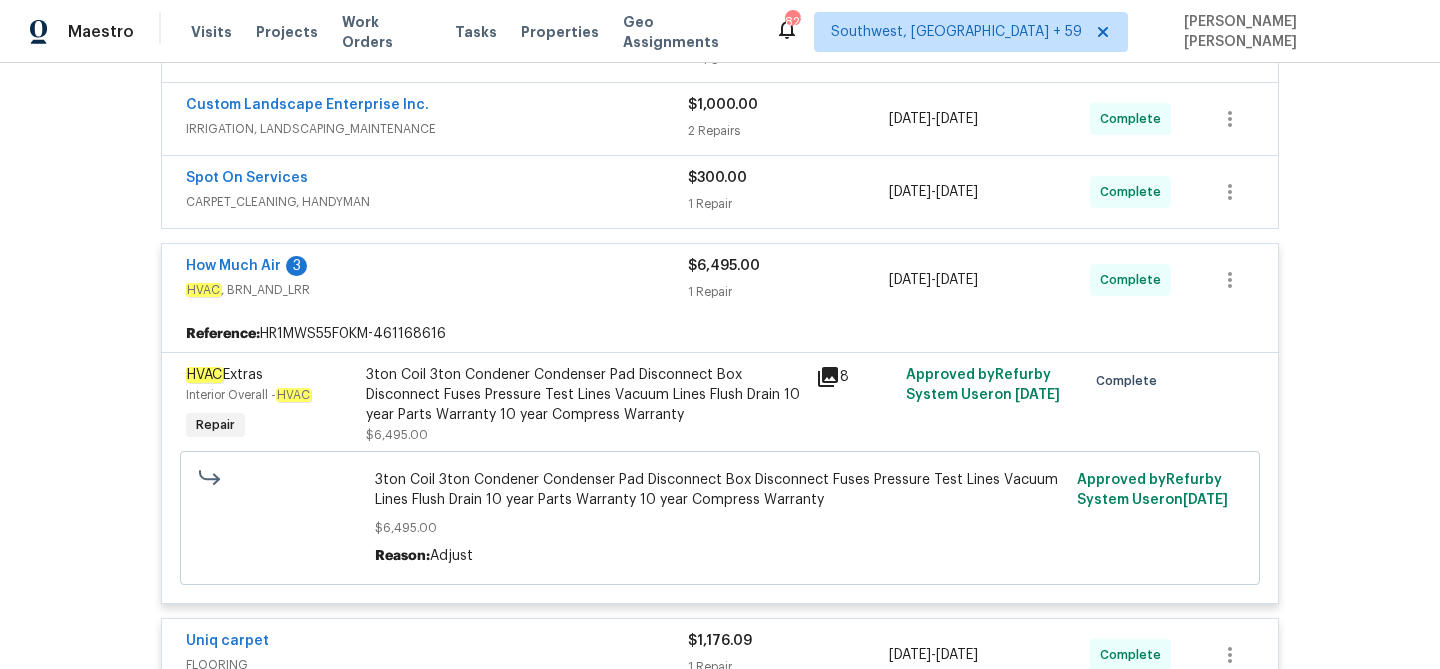 click on "HVAC , BRN_AND_LRR" at bounding box center [437, 290] 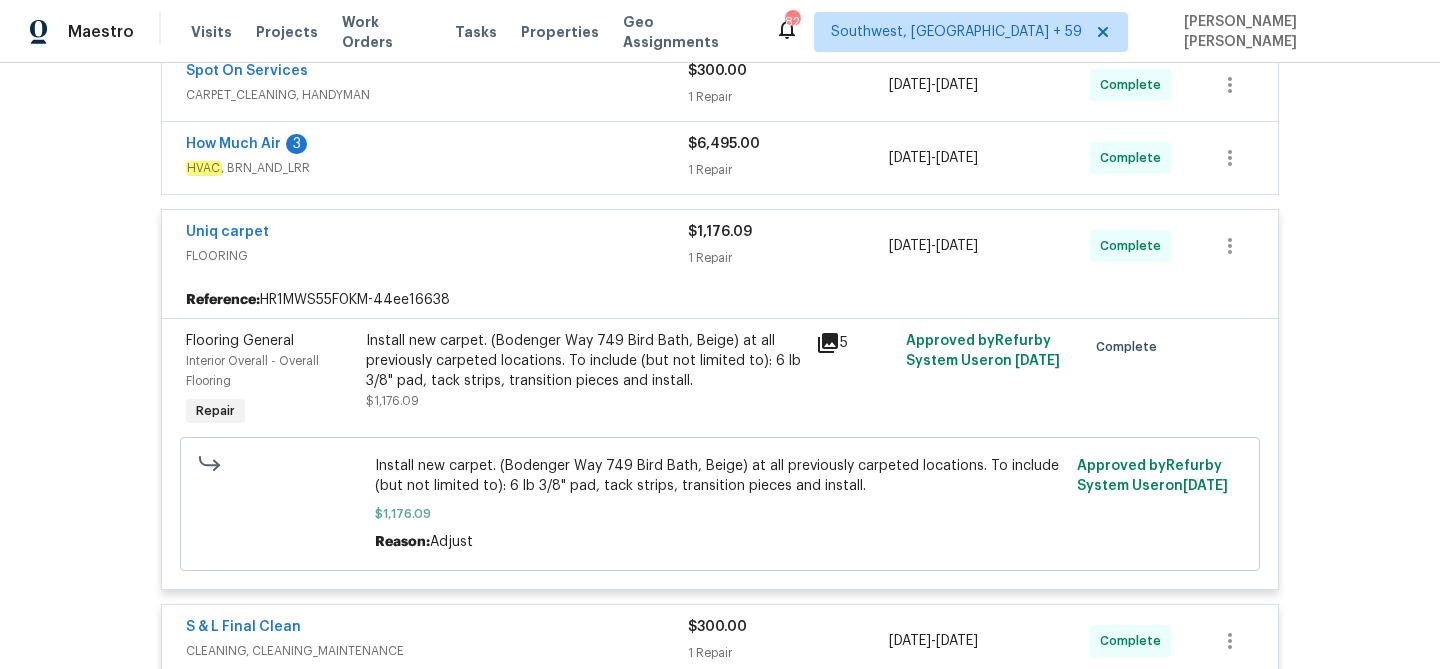 scroll, scrollTop: 546, scrollLeft: 0, axis: vertical 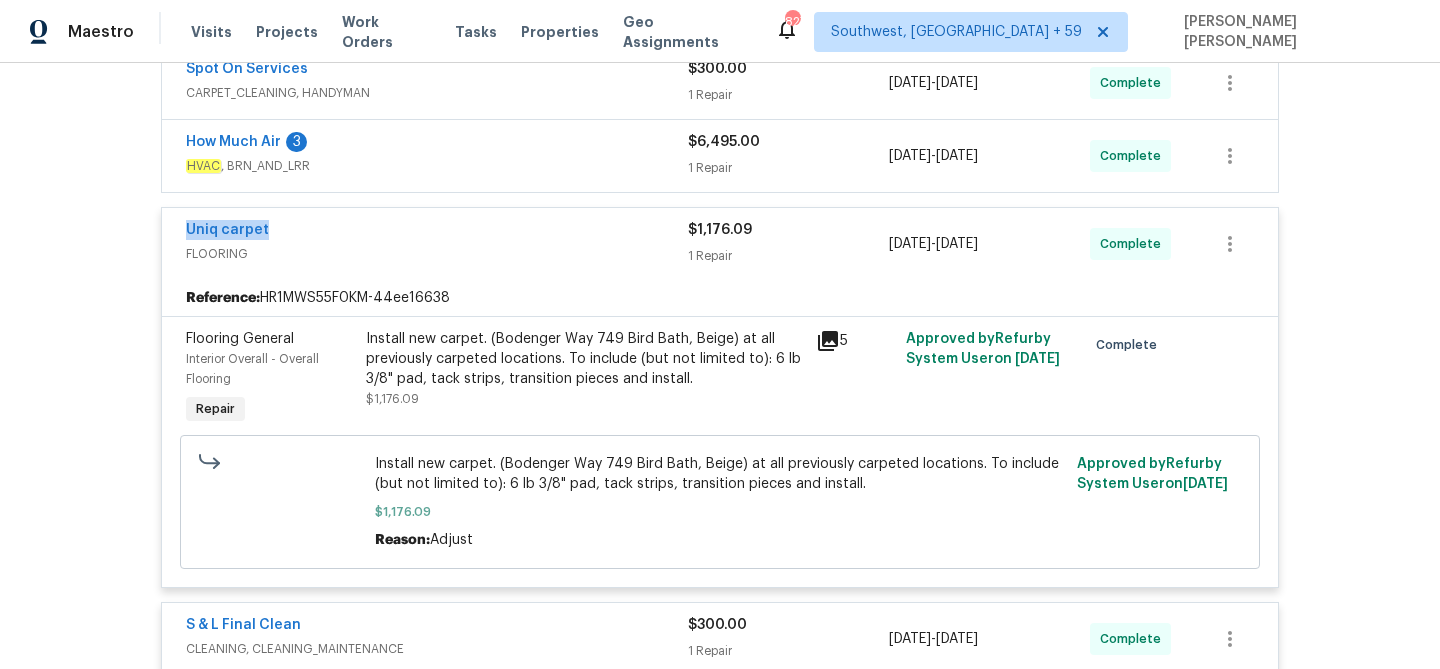 click on "Uniq carpet" at bounding box center [437, 232] 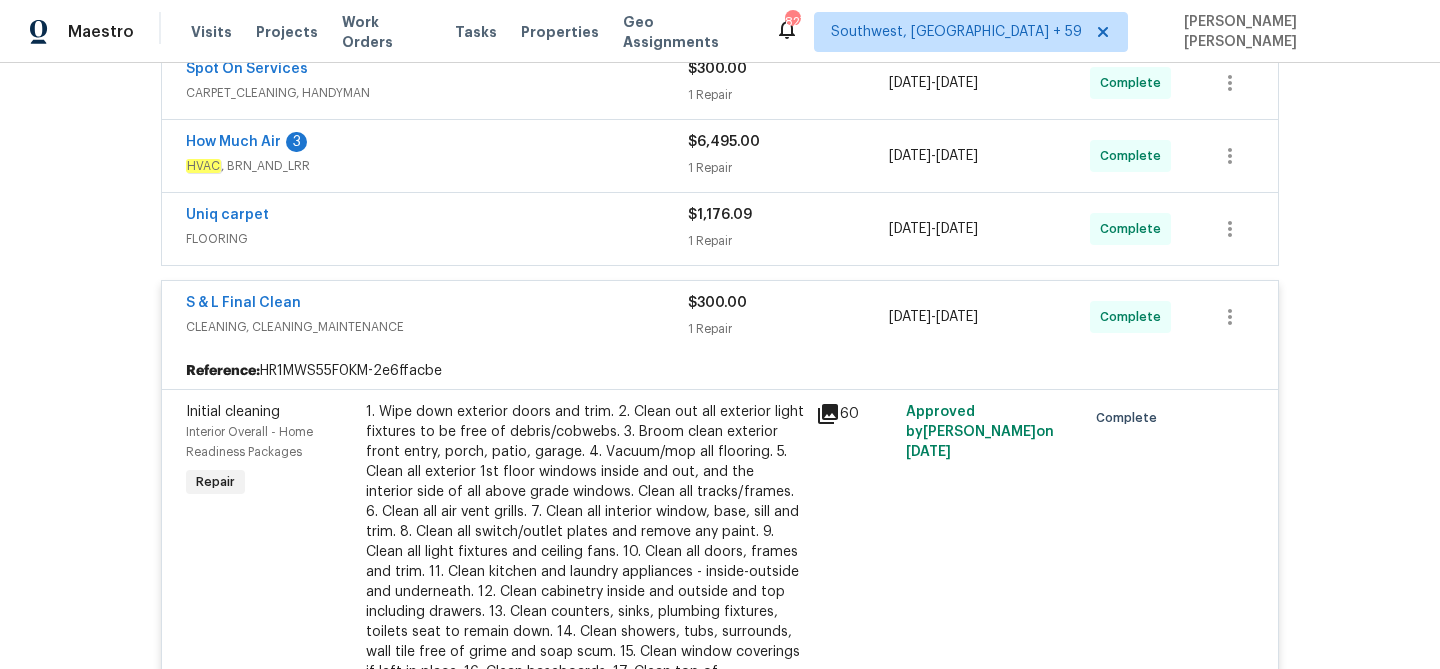 click on "S & L Final Clean" at bounding box center (437, 305) 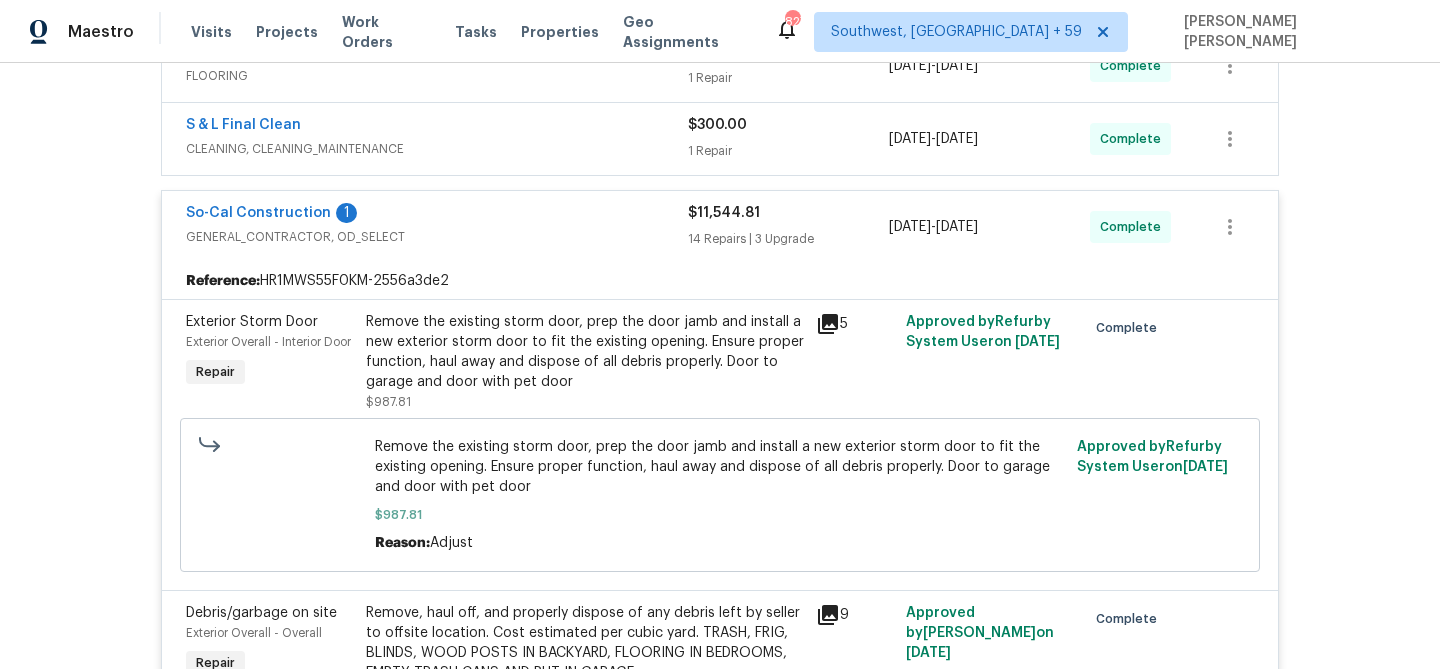scroll, scrollTop: 699, scrollLeft: 0, axis: vertical 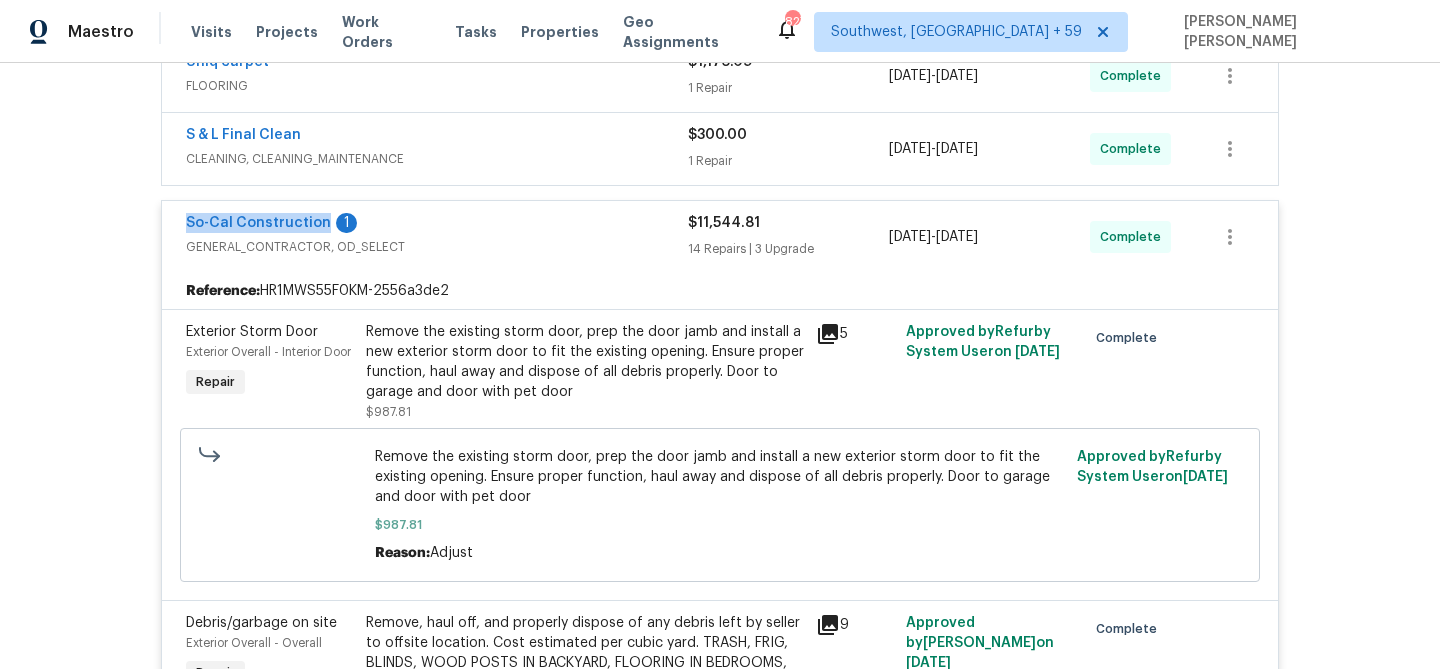 click on "So-Cal Construction 1" at bounding box center (437, 225) 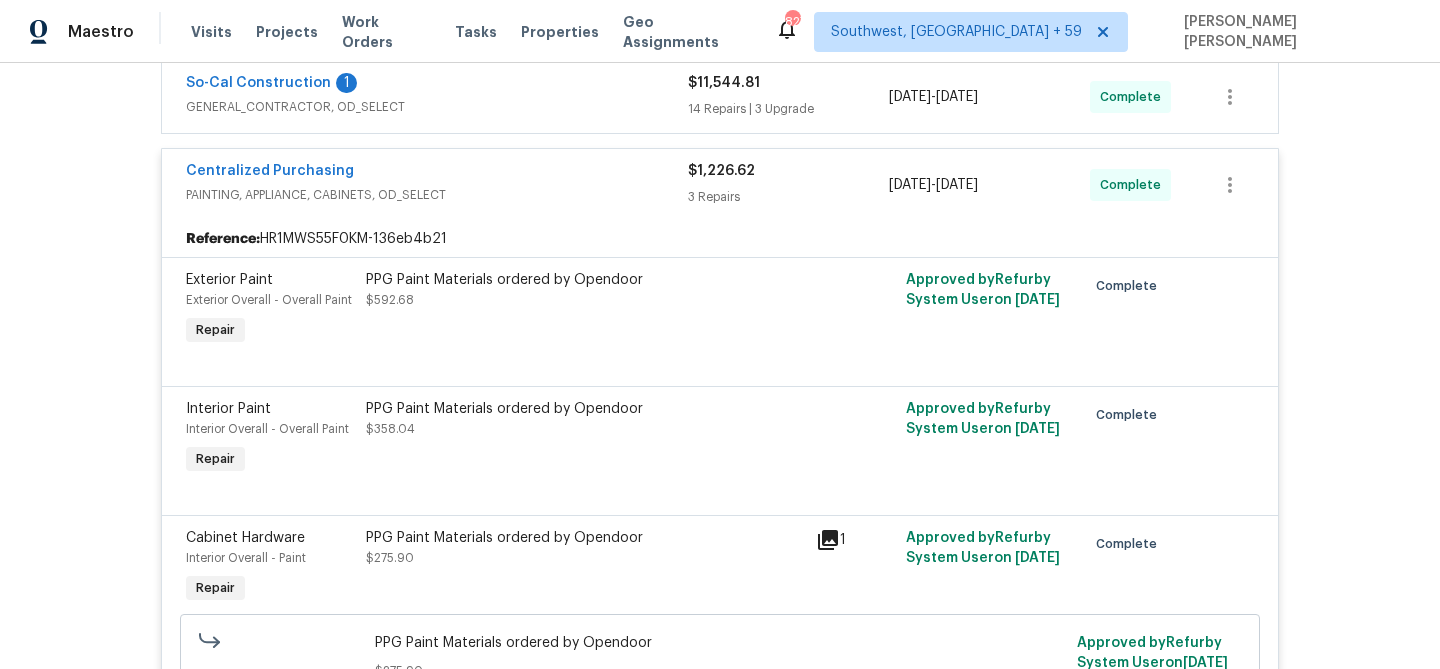 scroll, scrollTop: 751, scrollLeft: 0, axis: vertical 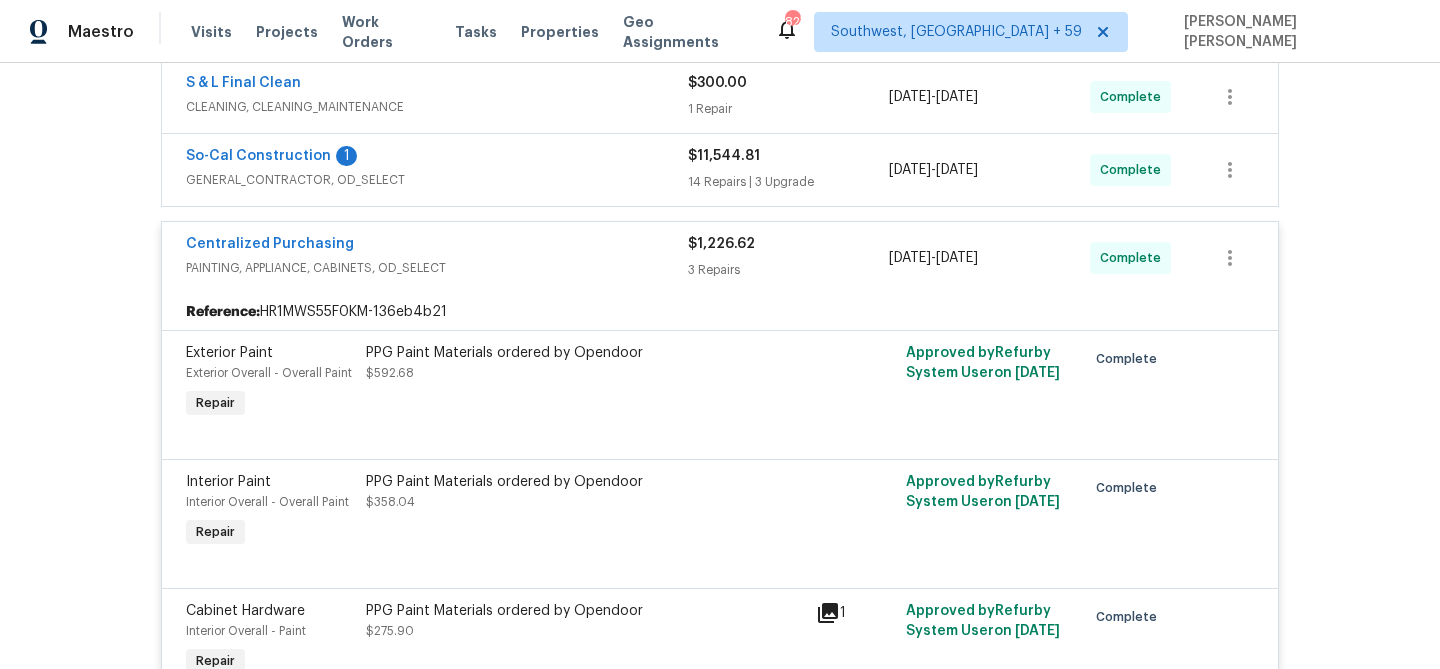 click on "Centralized Purchasing" at bounding box center (437, 246) 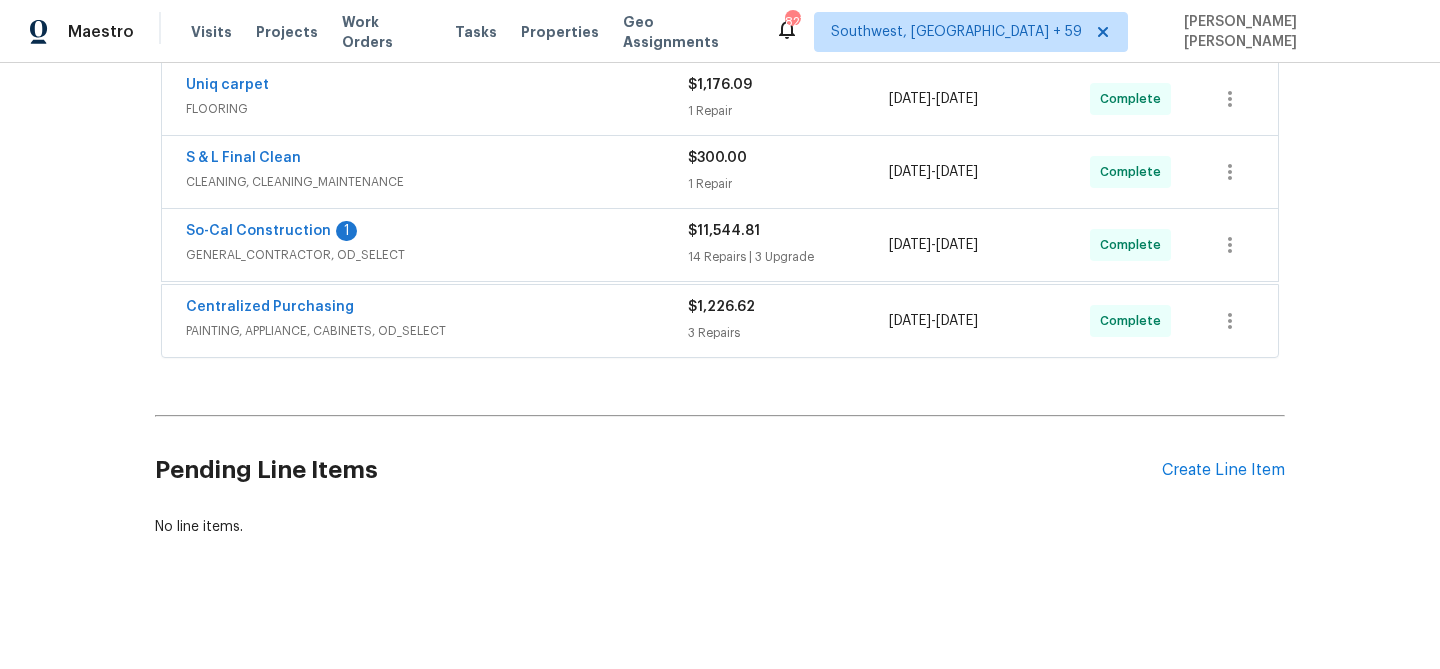 scroll, scrollTop: 674, scrollLeft: 0, axis: vertical 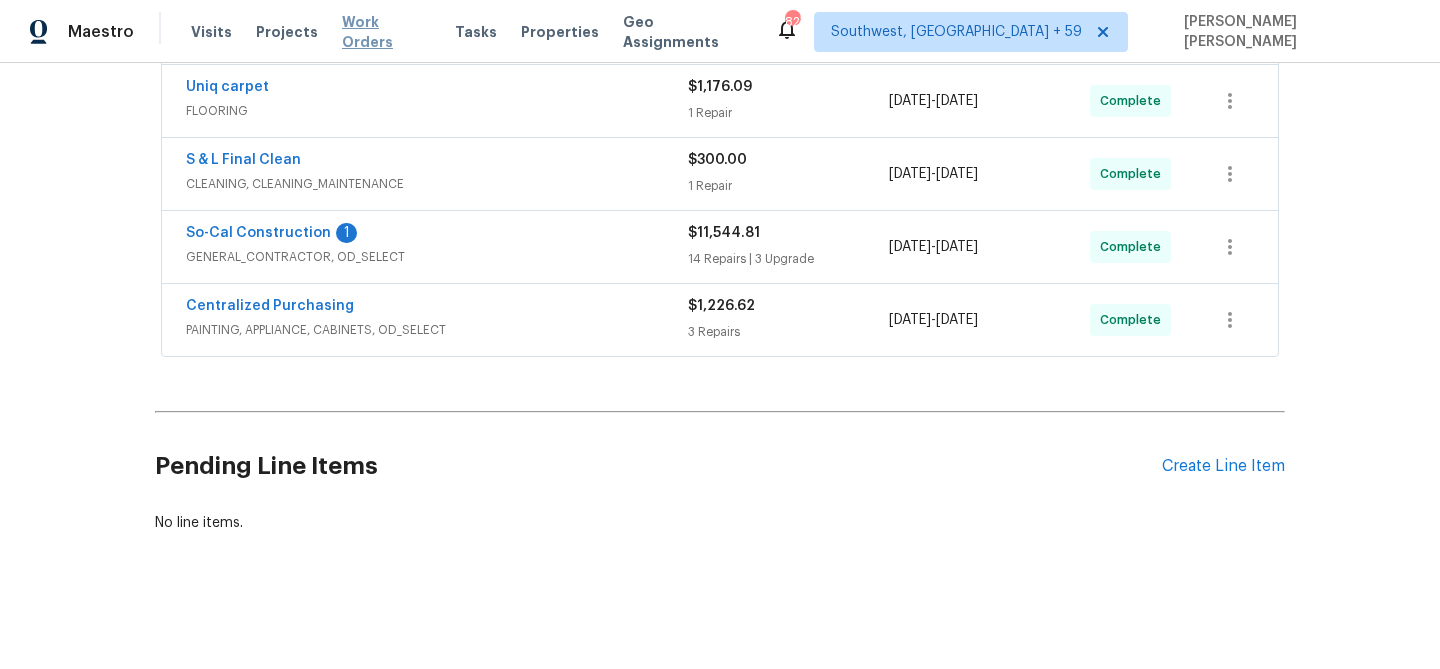 click on "Work Orders" at bounding box center [386, 32] 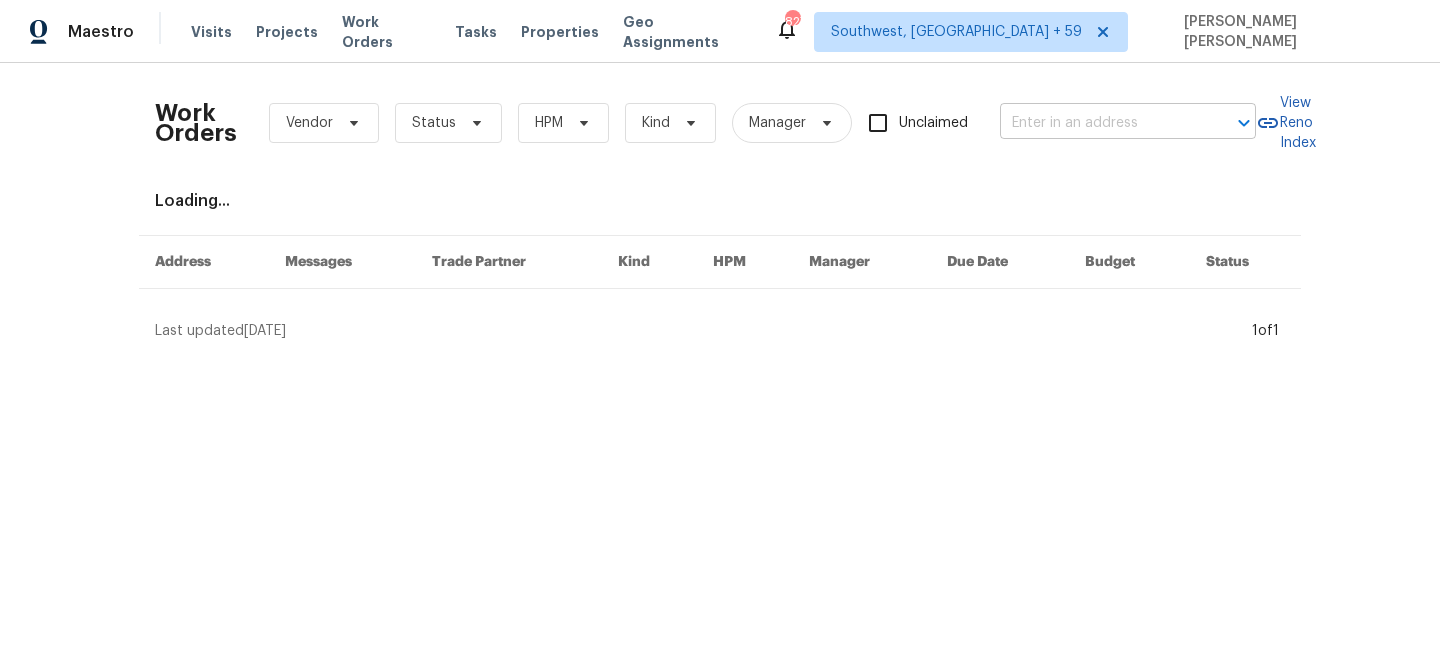 click at bounding box center [1100, 123] 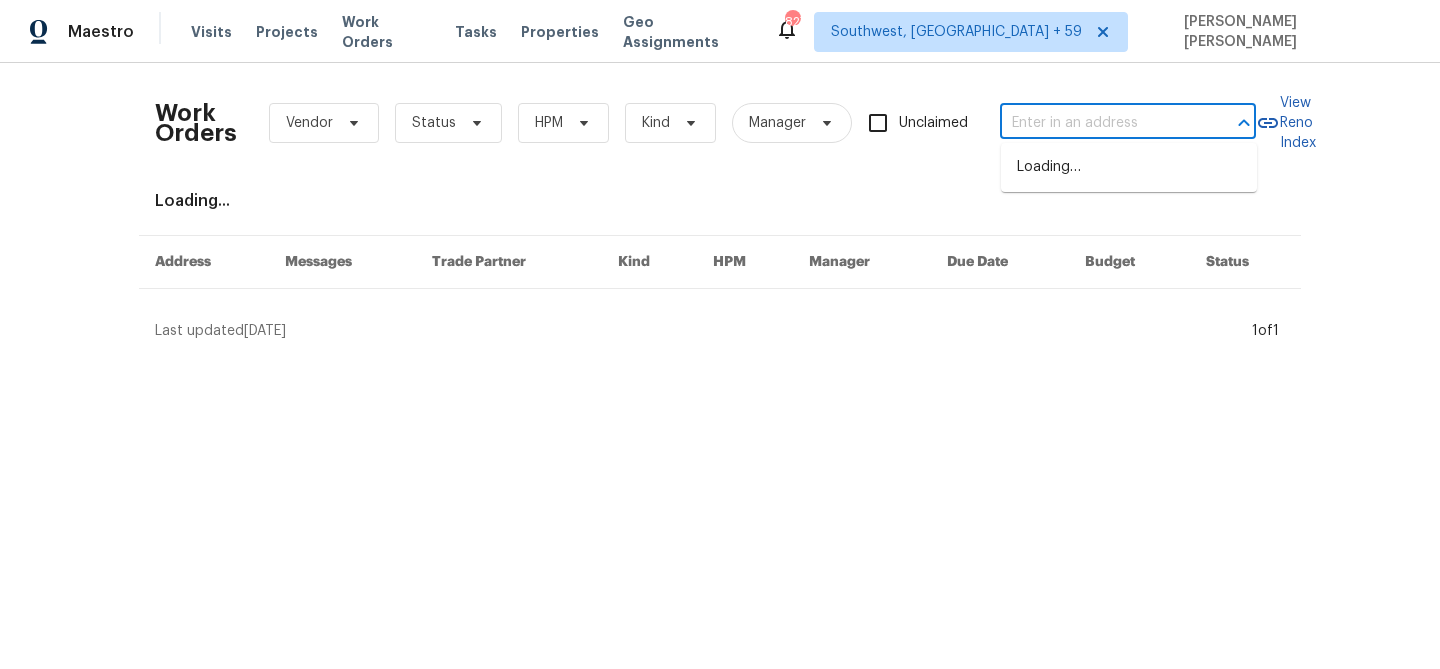 paste on "[STREET_ADDRESS]" 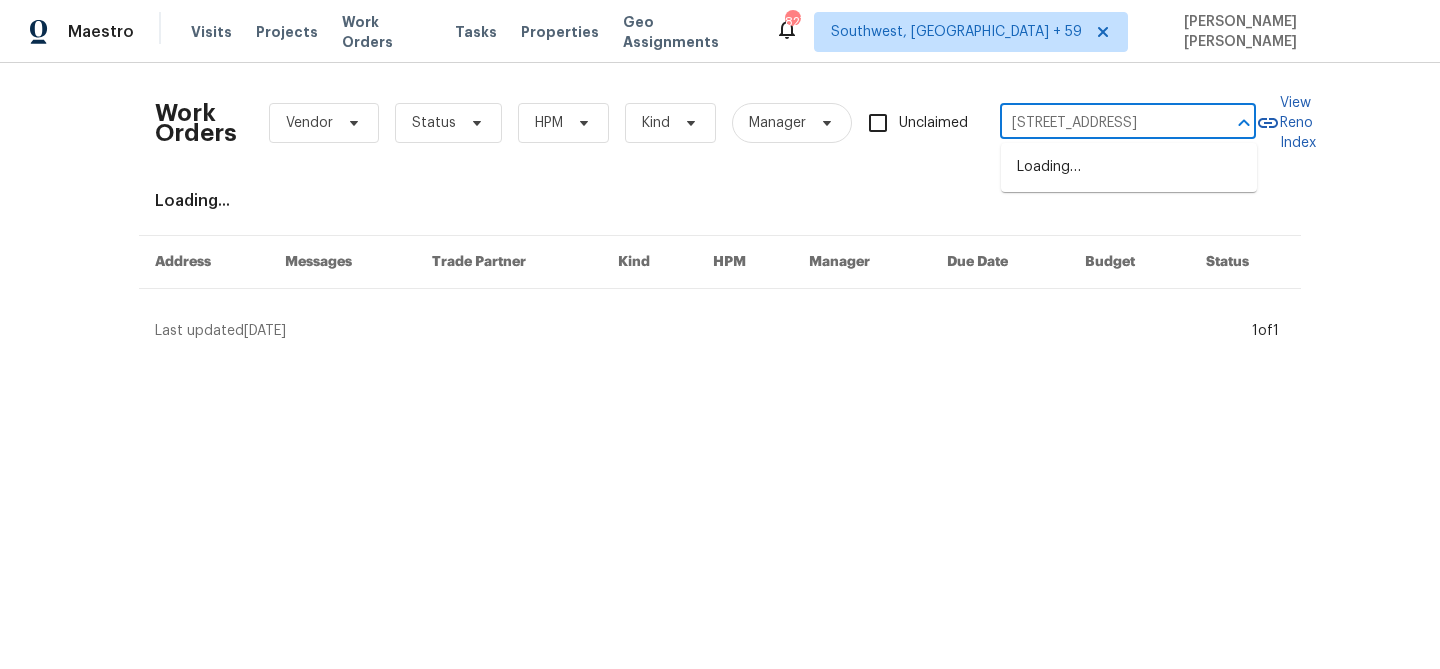 scroll, scrollTop: 0, scrollLeft: 115, axis: horizontal 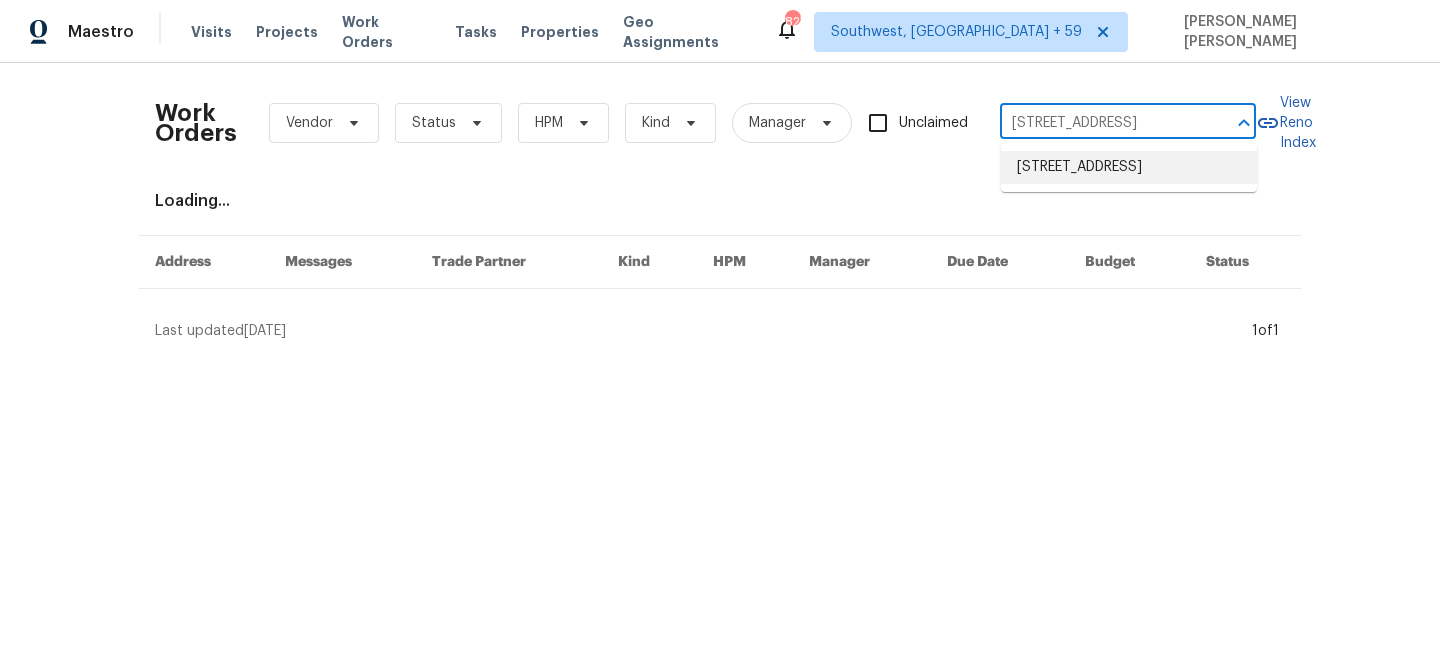 click on "[STREET_ADDRESS]" at bounding box center (1129, 167) 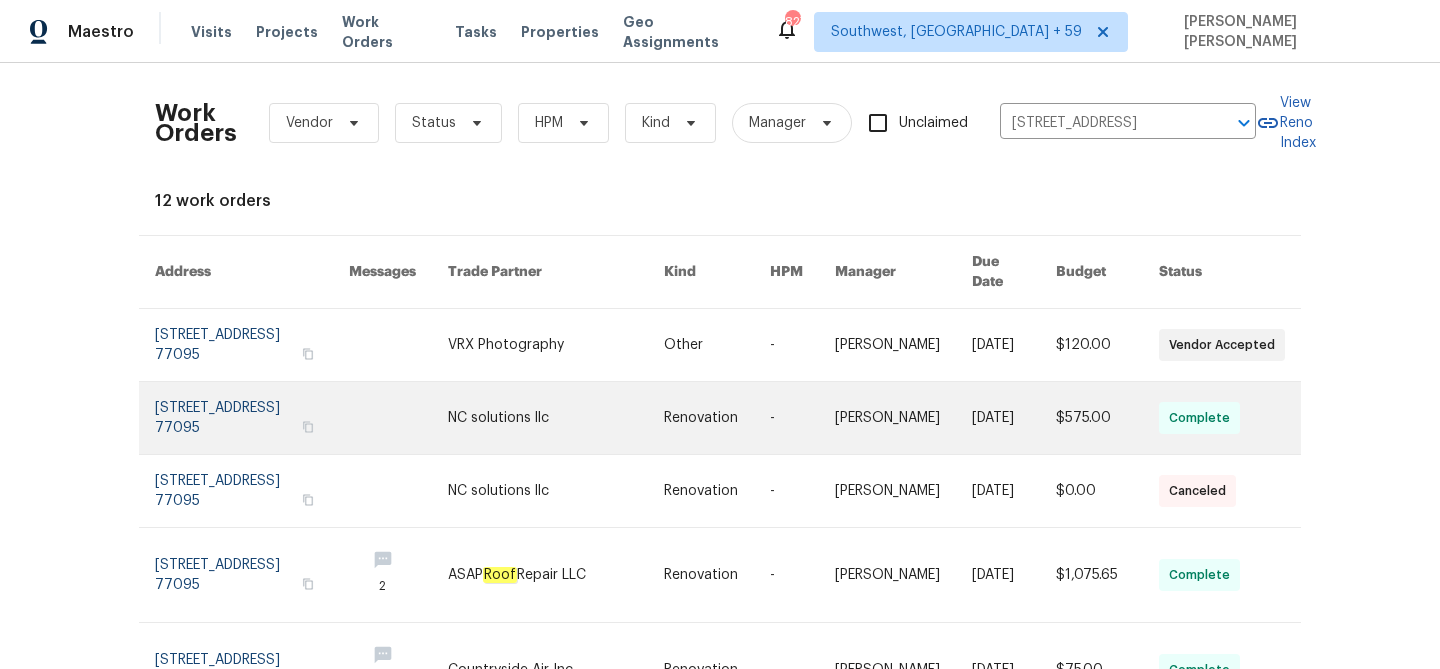 click at bounding box center [1107, 418] 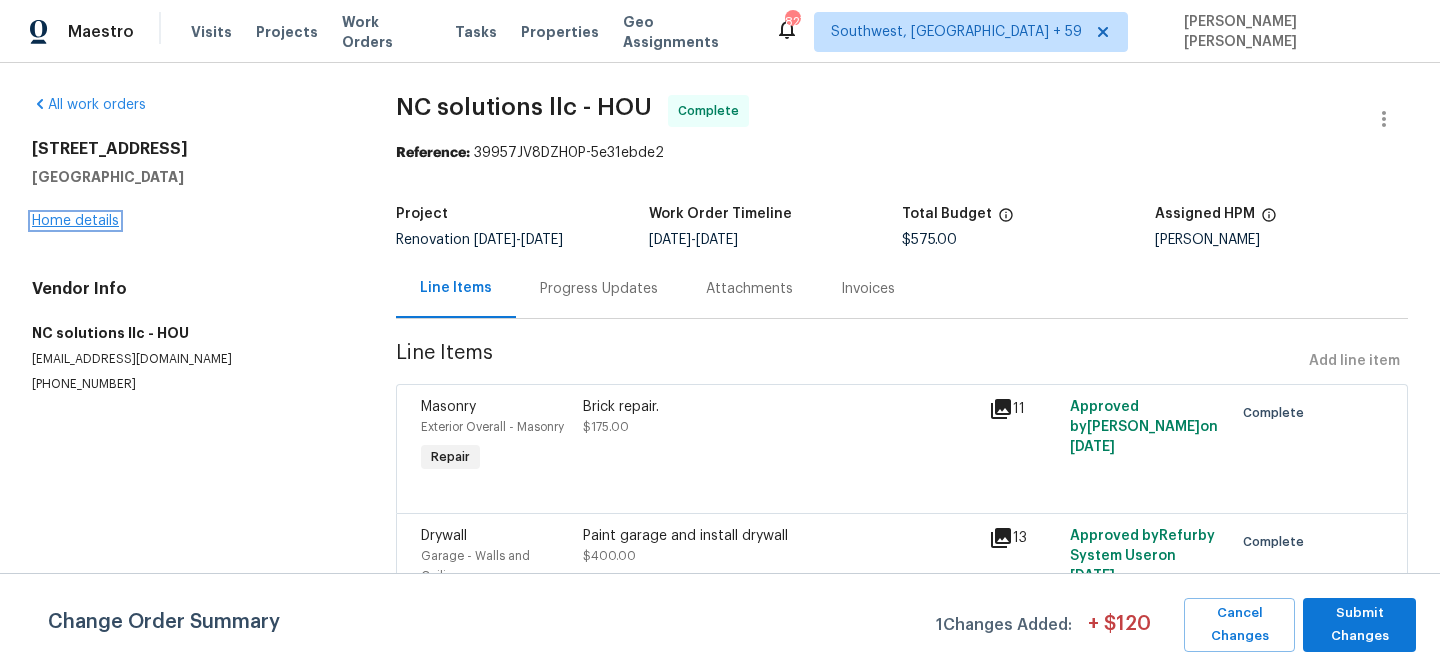 click on "Home details" at bounding box center (75, 221) 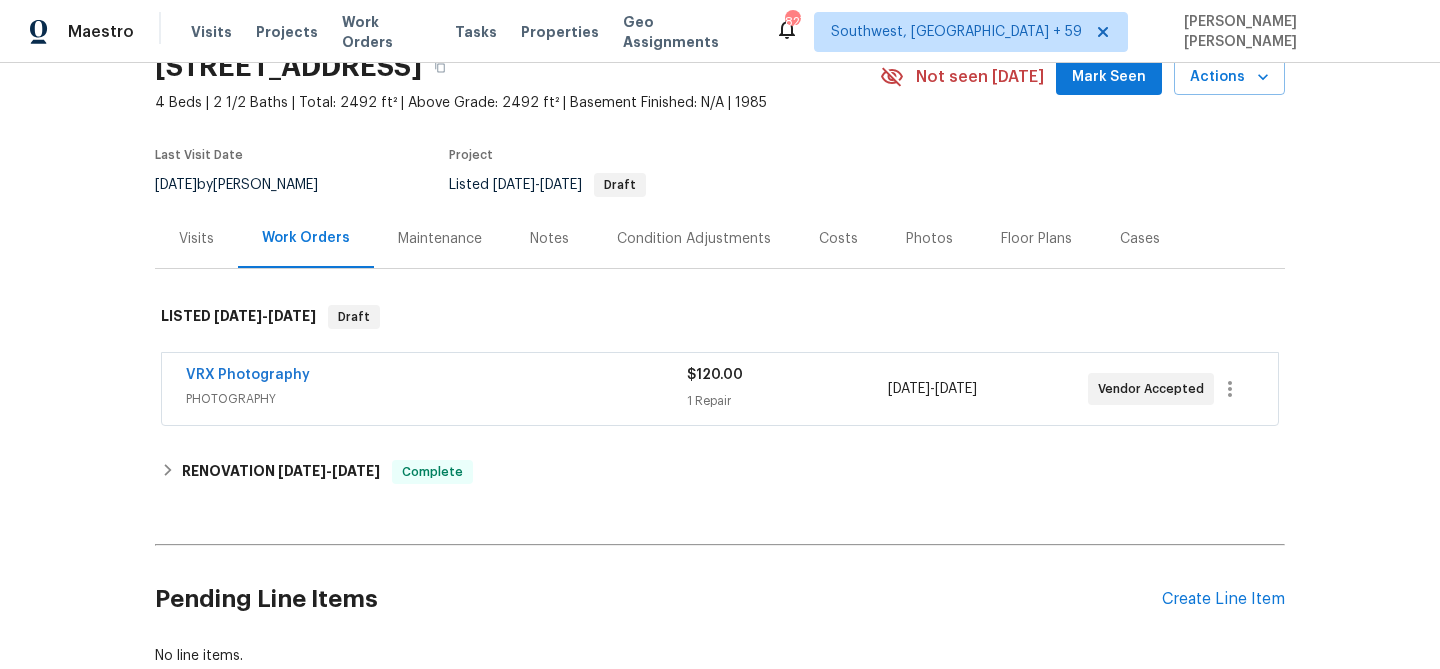 scroll, scrollTop: 227, scrollLeft: 0, axis: vertical 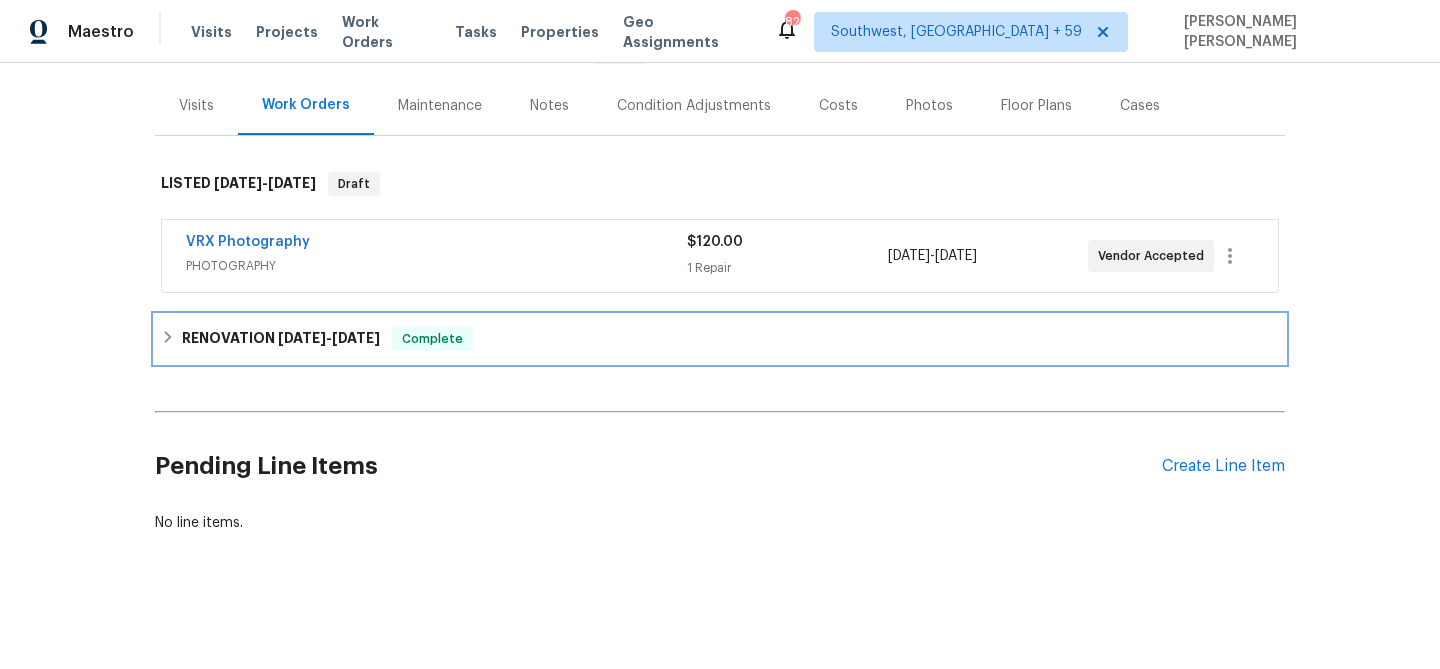 click on "[DATE]" at bounding box center (356, 338) 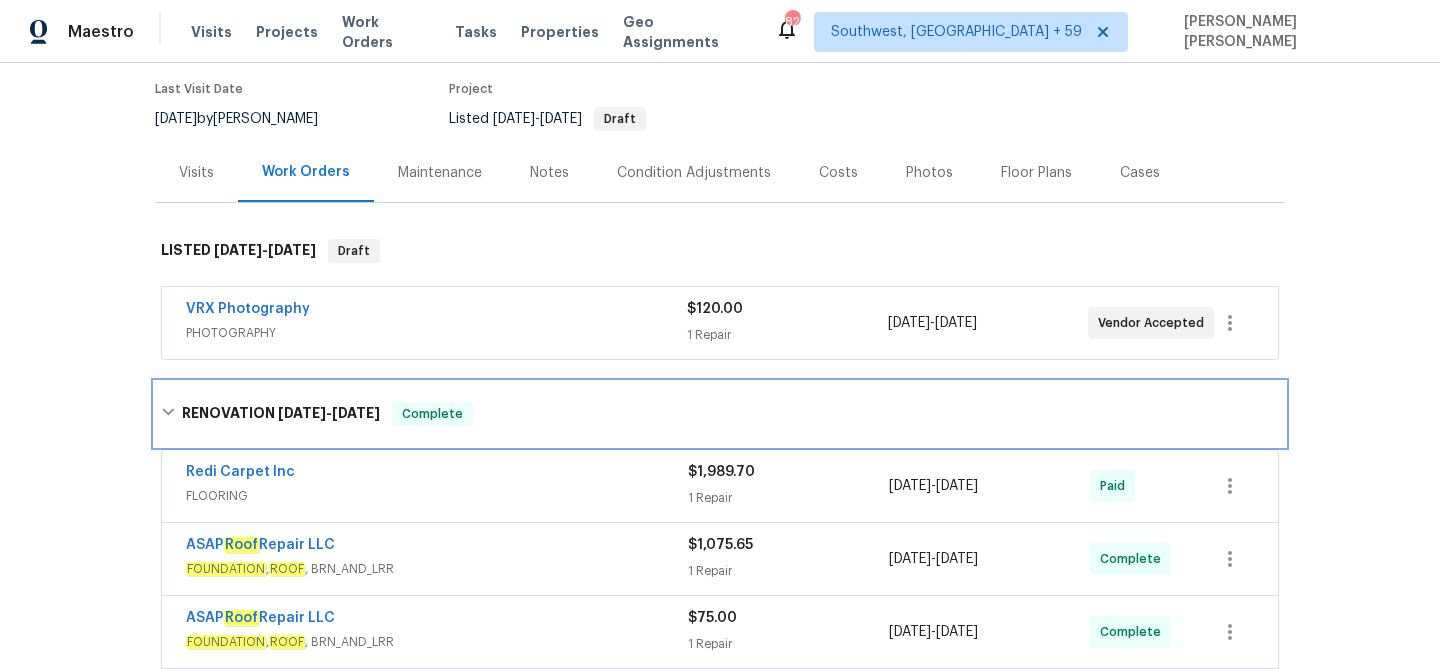 scroll, scrollTop: 100, scrollLeft: 0, axis: vertical 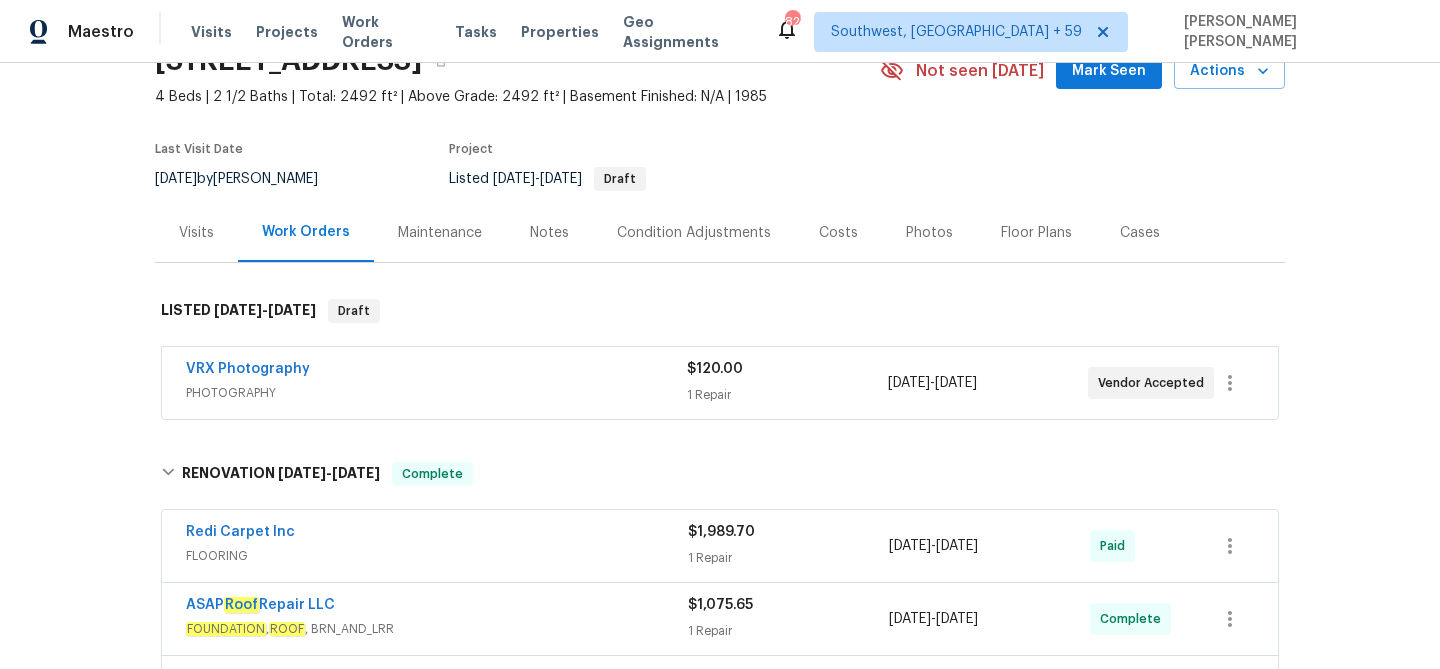click on "Visits" at bounding box center (196, 233) 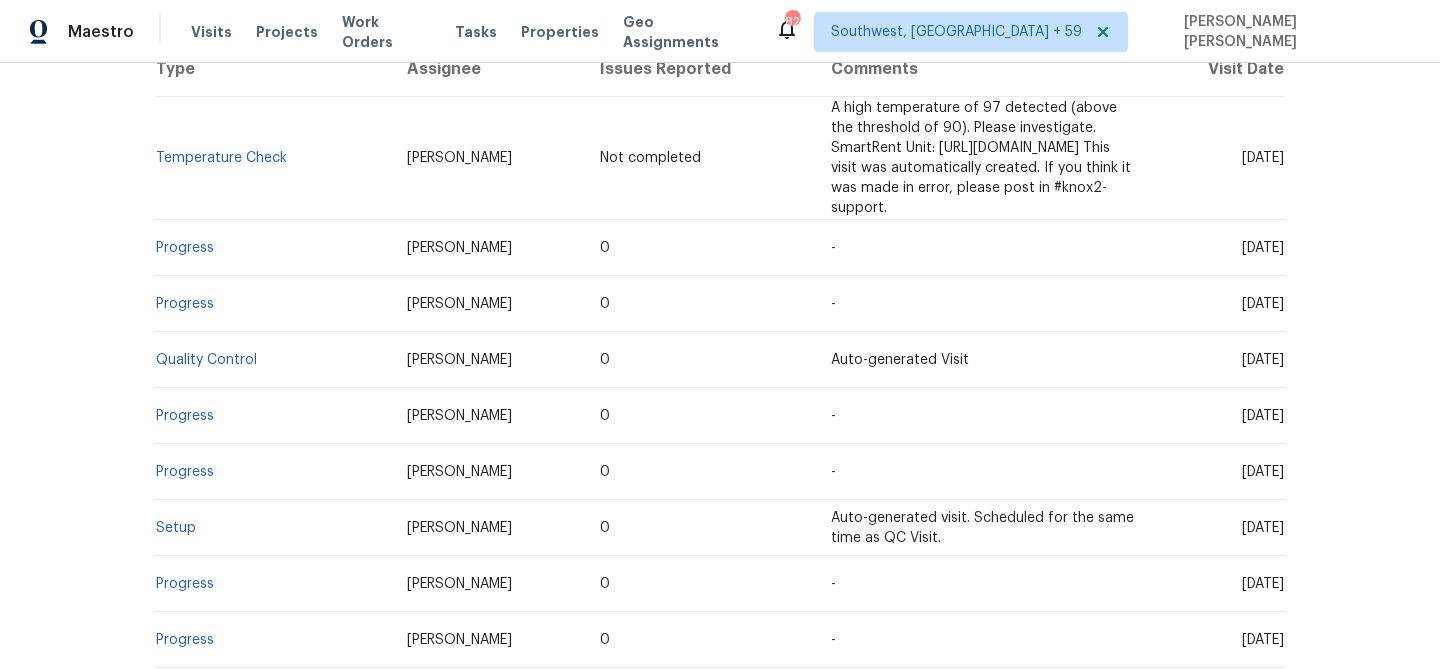 scroll, scrollTop: 419, scrollLeft: 0, axis: vertical 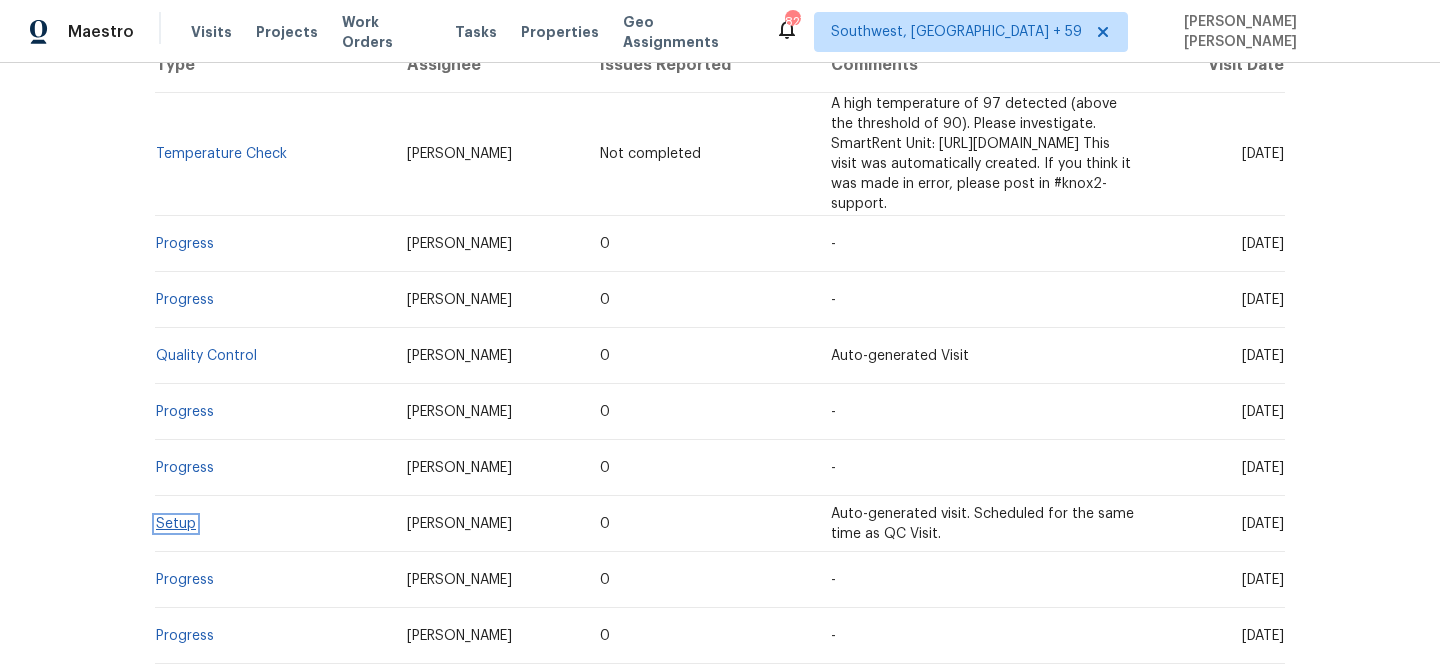 click on "Setup" at bounding box center (176, 524) 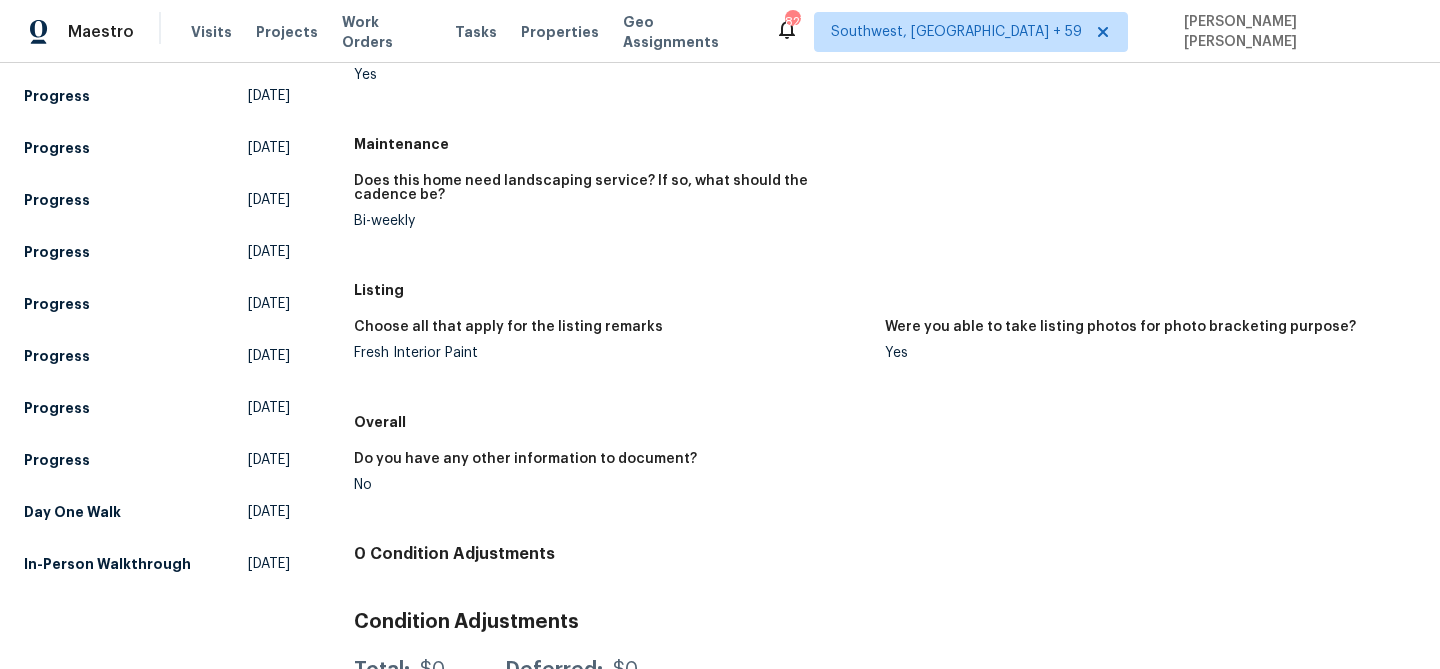 scroll, scrollTop: 554, scrollLeft: 0, axis: vertical 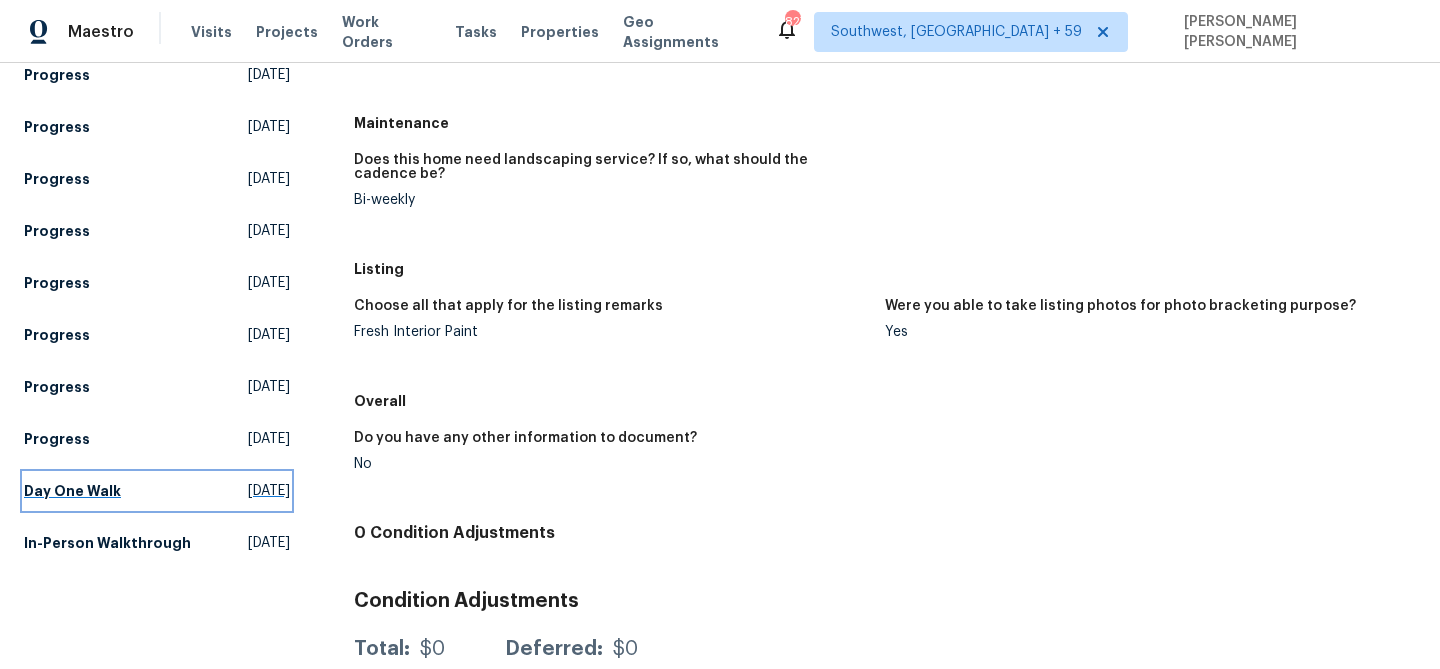 click on "Day One Walk" at bounding box center [72, 491] 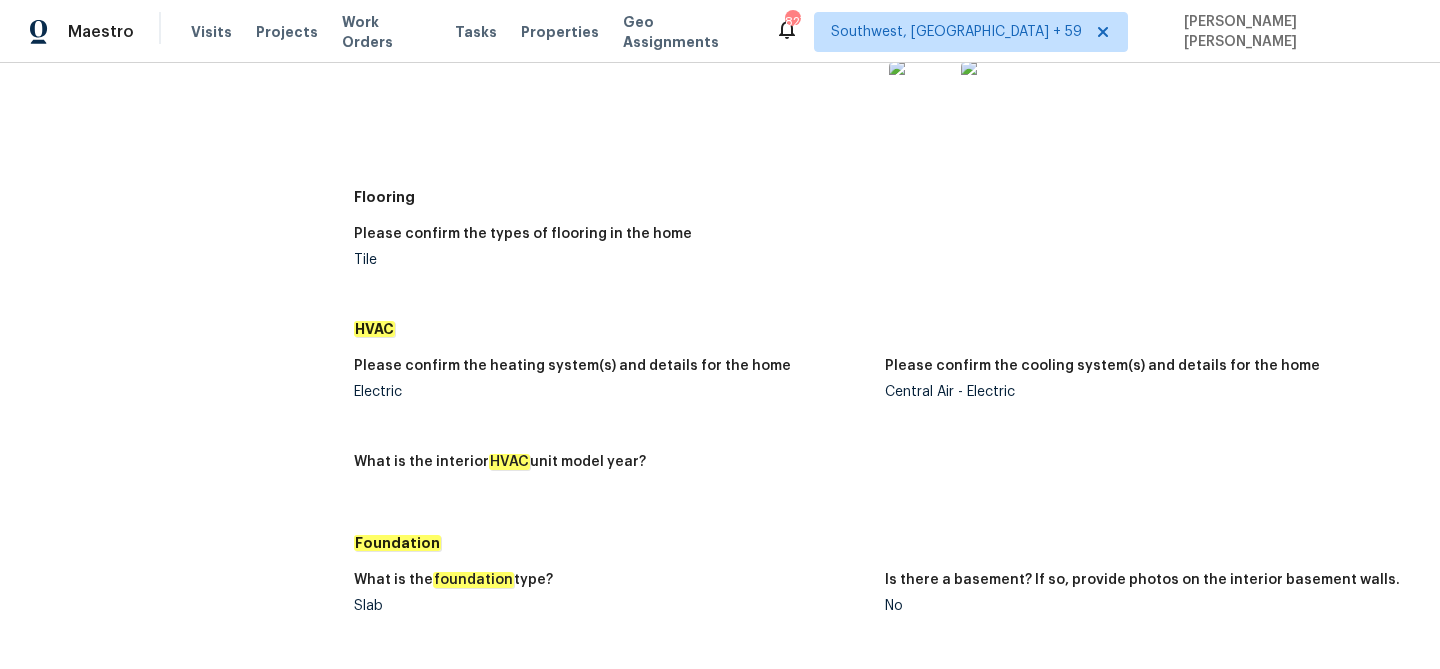 scroll, scrollTop: 1452, scrollLeft: 0, axis: vertical 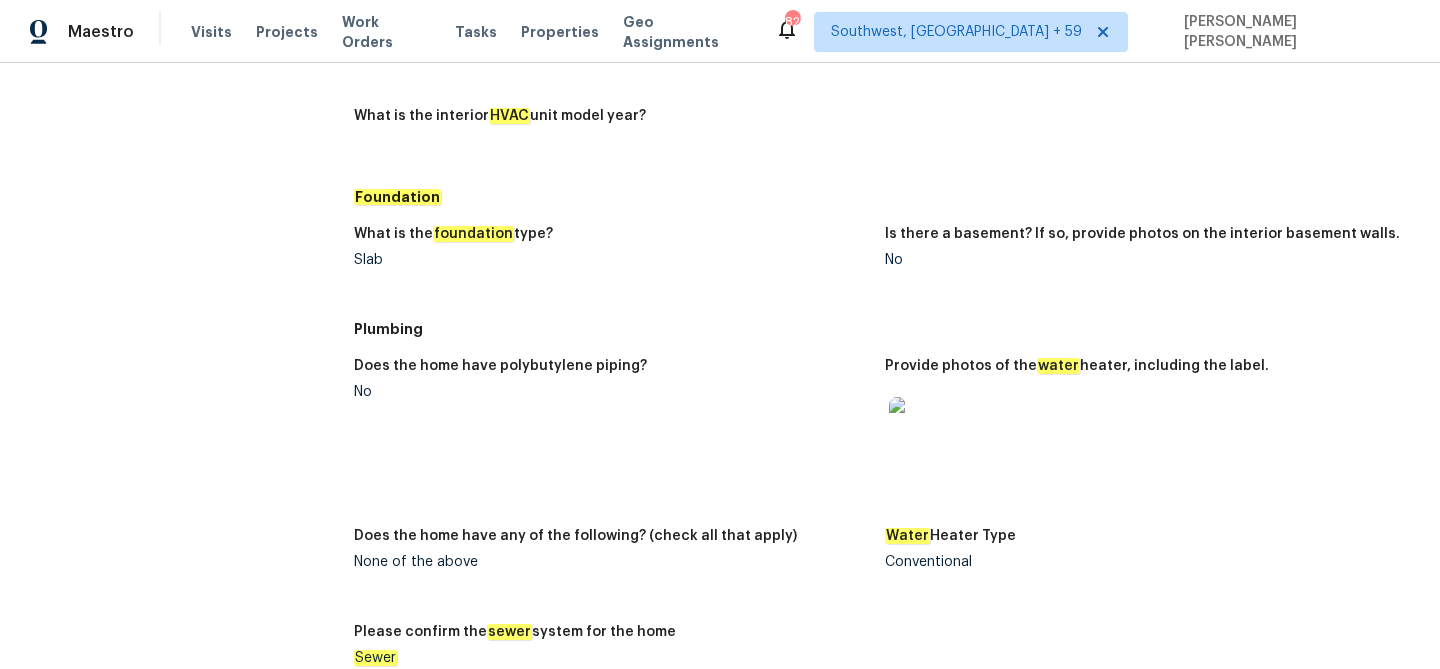 click at bounding box center [921, 429] 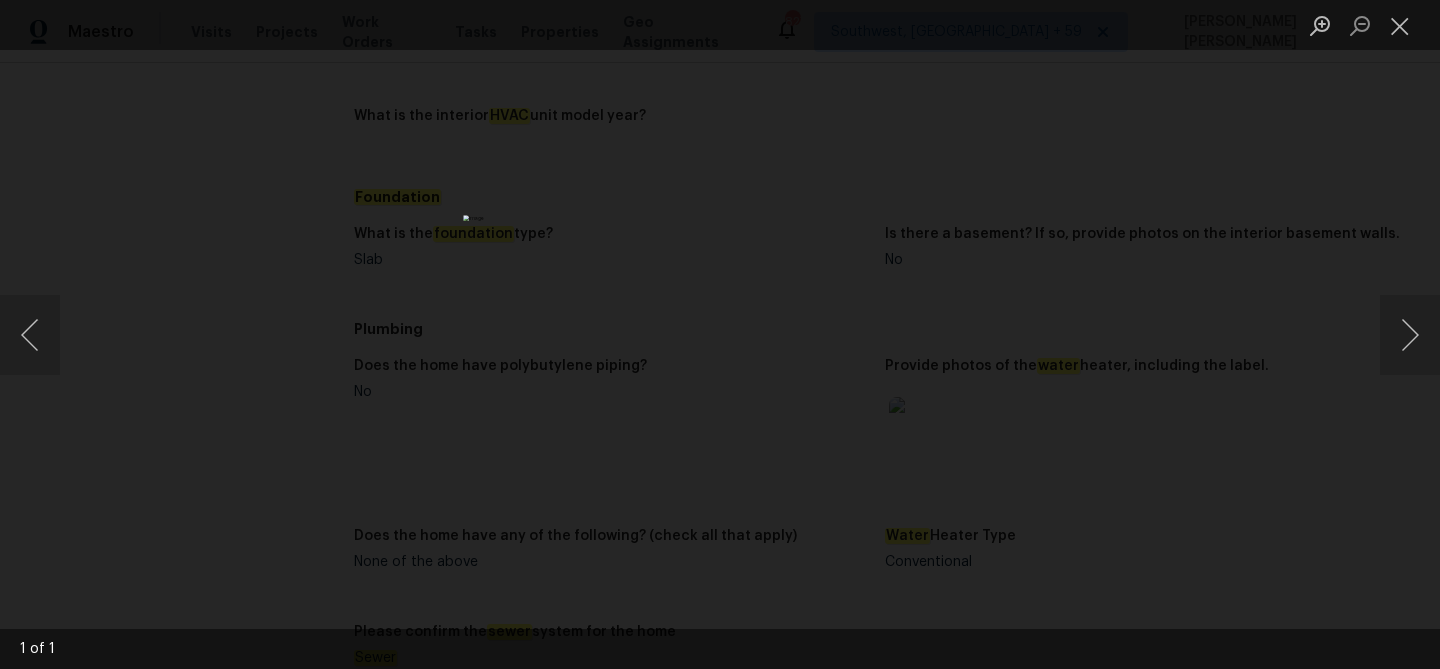 click at bounding box center (719, 334) 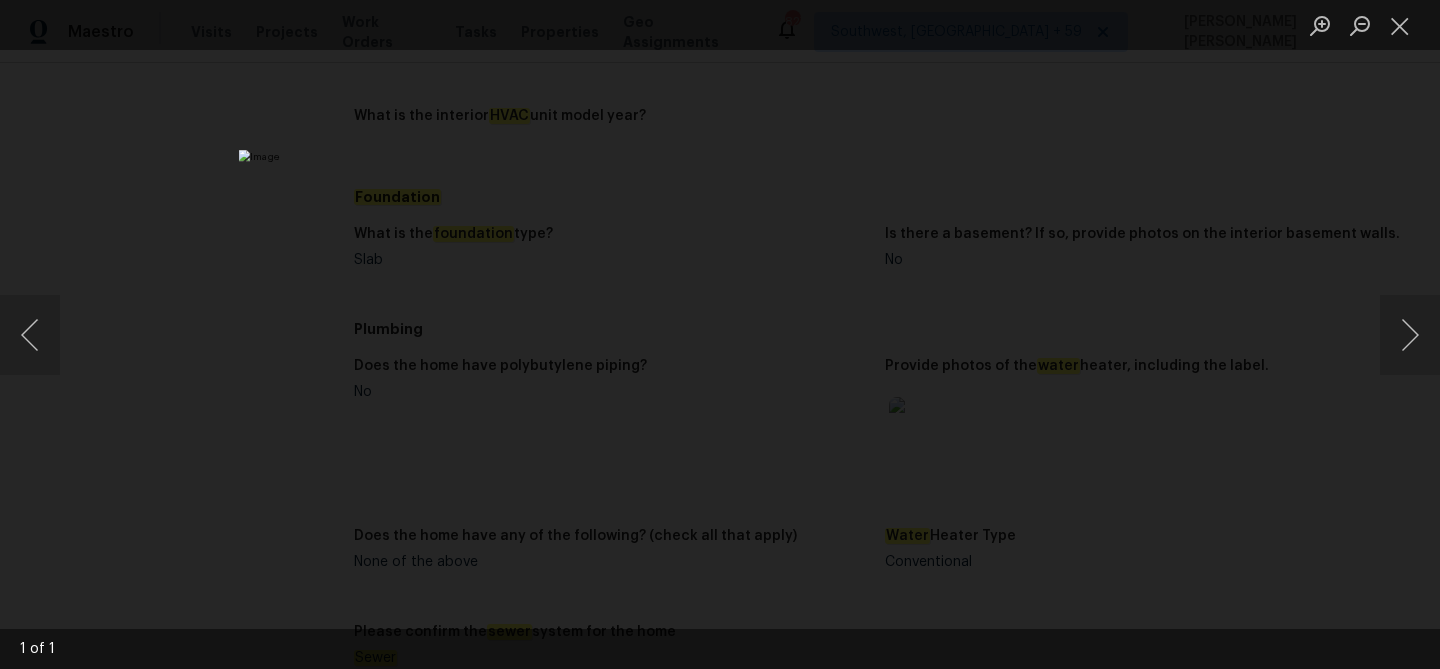 click at bounding box center (755, 389) 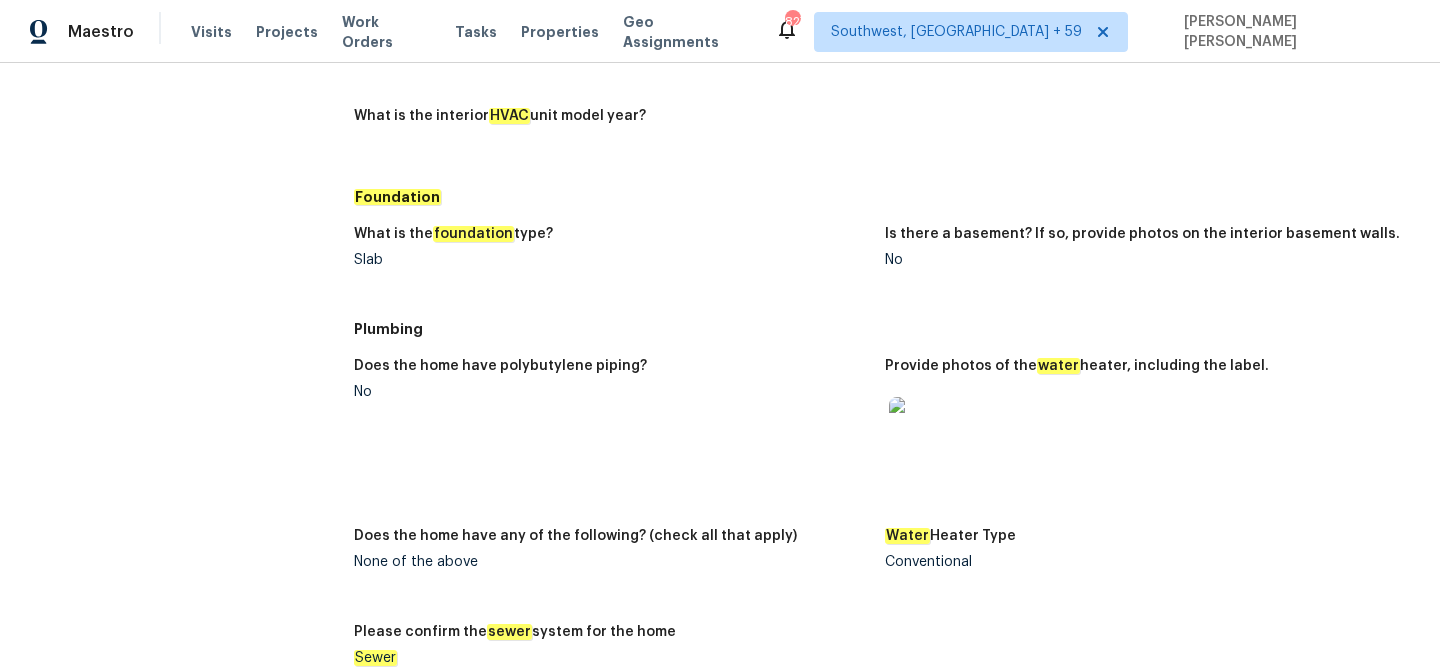 scroll, scrollTop: 1813, scrollLeft: 0, axis: vertical 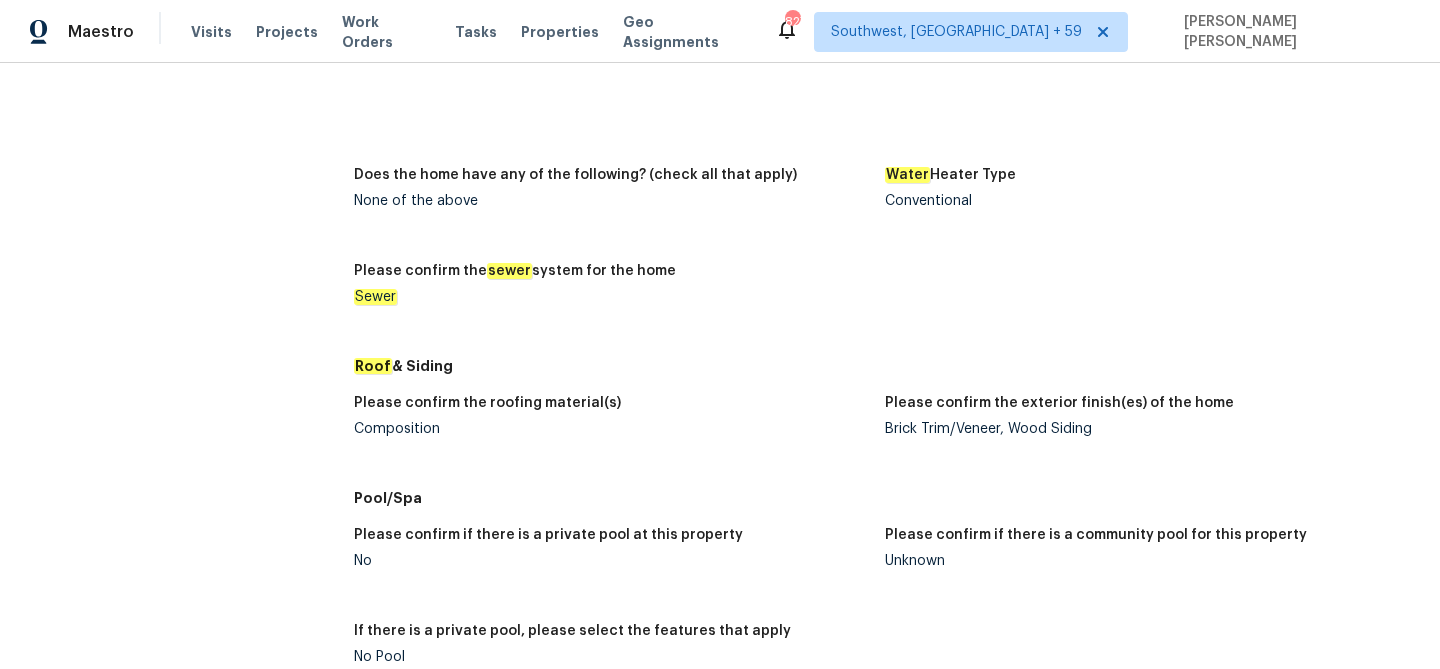 click on "Composition" at bounding box center (611, 429) 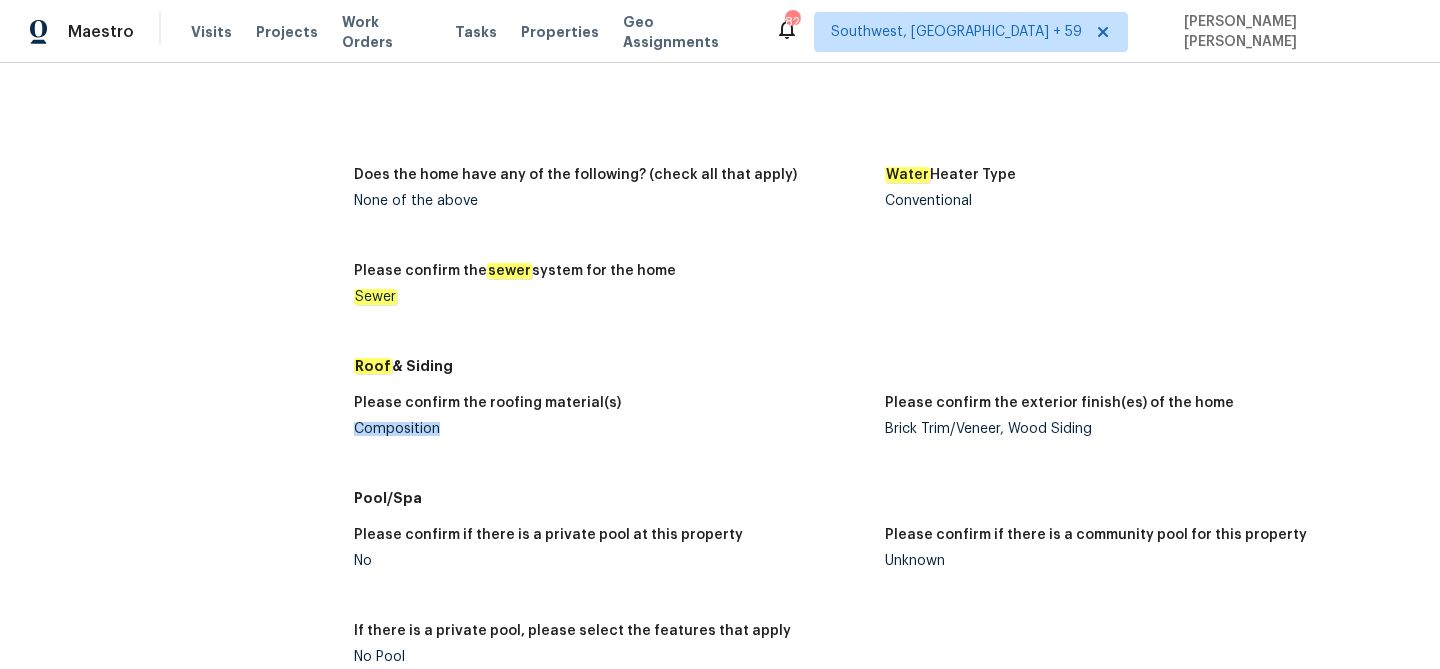 copy on "Composition" 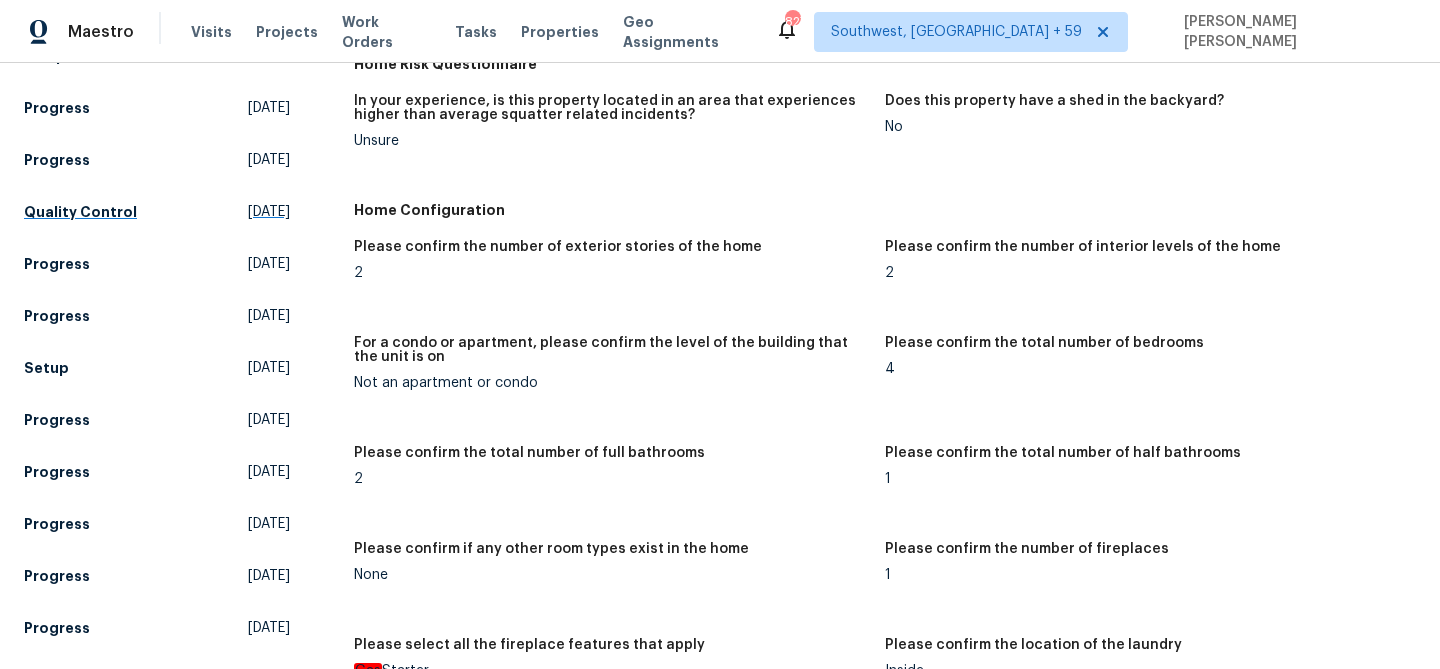 scroll, scrollTop: 297, scrollLeft: 0, axis: vertical 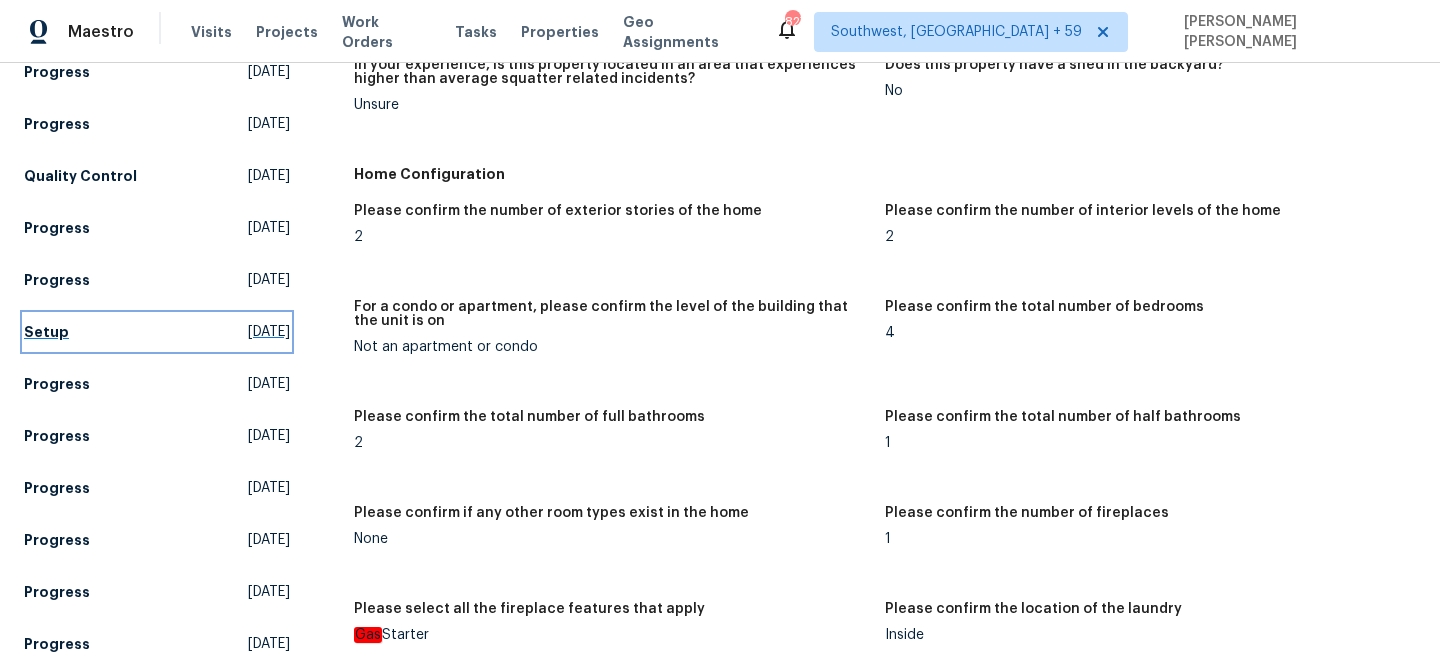 click on "Setup" at bounding box center (46, 332) 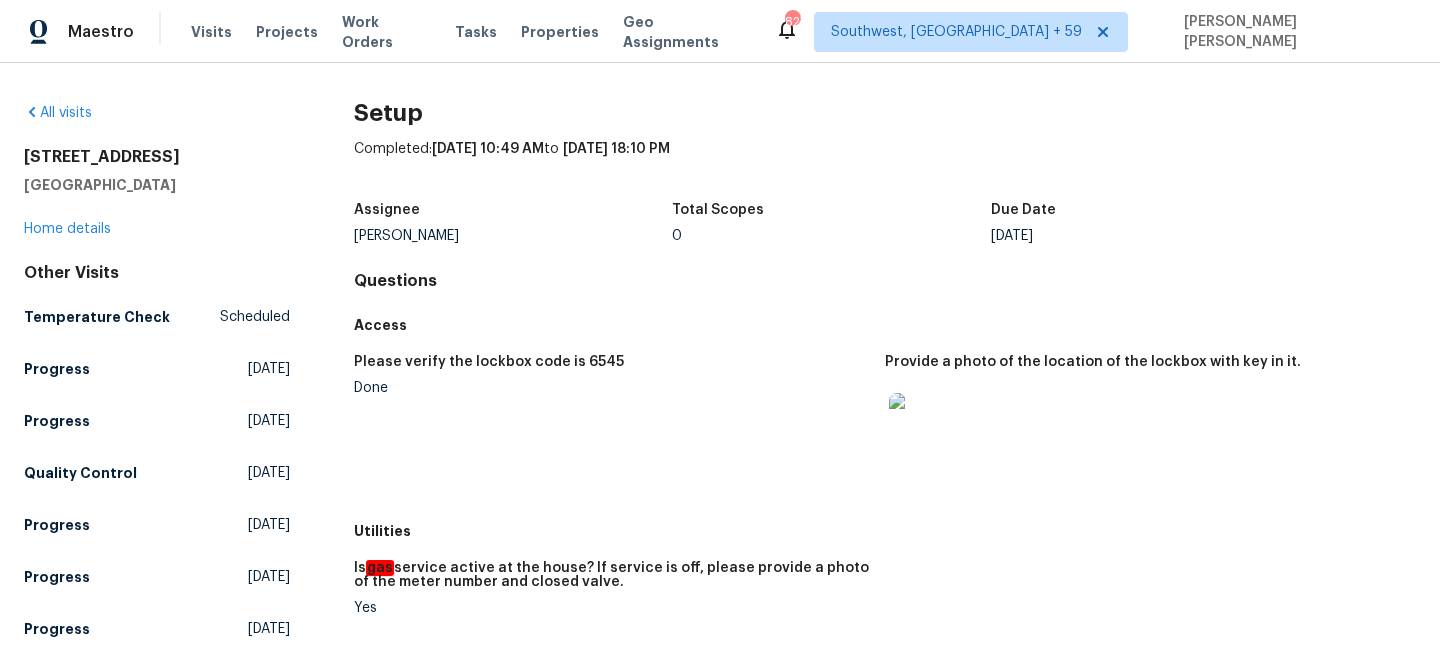 scroll, scrollTop: 634, scrollLeft: 0, axis: vertical 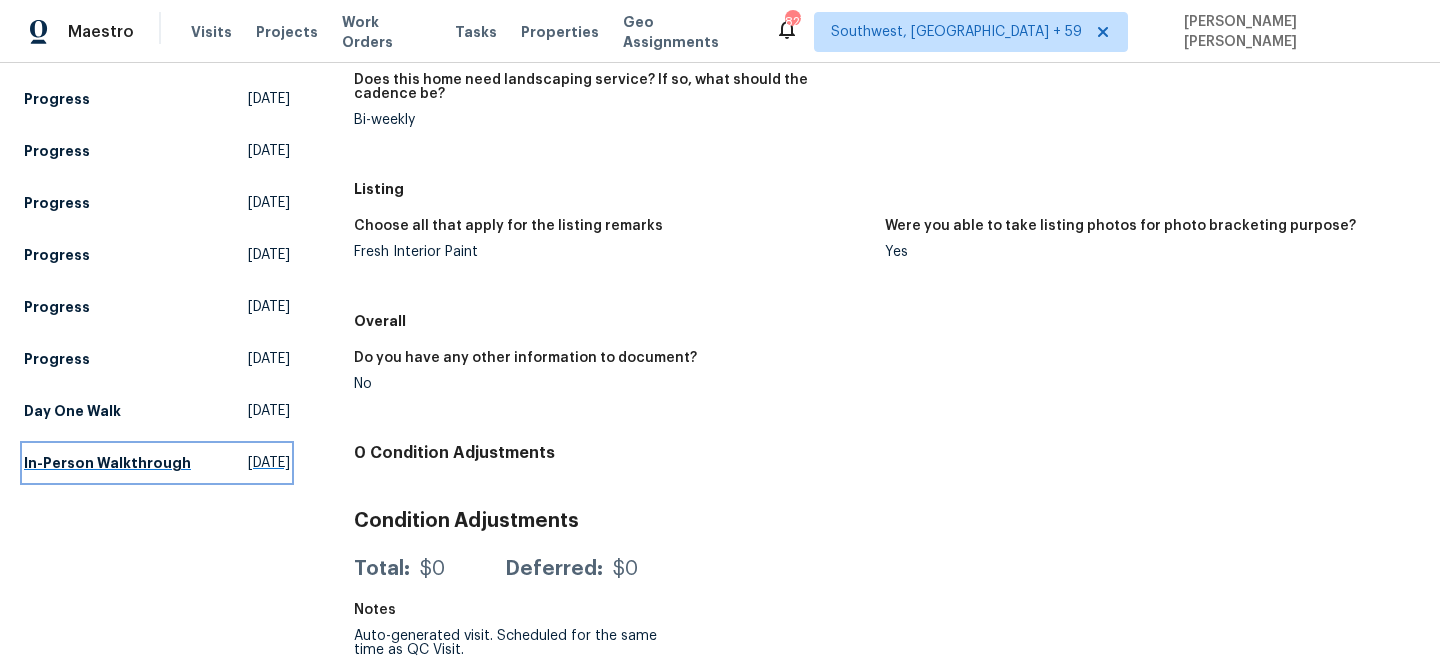 click on "In-Person Walkthrough" at bounding box center [107, 463] 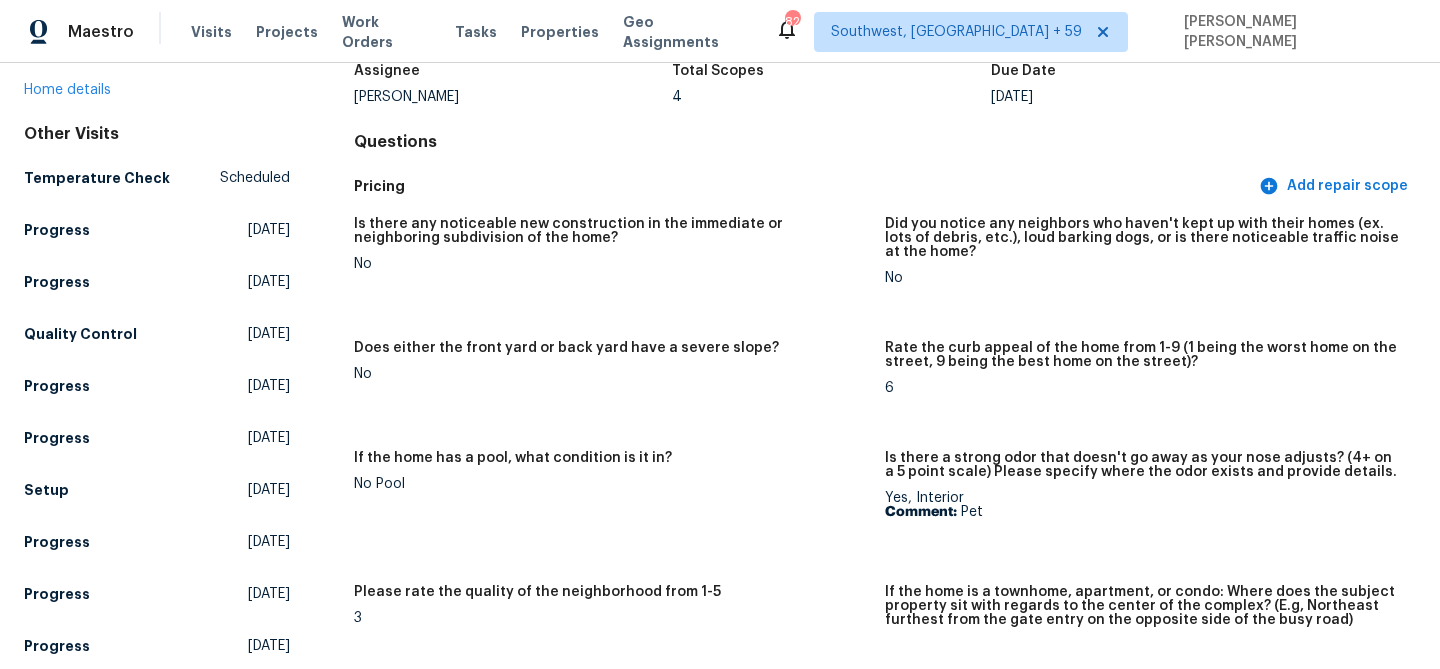 scroll, scrollTop: 0, scrollLeft: 0, axis: both 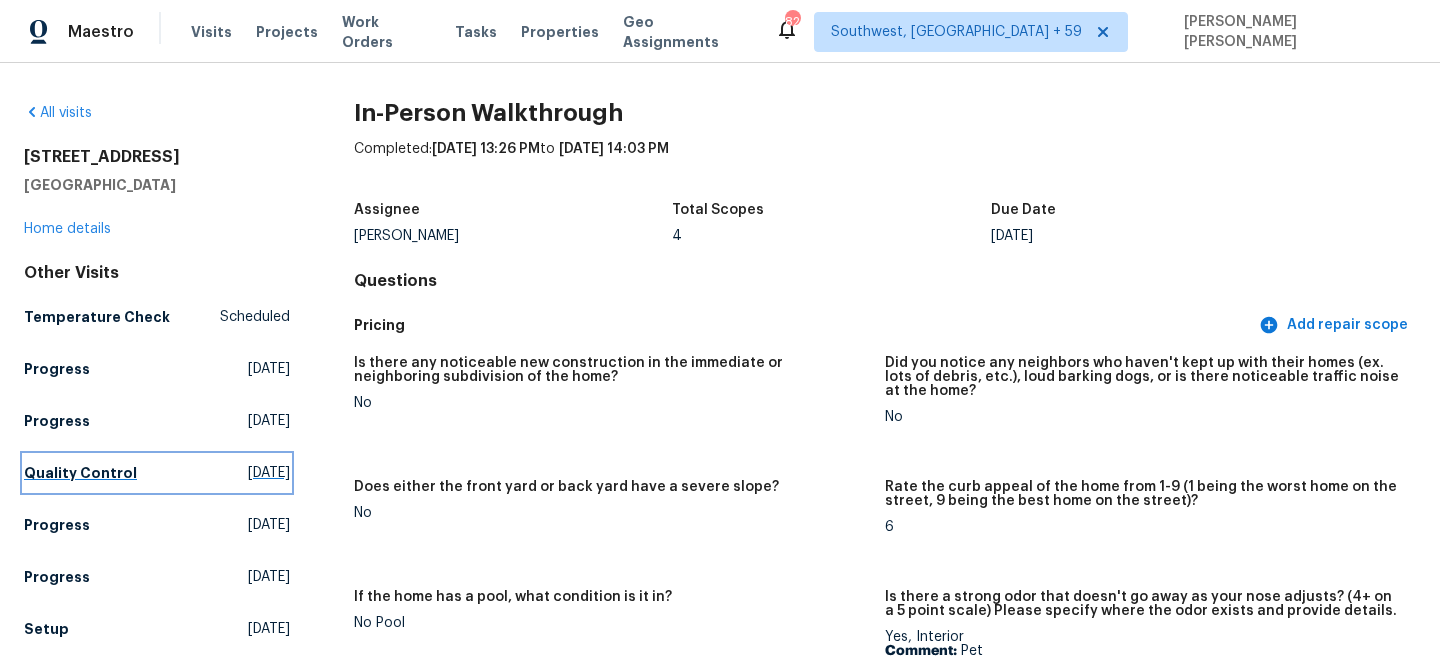 click on "Quality Control Fri, Jul 18 2025" at bounding box center [157, 473] 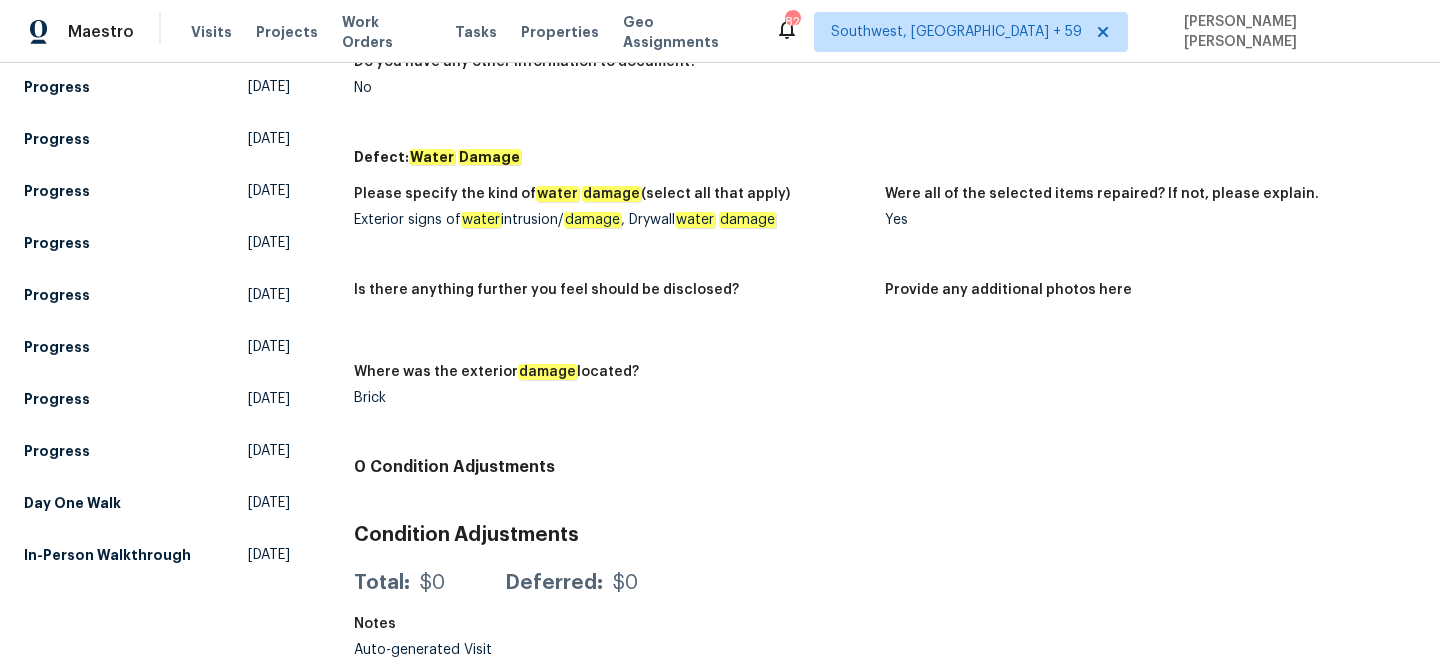 scroll, scrollTop: 556, scrollLeft: 0, axis: vertical 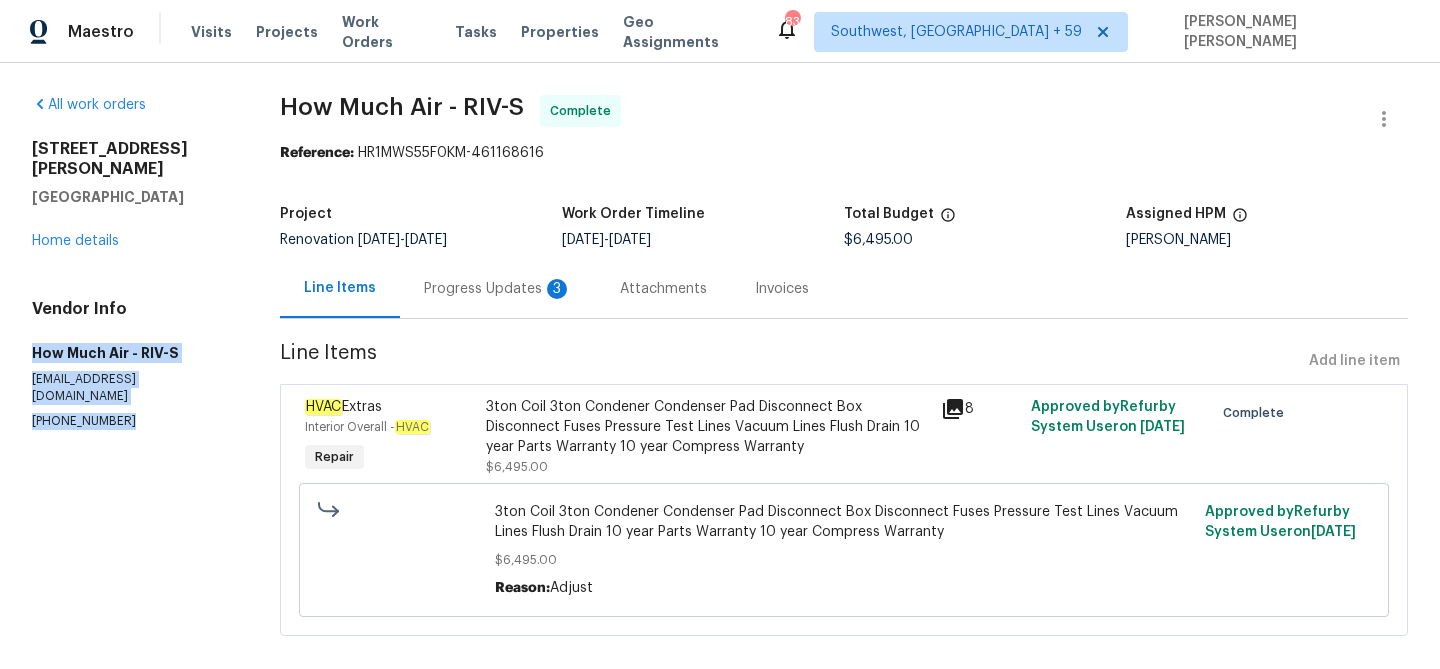 drag, startPoint x: 33, startPoint y: 337, endPoint x: 112, endPoint y: 387, distance: 93.49332 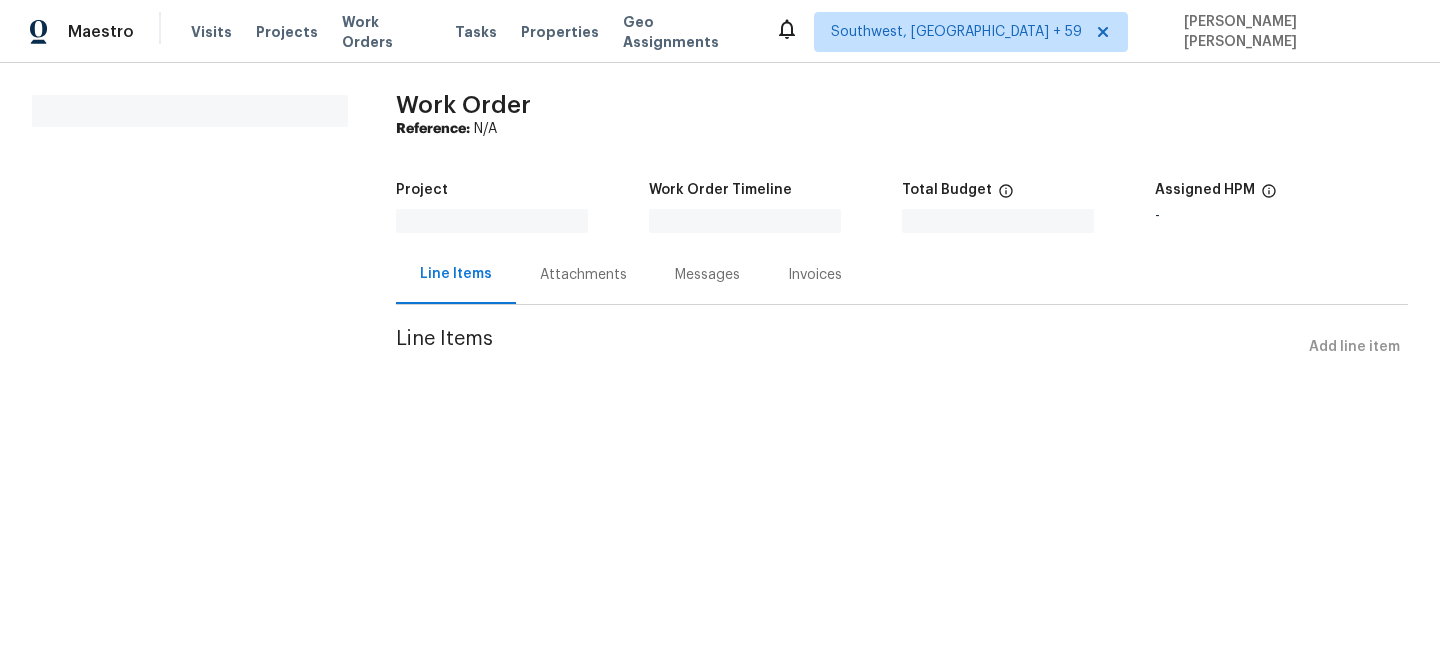 scroll, scrollTop: 0, scrollLeft: 0, axis: both 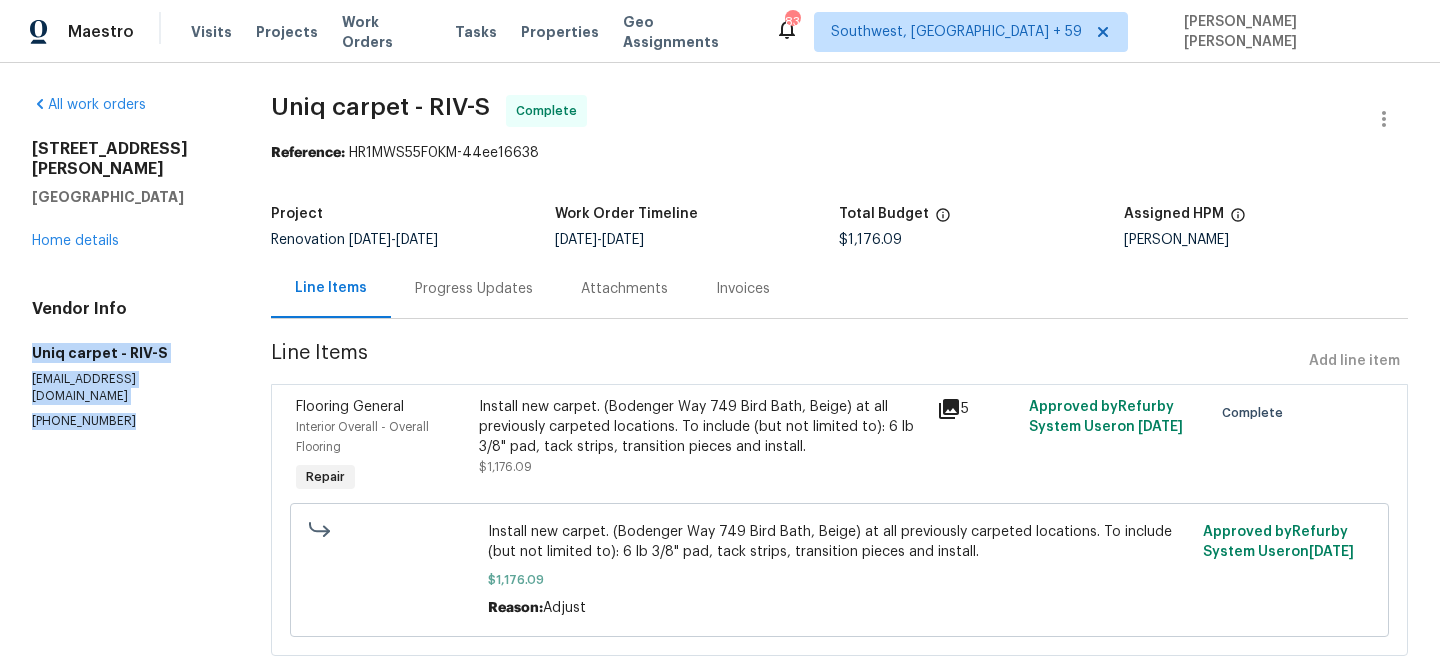 drag, startPoint x: 33, startPoint y: 330, endPoint x: 112, endPoint y: 385, distance: 96.26006 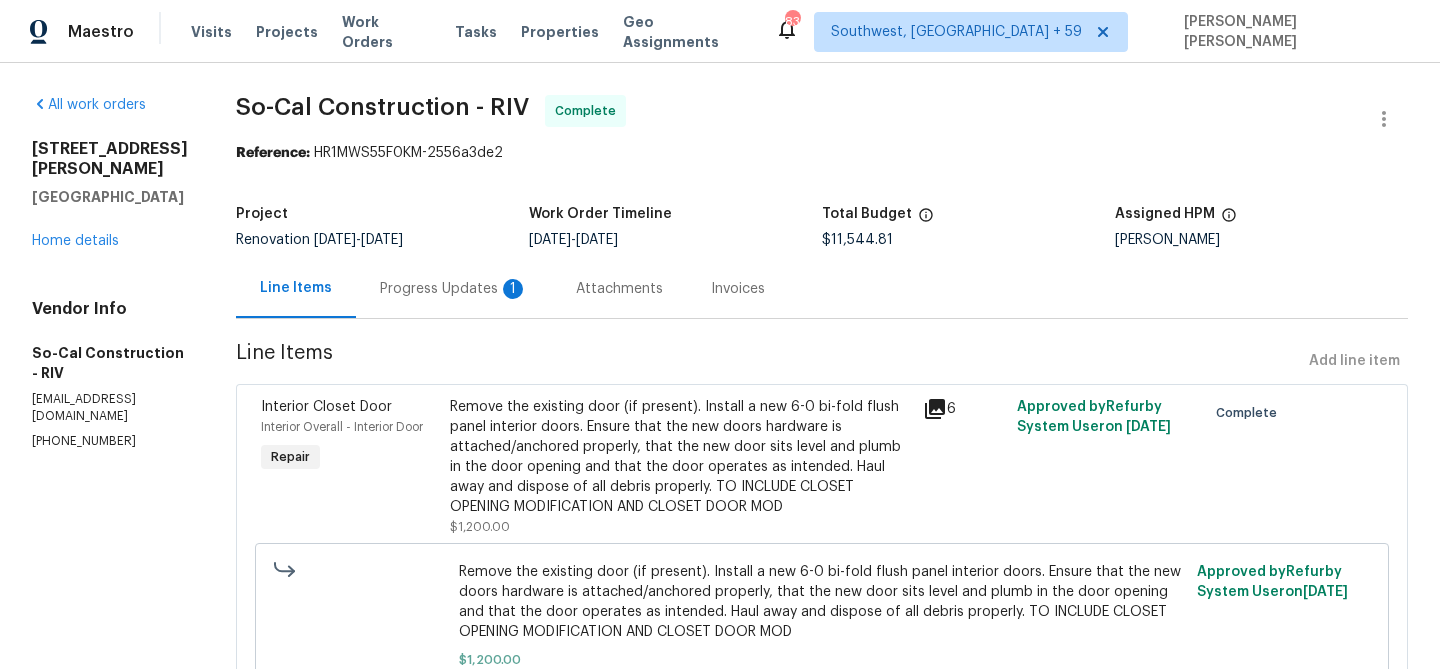 scroll, scrollTop: 0, scrollLeft: 0, axis: both 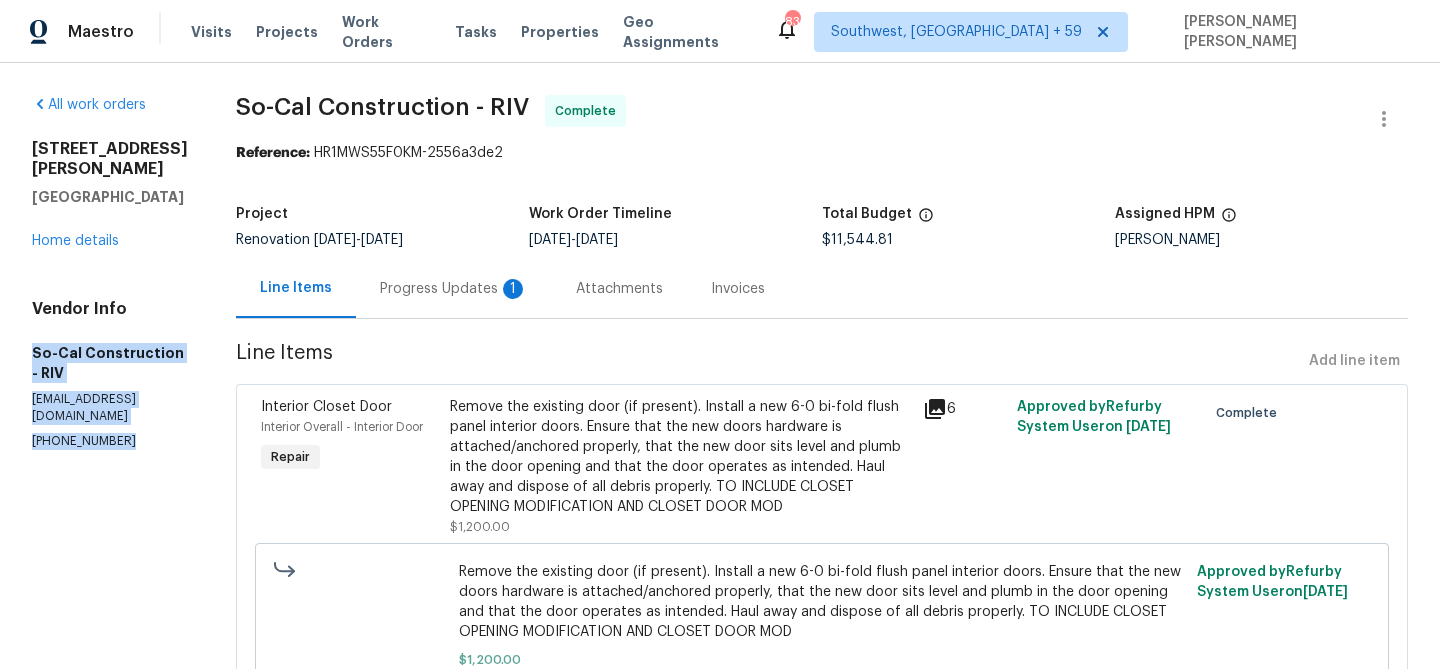 drag, startPoint x: 33, startPoint y: 333, endPoint x: 110, endPoint y: 385, distance: 92.91394 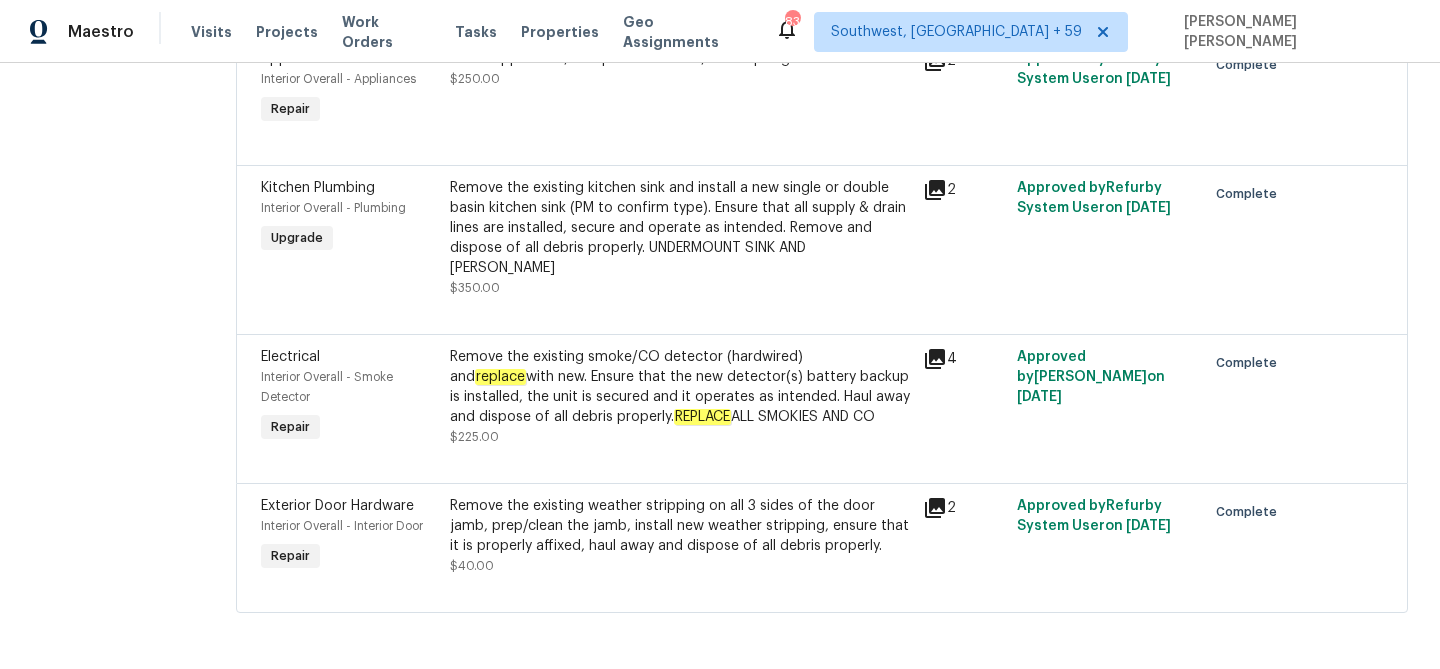 scroll, scrollTop: 2842, scrollLeft: 0, axis: vertical 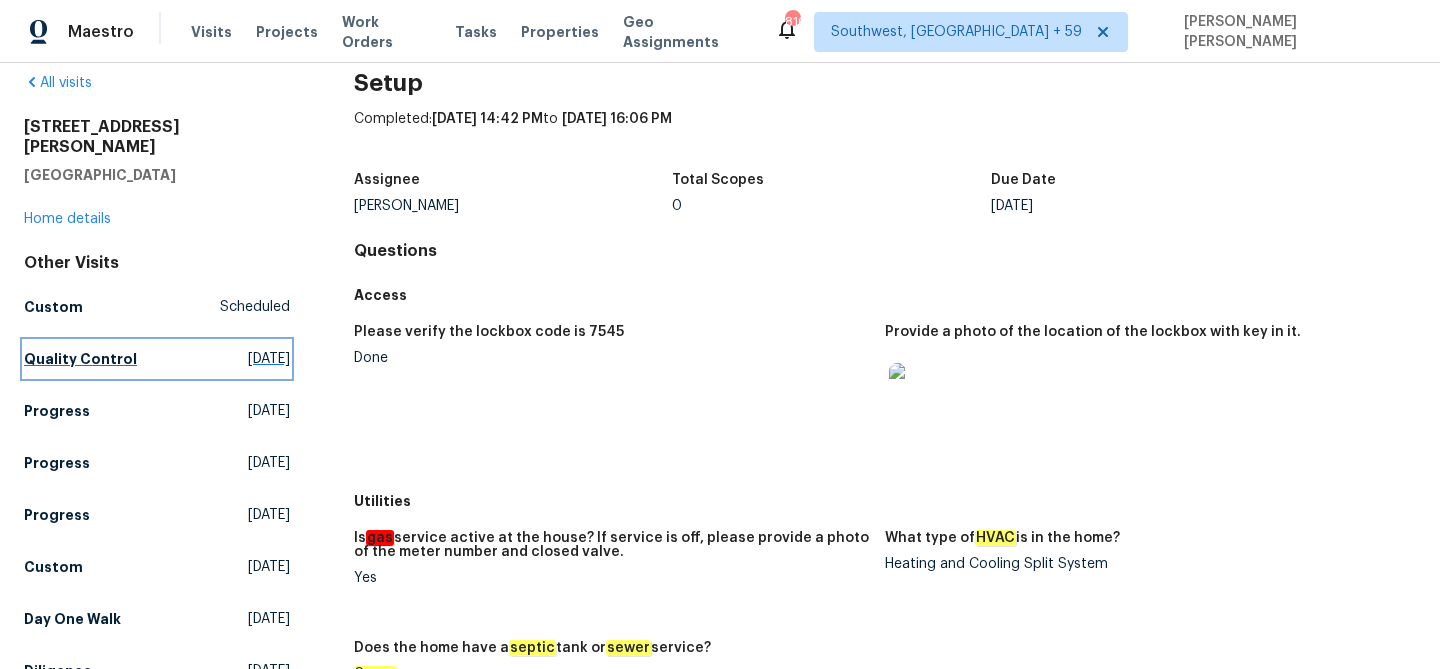 click on "Quality Control" at bounding box center [80, 359] 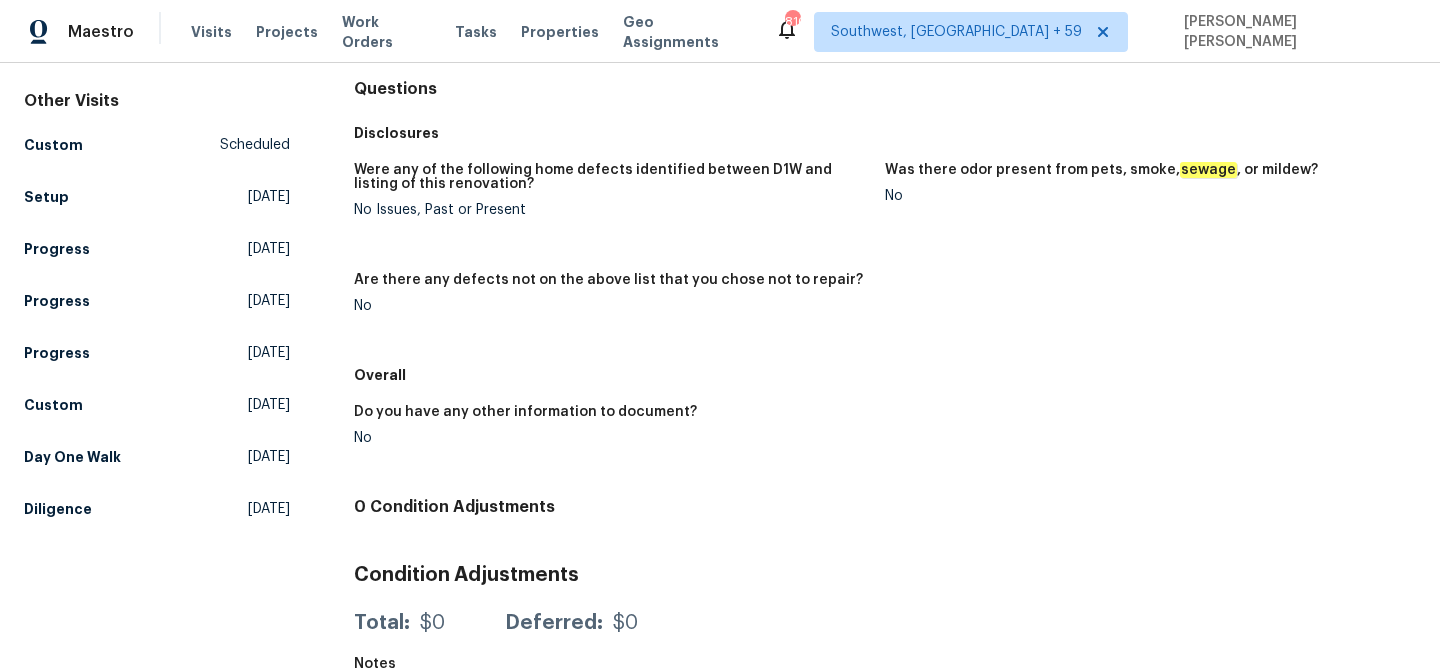 scroll, scrollTop: 232, scrollLeft: 0, axis: vertical 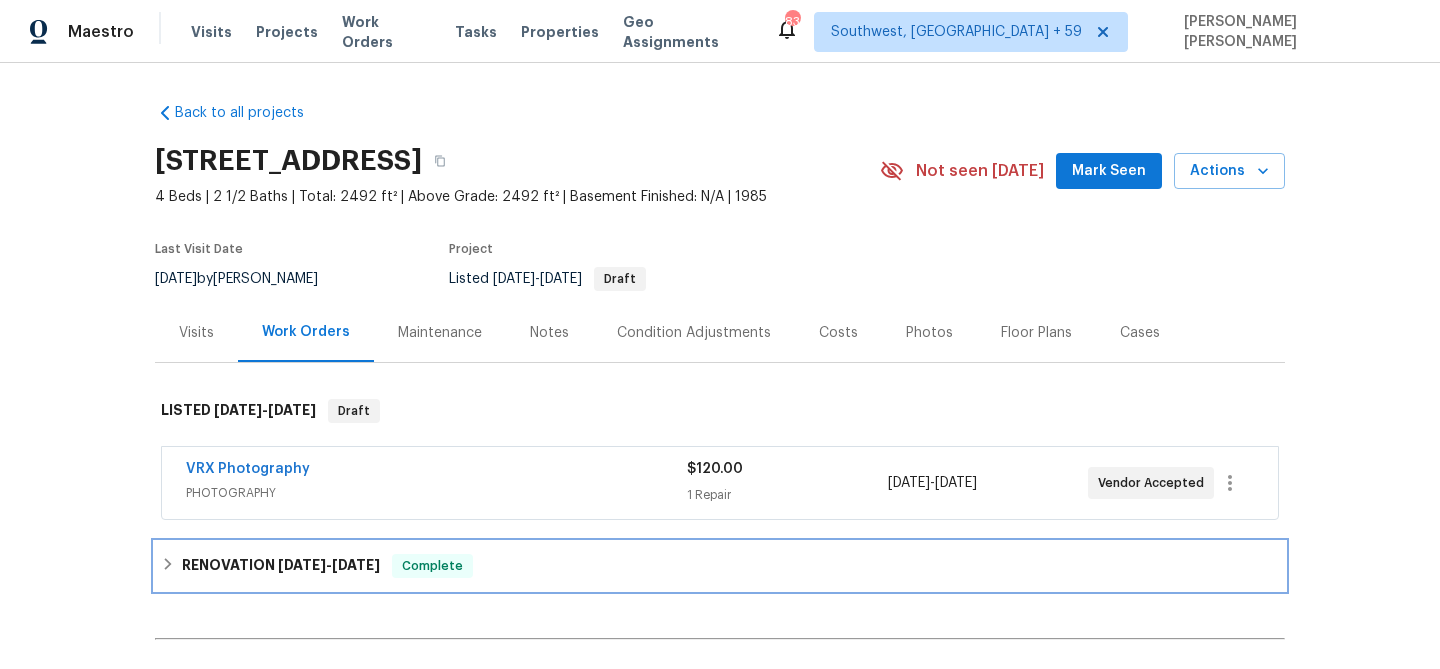 click on "RENOVATION   [DATE]  -  [DATE] Complete" at bounding box center [720, 566] 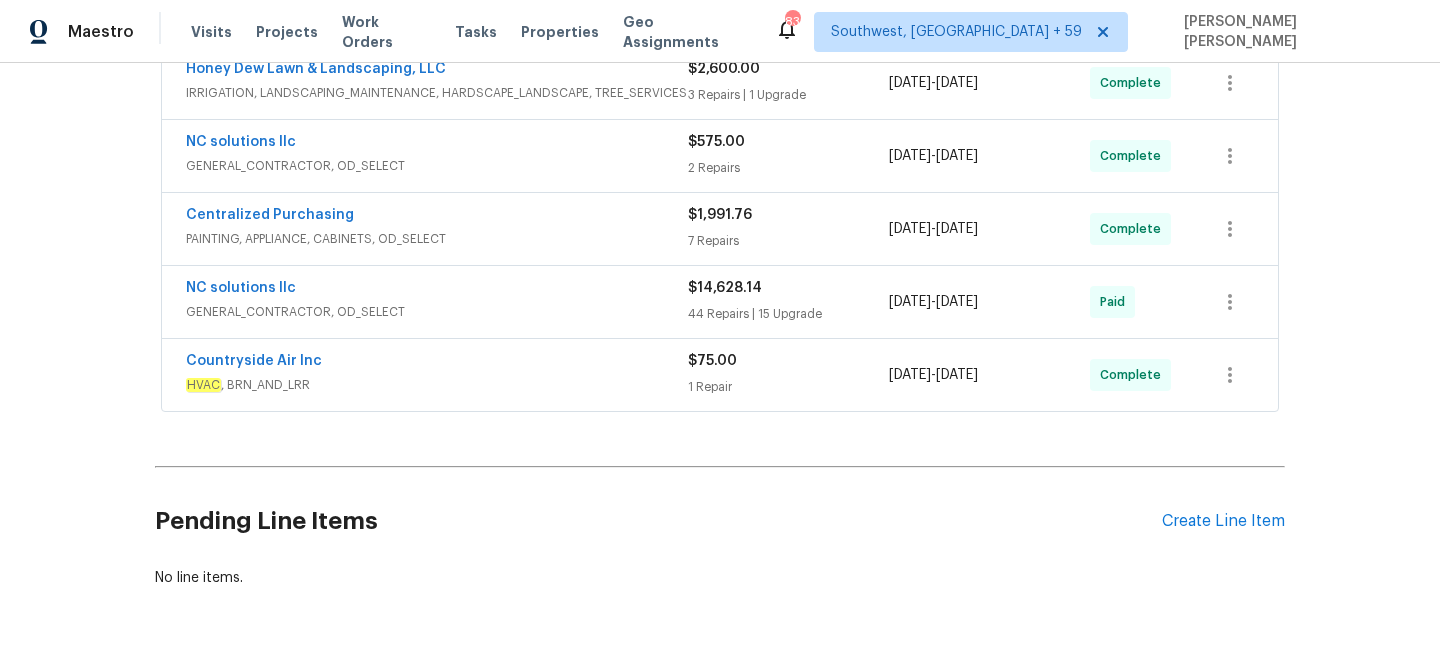 scroll, scrollTop: 910, scrollLeft: 0, axis: vertical 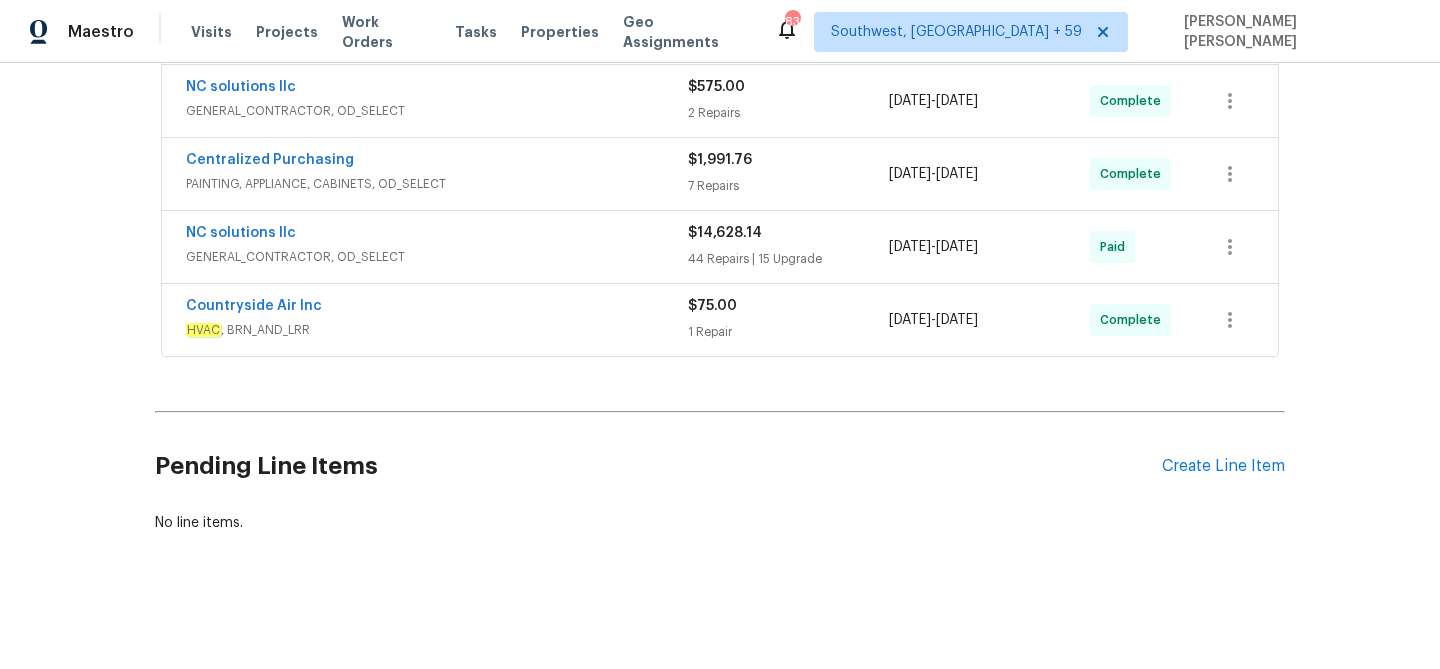 click on "HVAC , BRN_AND_LRR" at bounding box center (437, 330) 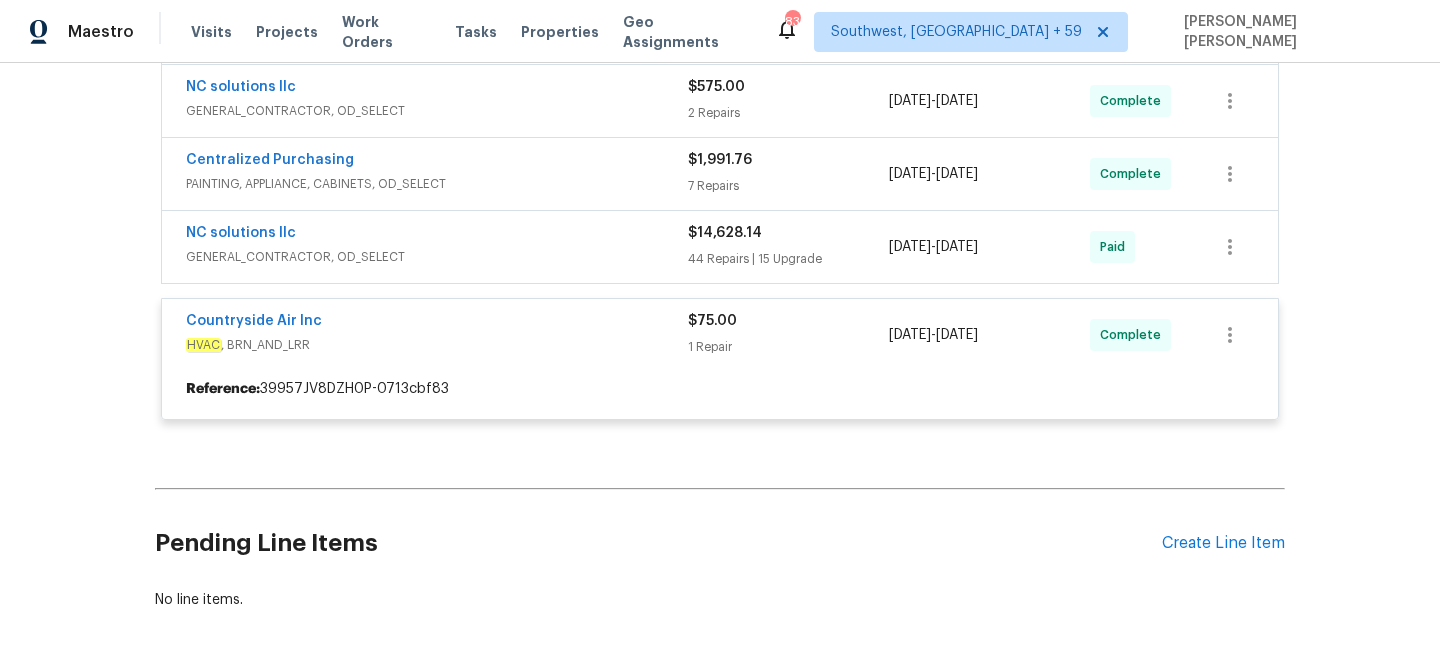 scroll, scrollTop: 872, scrollLeft: 0, axis: vertical 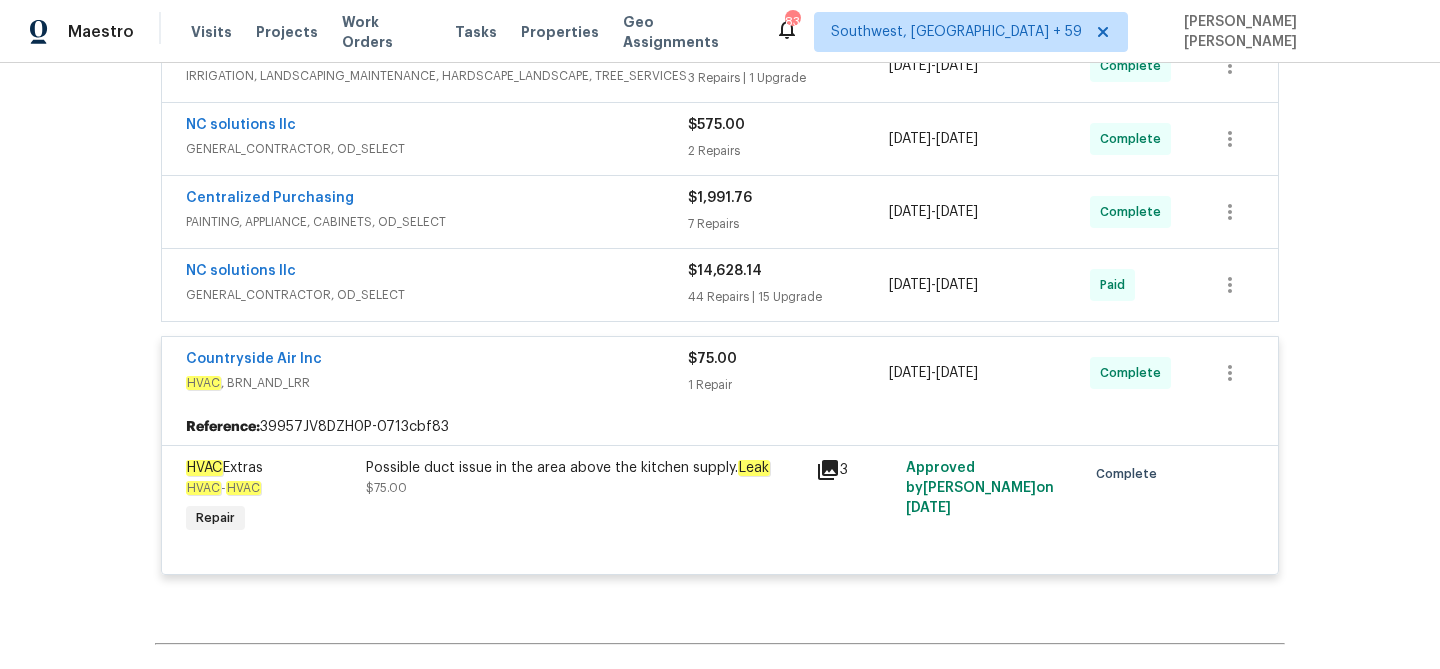 click on "GENERAL_CONTRACTOR, OD_SELECT" at bounding box center [437, 295] 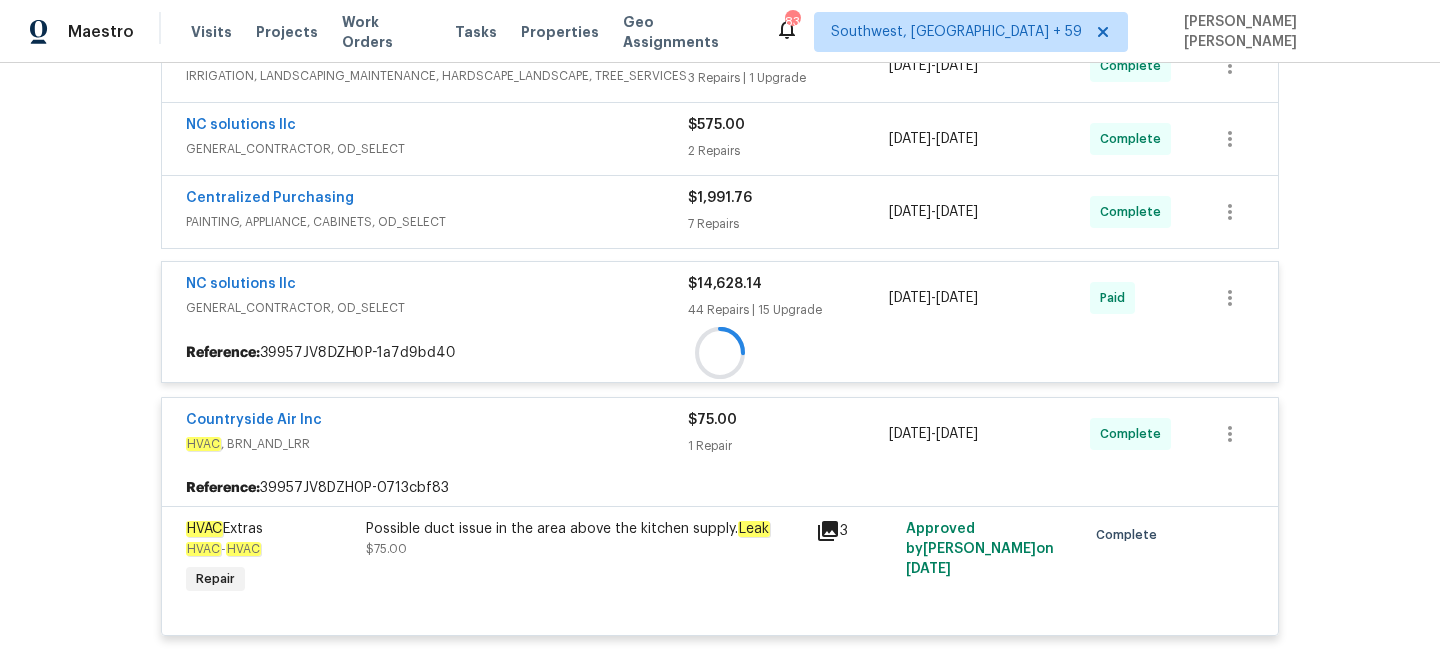 scroll, scrollTop: 795, scrollLeft: 0, axis: vertical 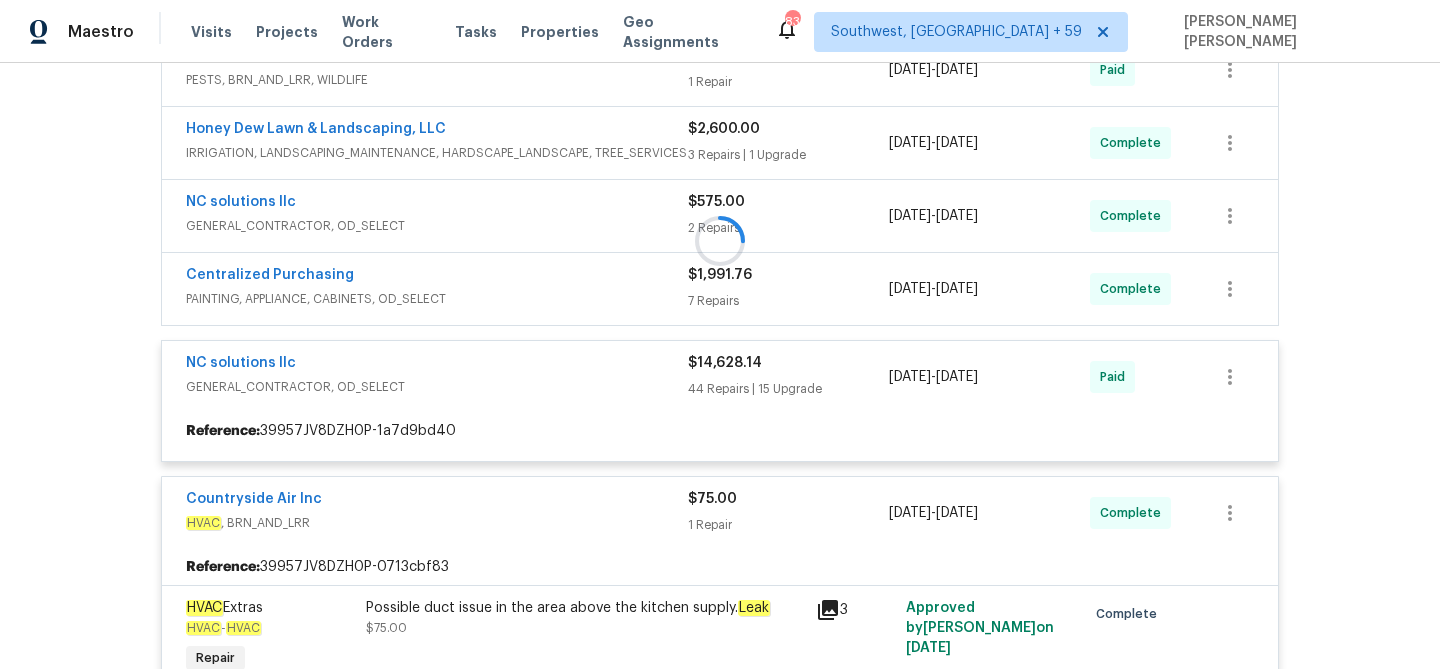 click at bounding box center [720, 241] 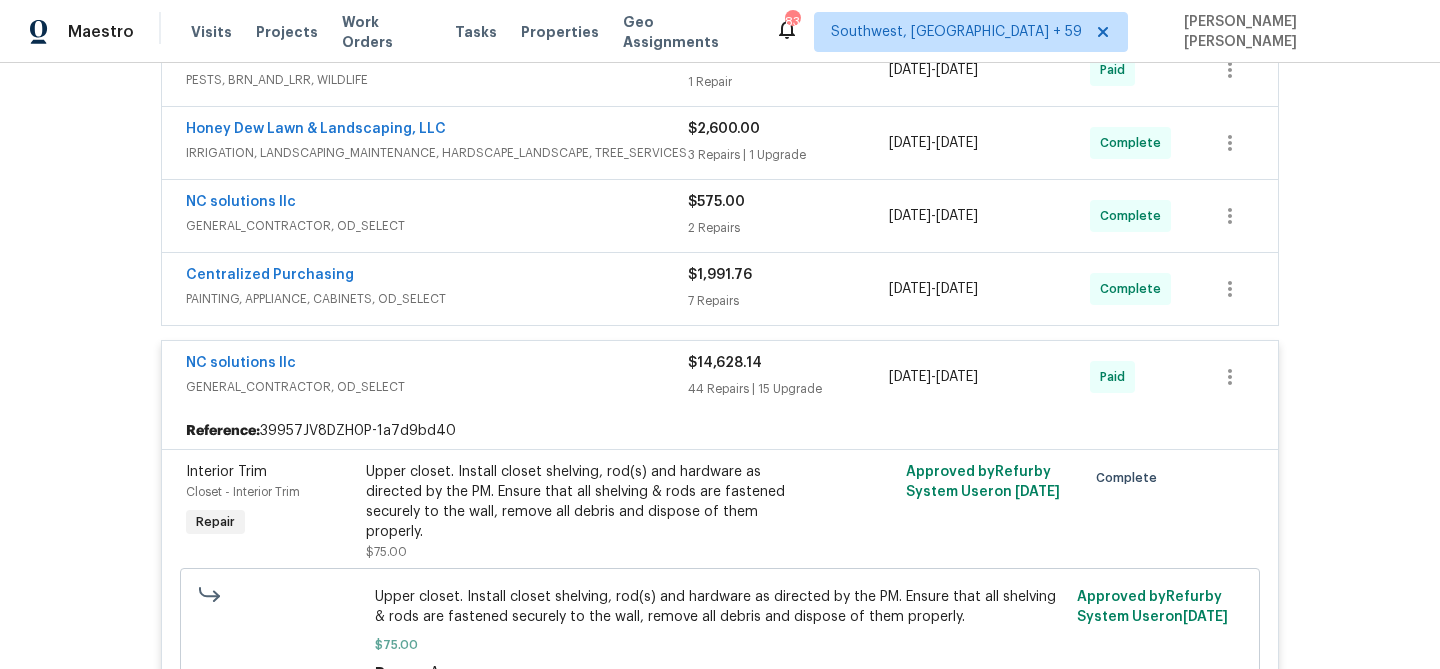 click on "Centralized Purchasing" at bounding box center (437, 277) 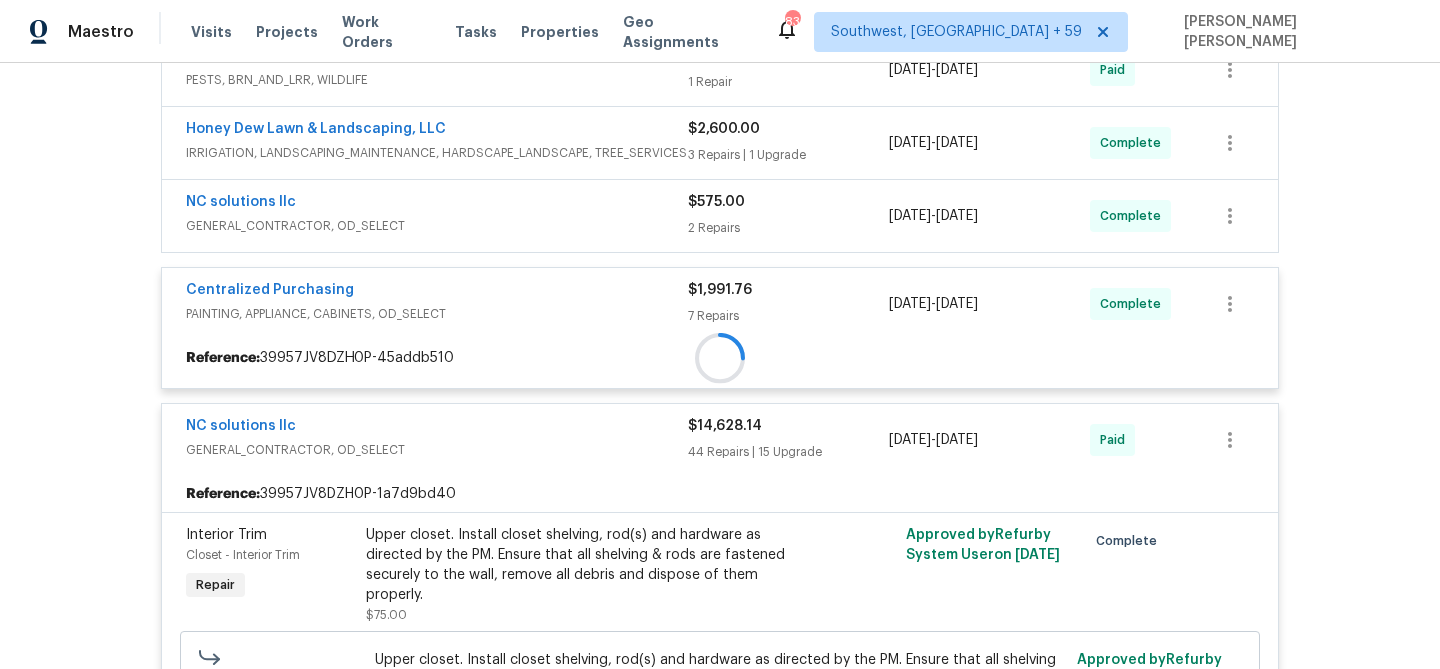 scroll, scrollTop: 704, scrollLeft: 0, axis: vertical 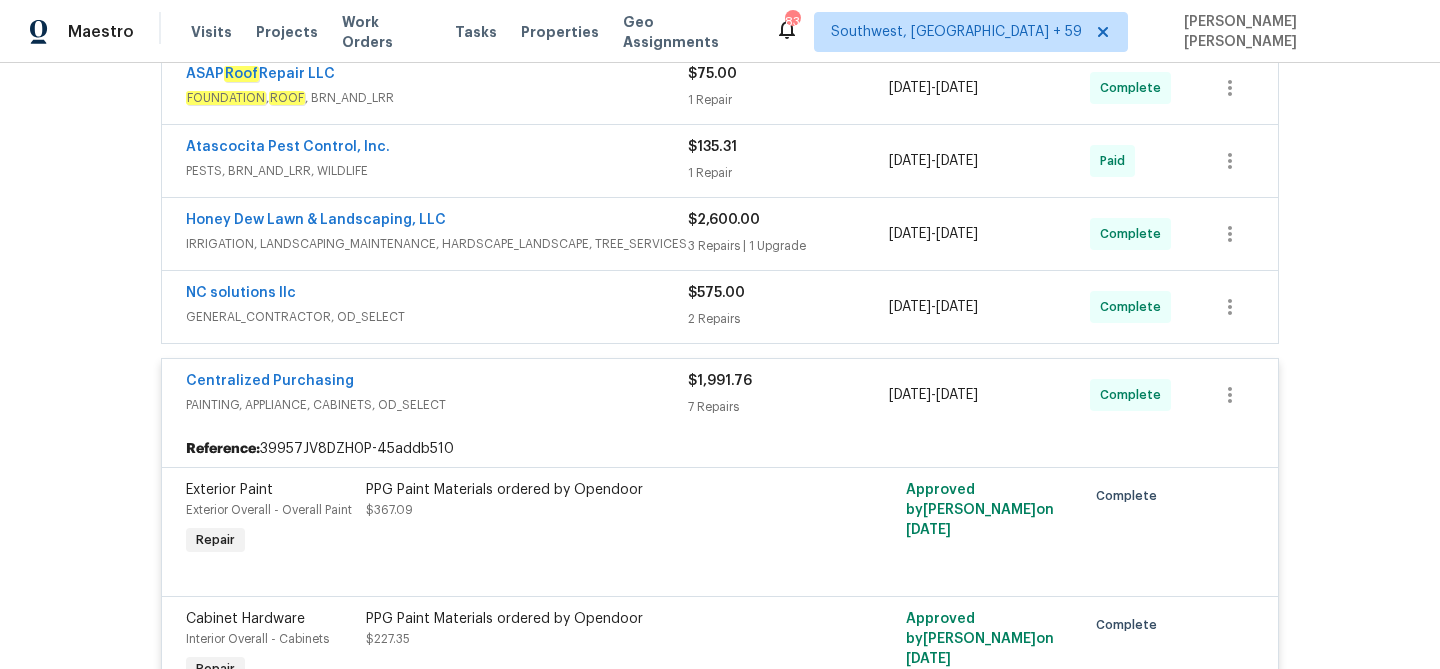 click on "NC solutions llc" at bounding box center (437, 295) 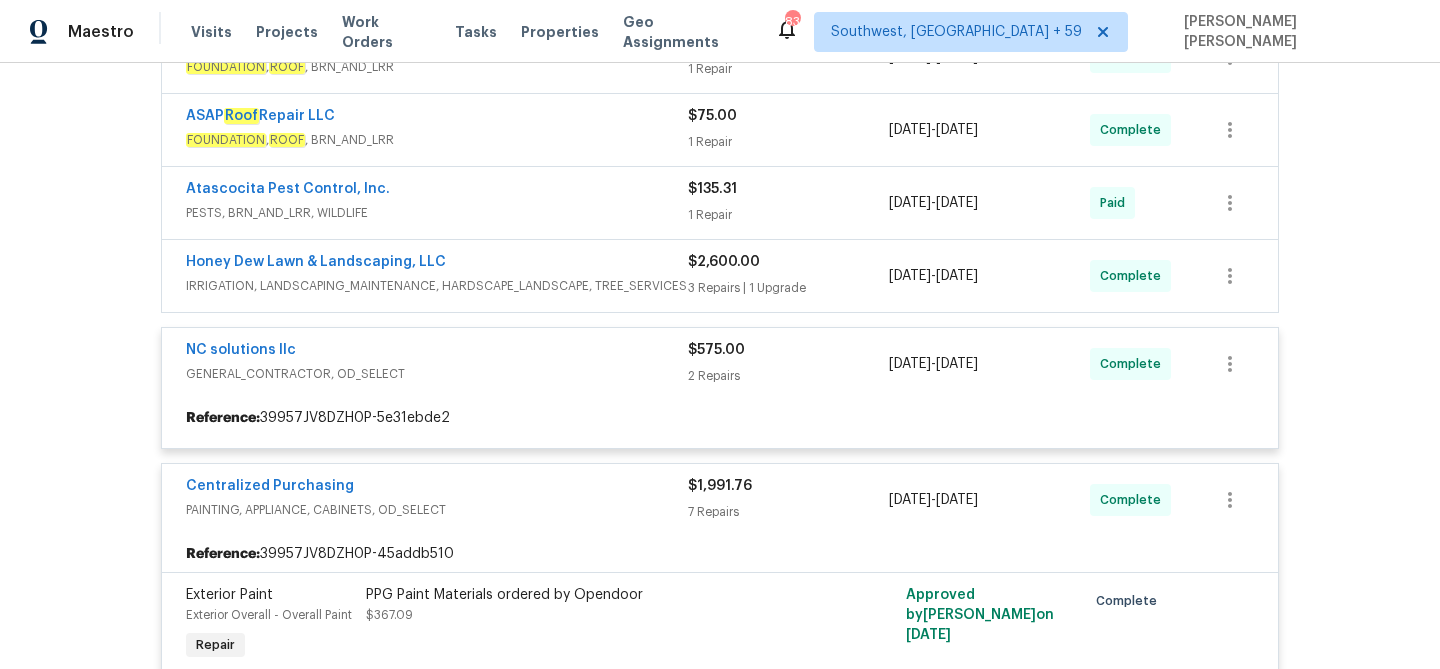 scroll, scrollTop: 655, scrollLeft: 0, axis: vertical 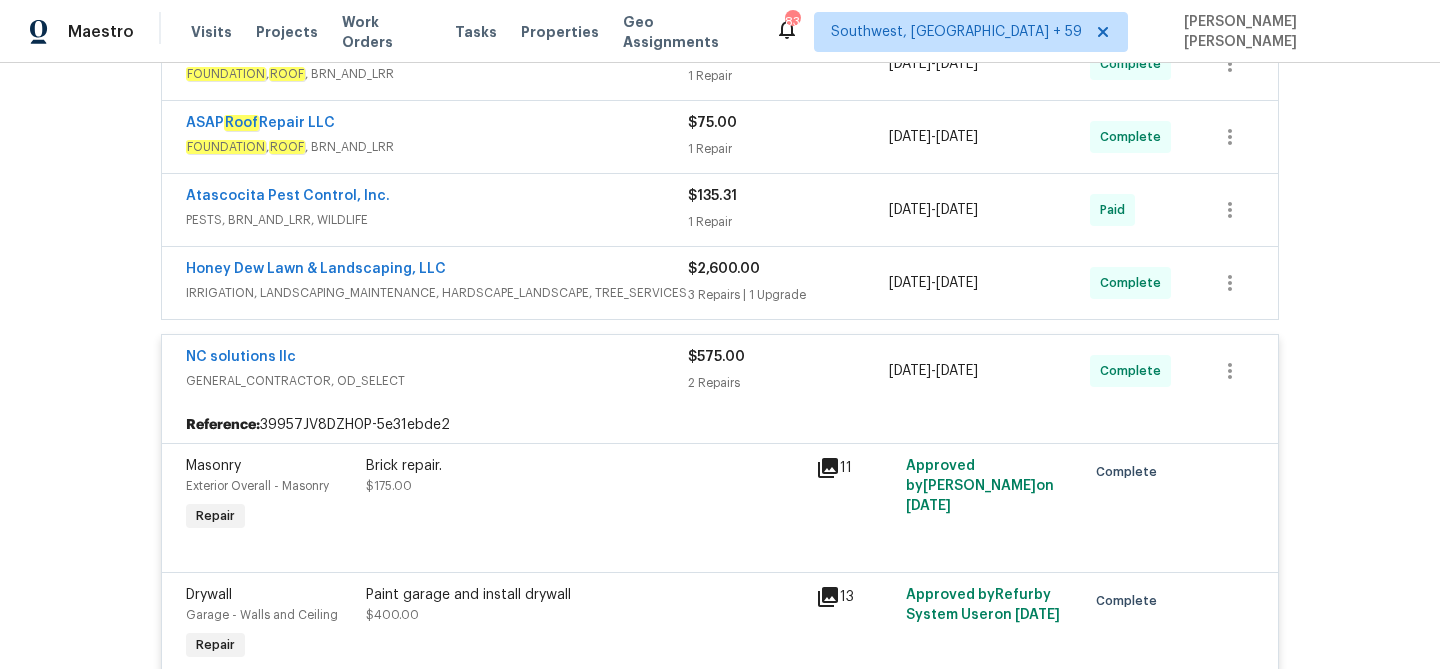 click on "IRRIGATION, LANDSCAPING_MAINTENANCE, HARDSCAPE_LANDSCAPE, TREE_SERVICES" at bounding box center (437, 293) 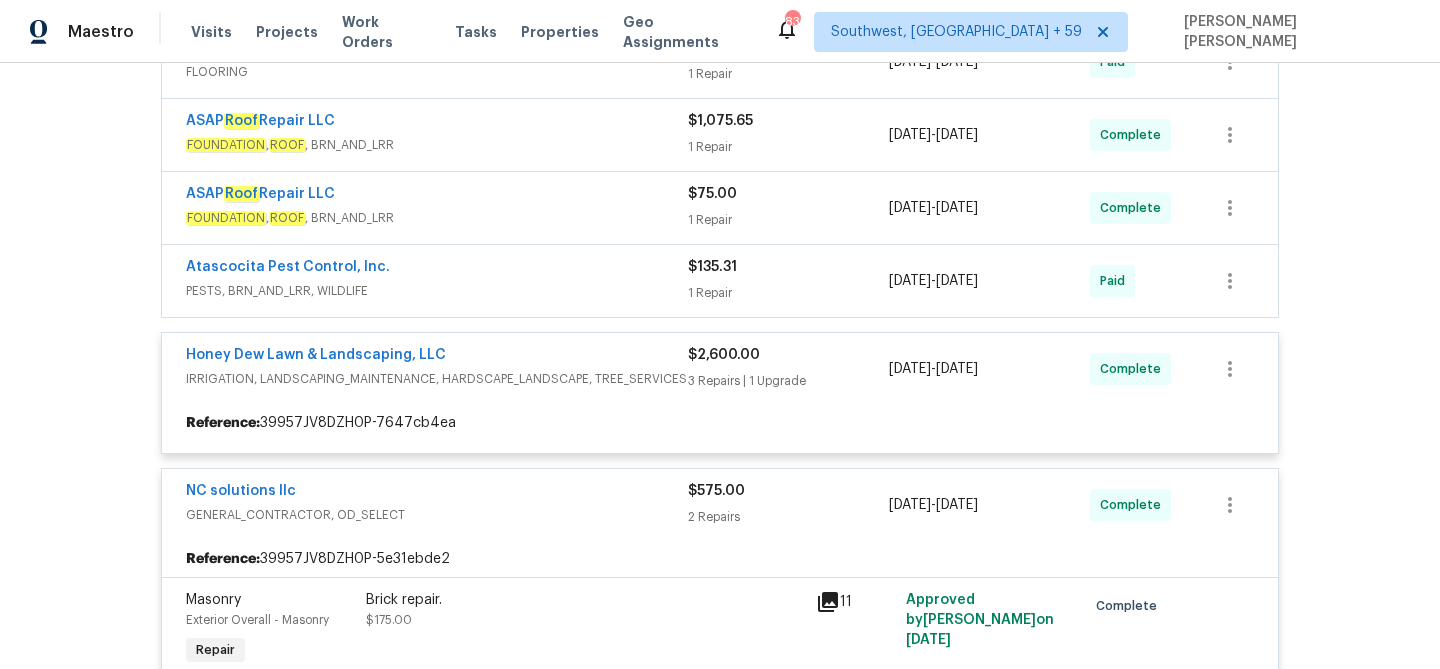 scroll, scrollTop: 579, scrollLeft: 0, axis: vertical 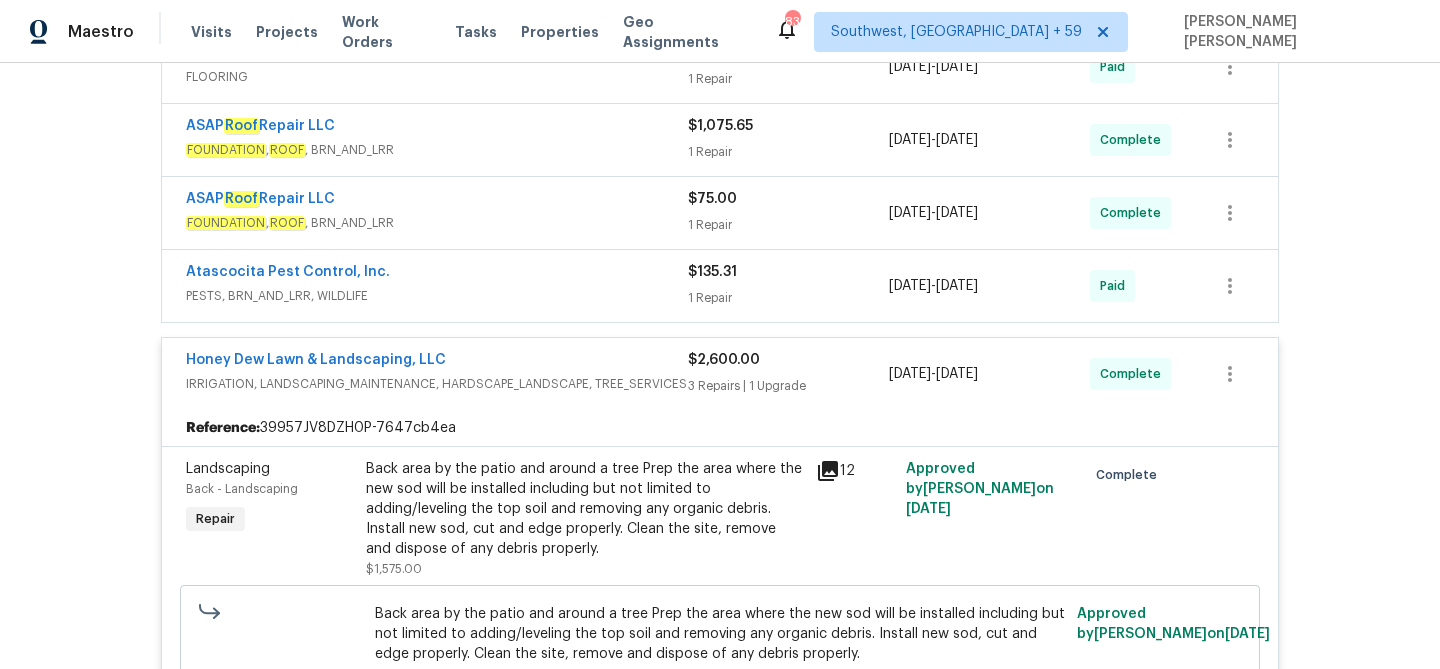 click on "PESTS, BRN_AND_LRR, WILDLIFE" at bounding box center [437, 296] 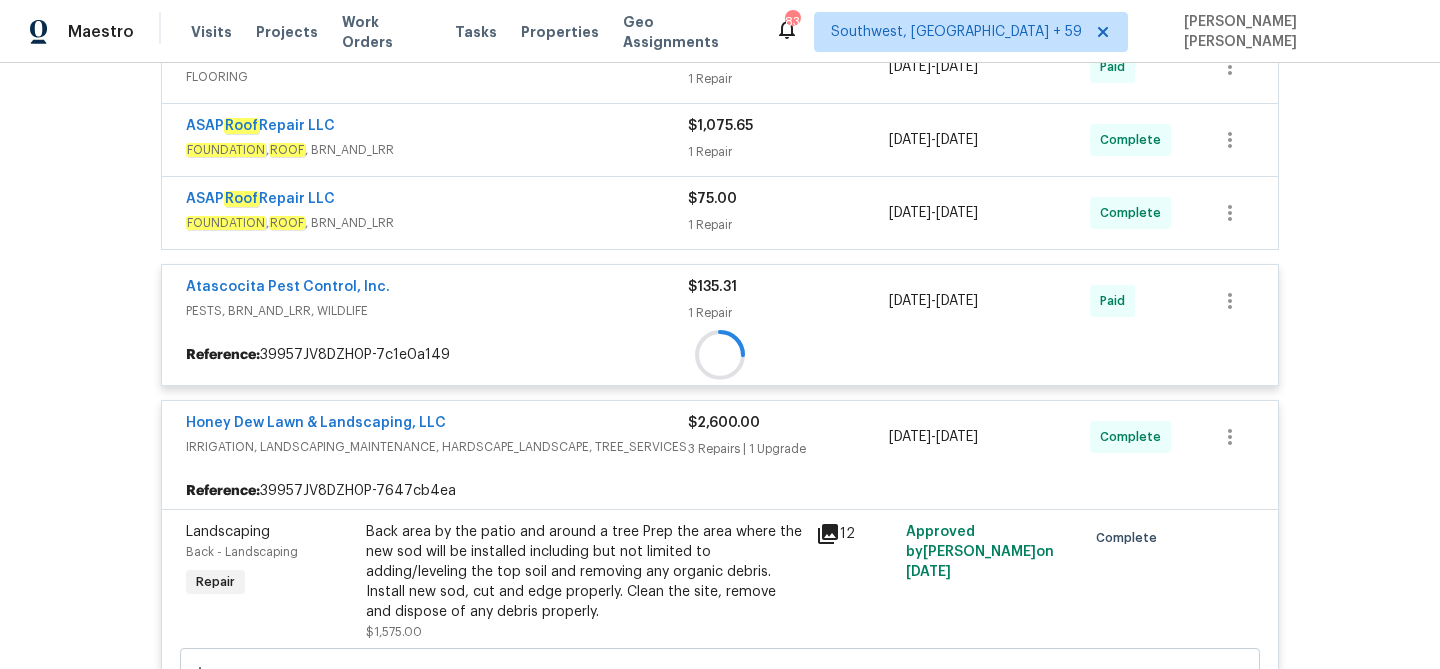 scroll, scrollTop: 522, scrollLeft: 0, axis: vertical 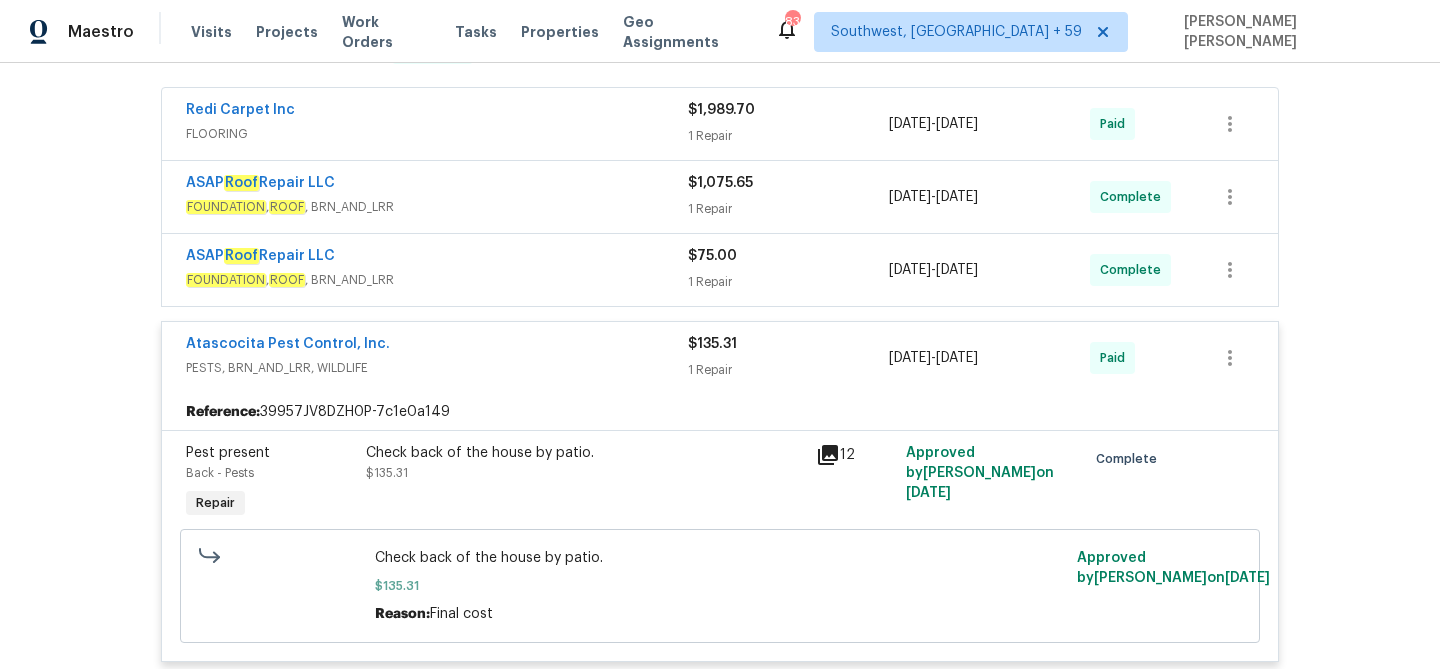 click on "FOUNDATION ,  ROOF , BRN_AND_LRR" at bounding box center (437, 280) 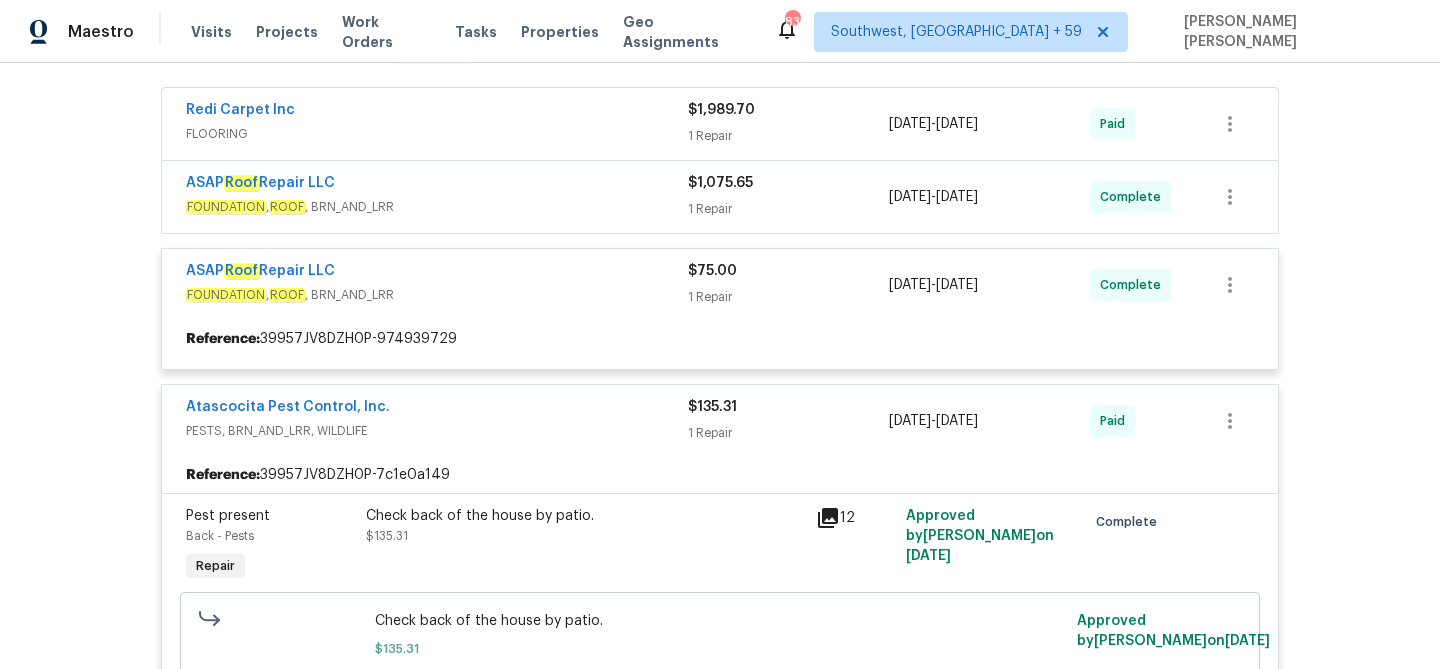 scroll, scrollTop: 472, scrollLeft: 0, axis: vertical 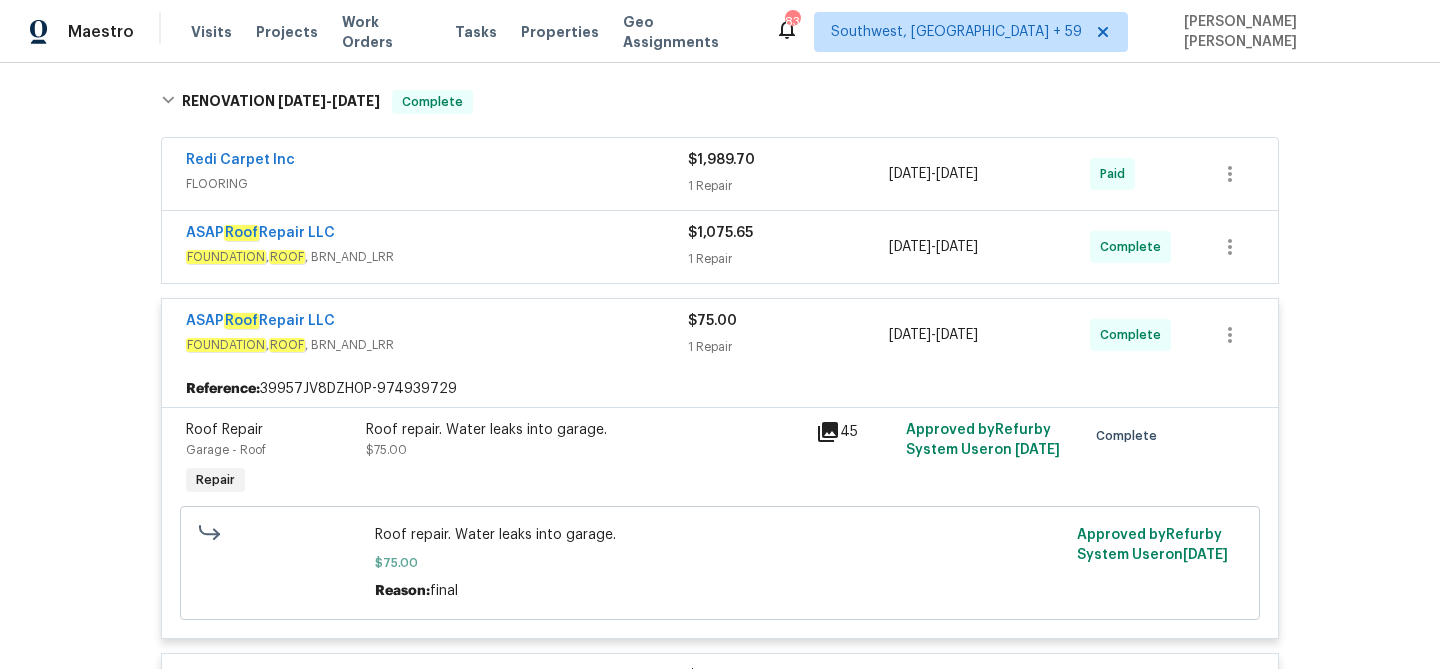 click on "ASAP  Roof  Repair LLC" at bounding box center (437, 235) 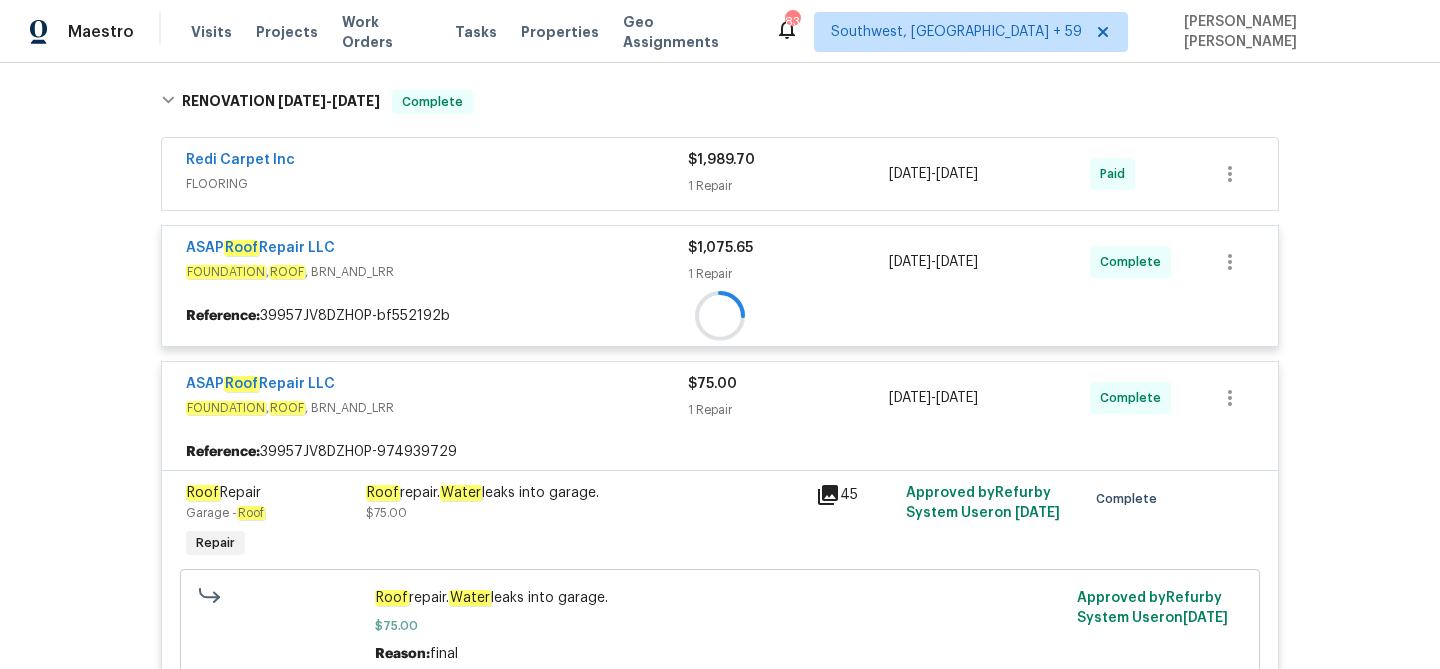 scroll, scrollTop: 423, scrollLeft: 0, axis: vertical 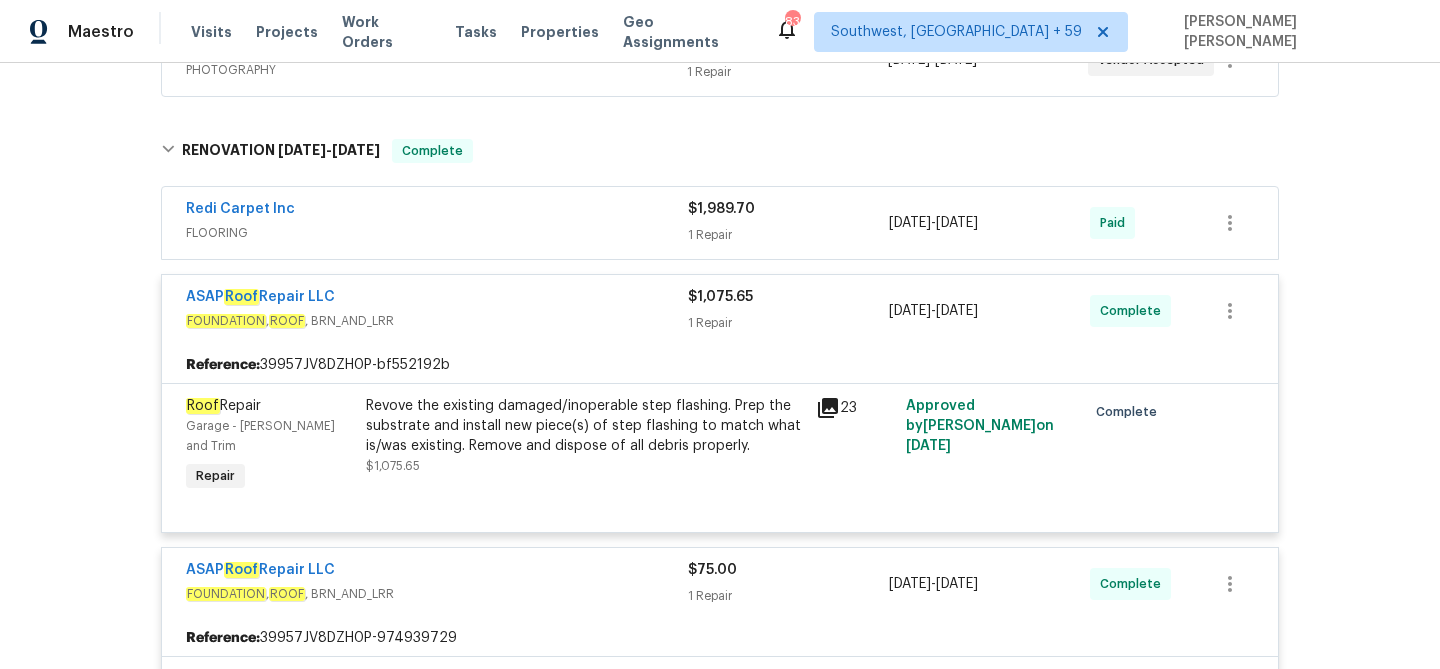 click on "Redi Carpet Inc" at bounding box center [437, 211] 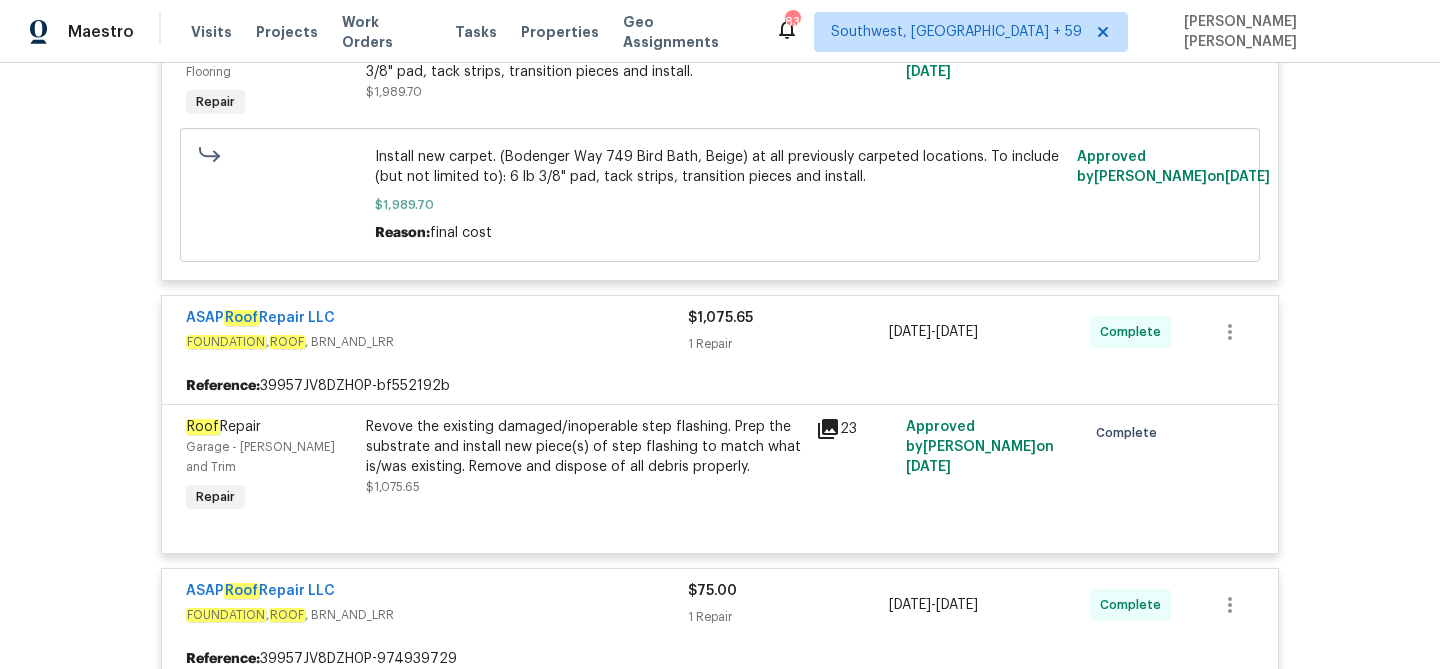 scroll, scrollTop: 730, scrollLeft: 0, axis: vertical 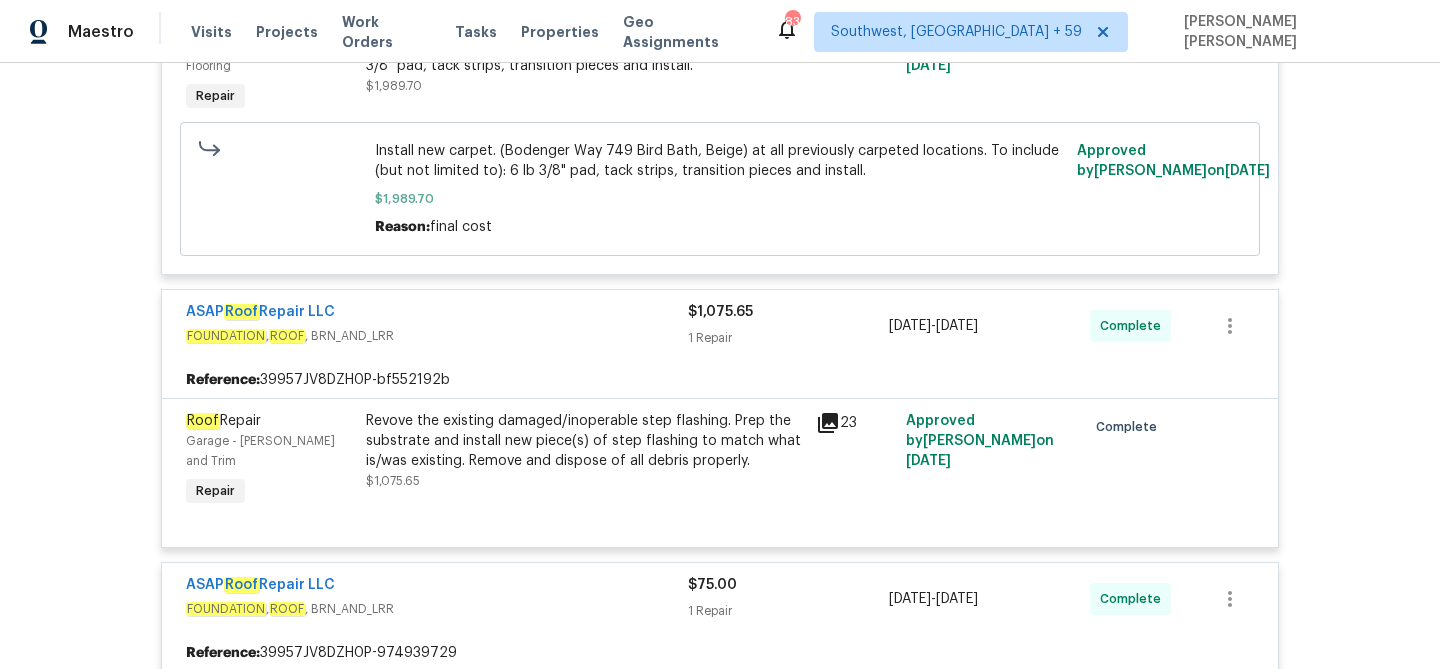 click on "Revove the existing damaged/inoperable step flashing. Prep the substrate and install new piece(s) of step flashing to match what is/was existing. Remove and dispose of all debris properly." at bounding box center [585, 441] 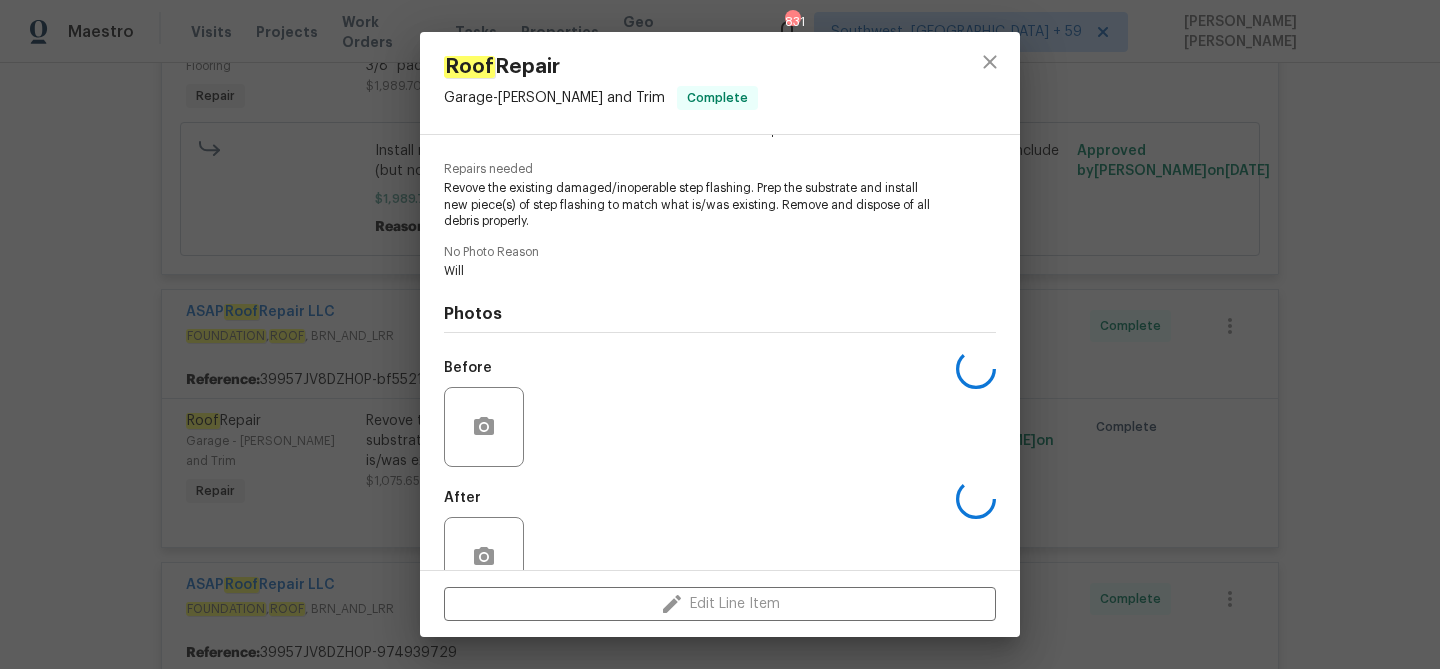 scroll, scrollTop: 235, scrollLeft: 0, axis: vertical 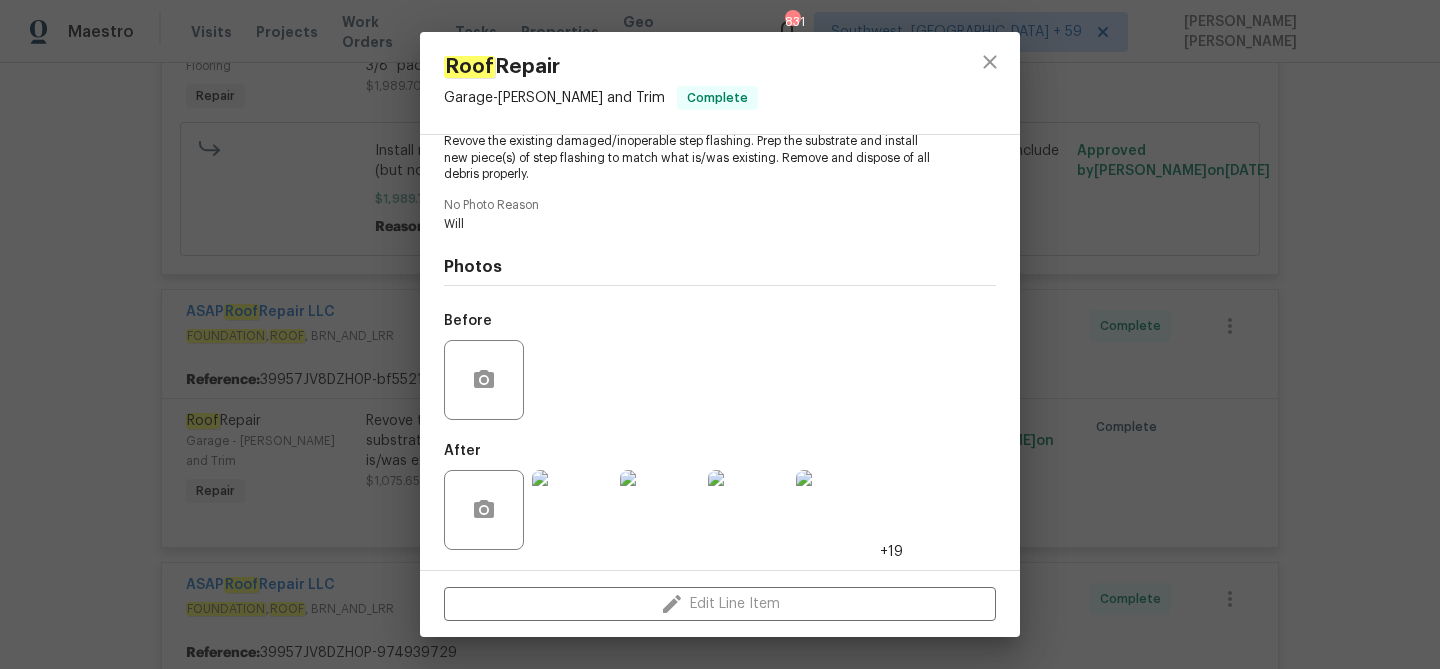 click at bounding box center [572, 510] 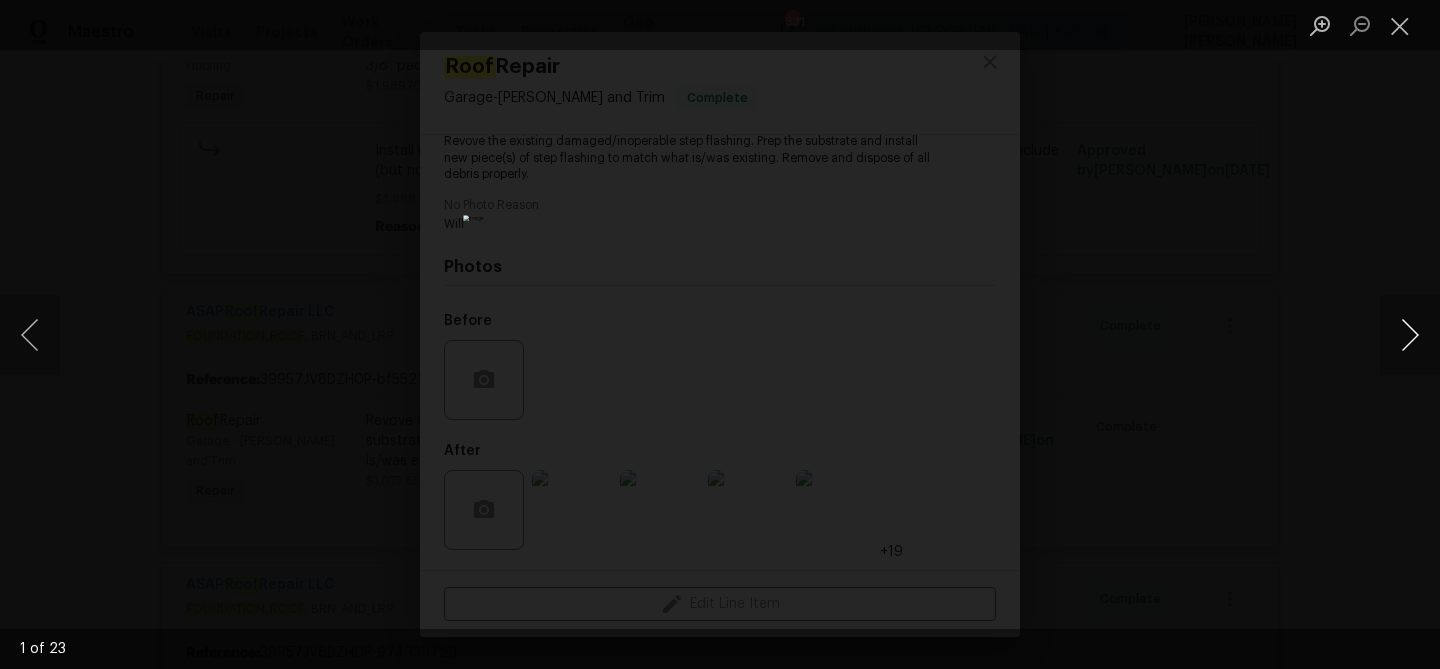 click at bounding box center [1410, 335] 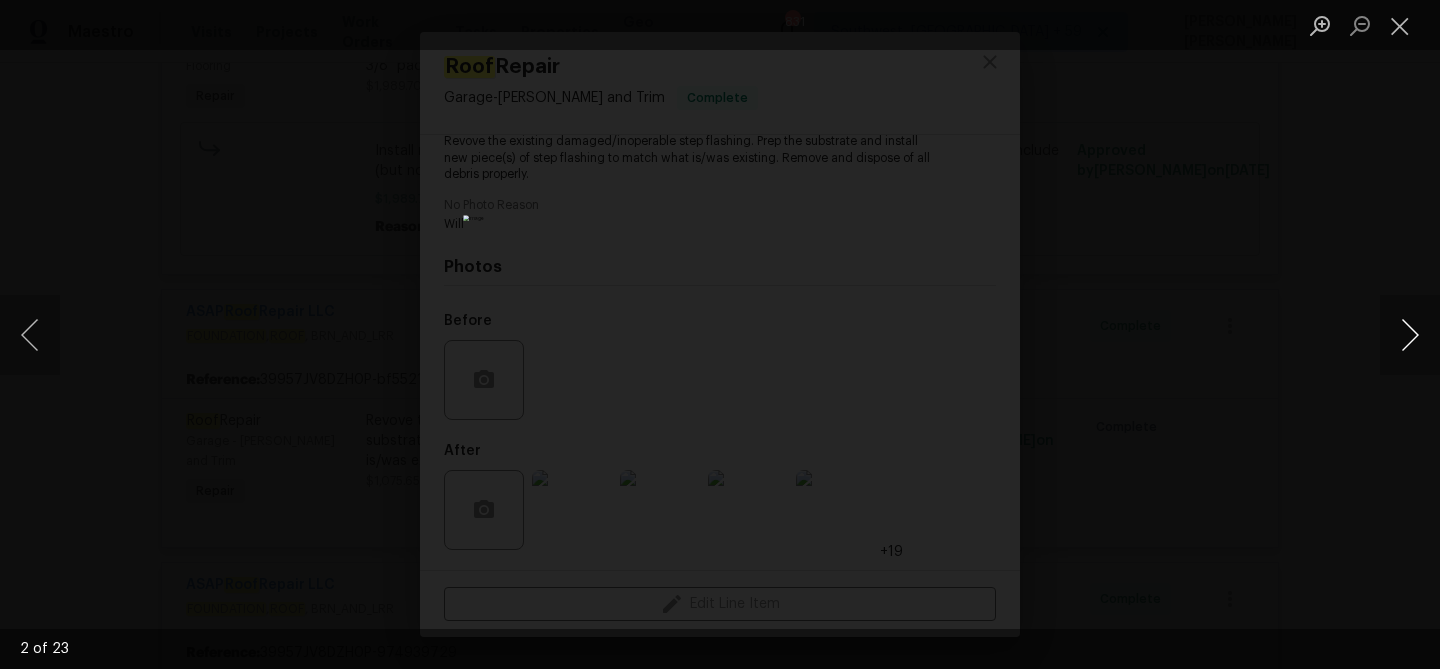click at bounding box center (1410, 335) 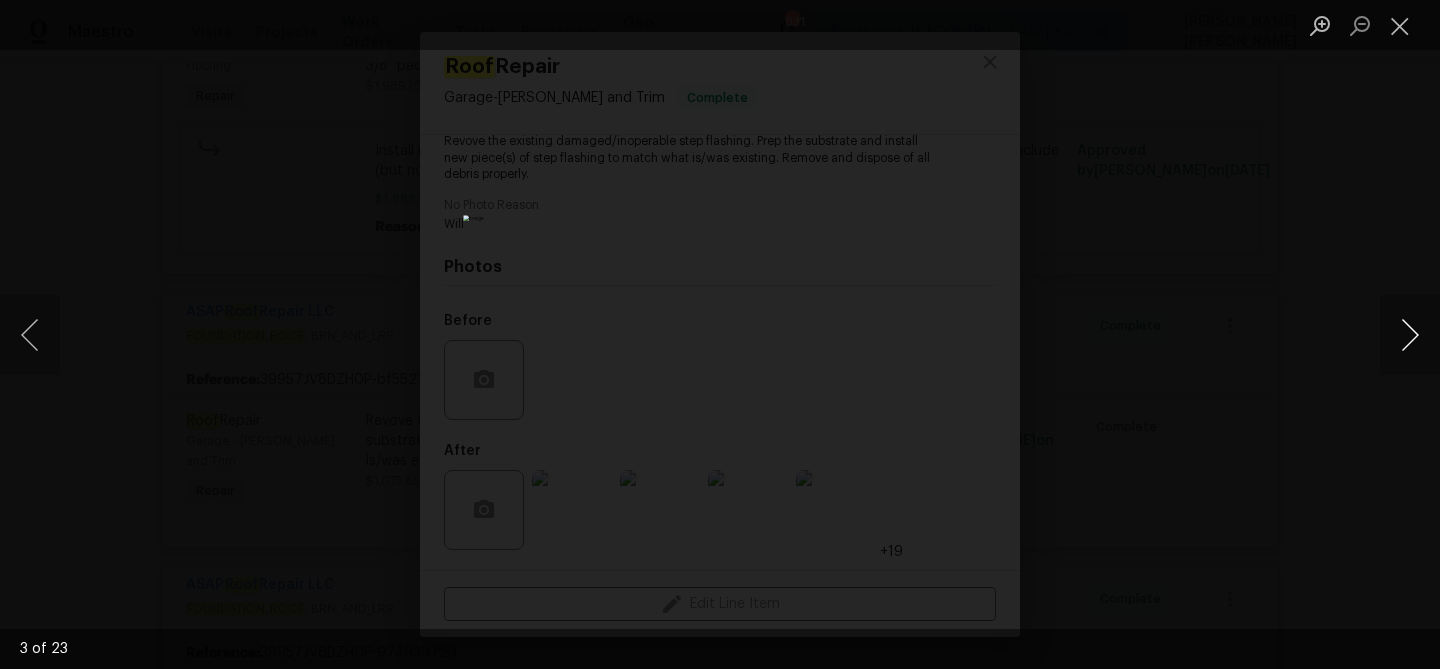 click at bounding box center [1410, 335] 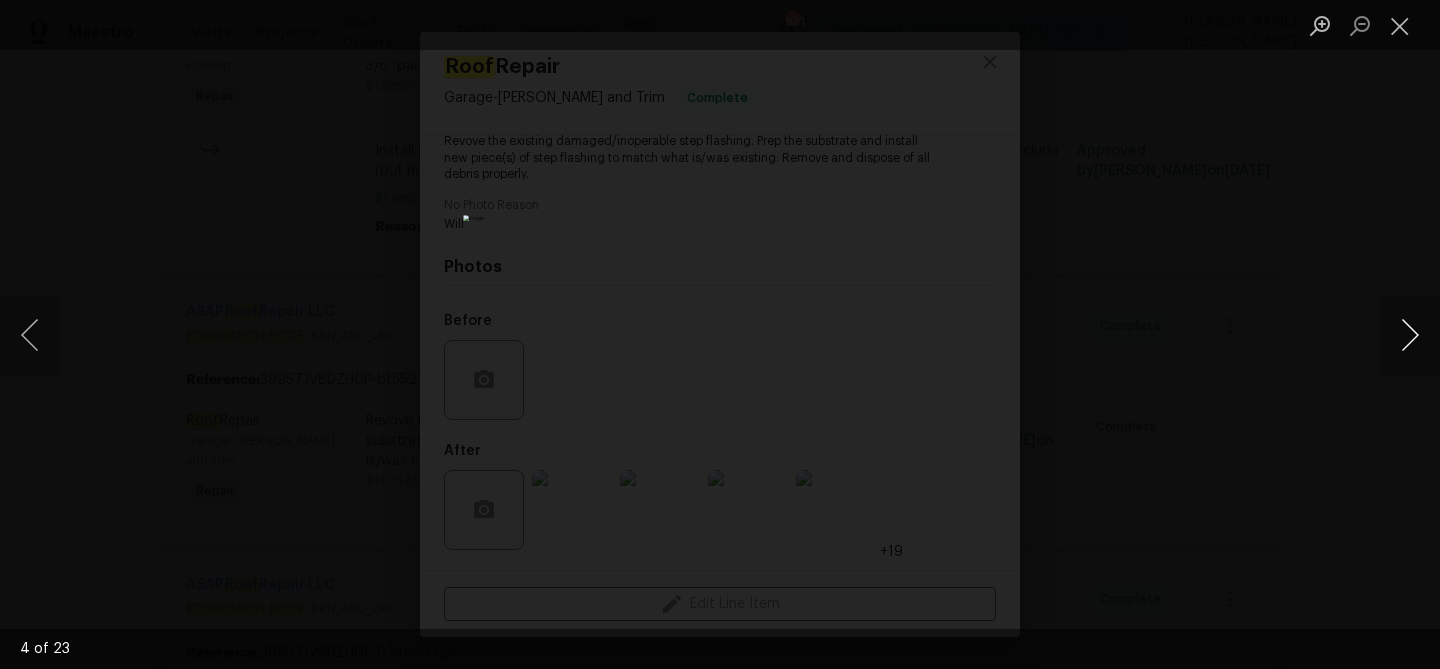 click at bounding box center (1410, 335) 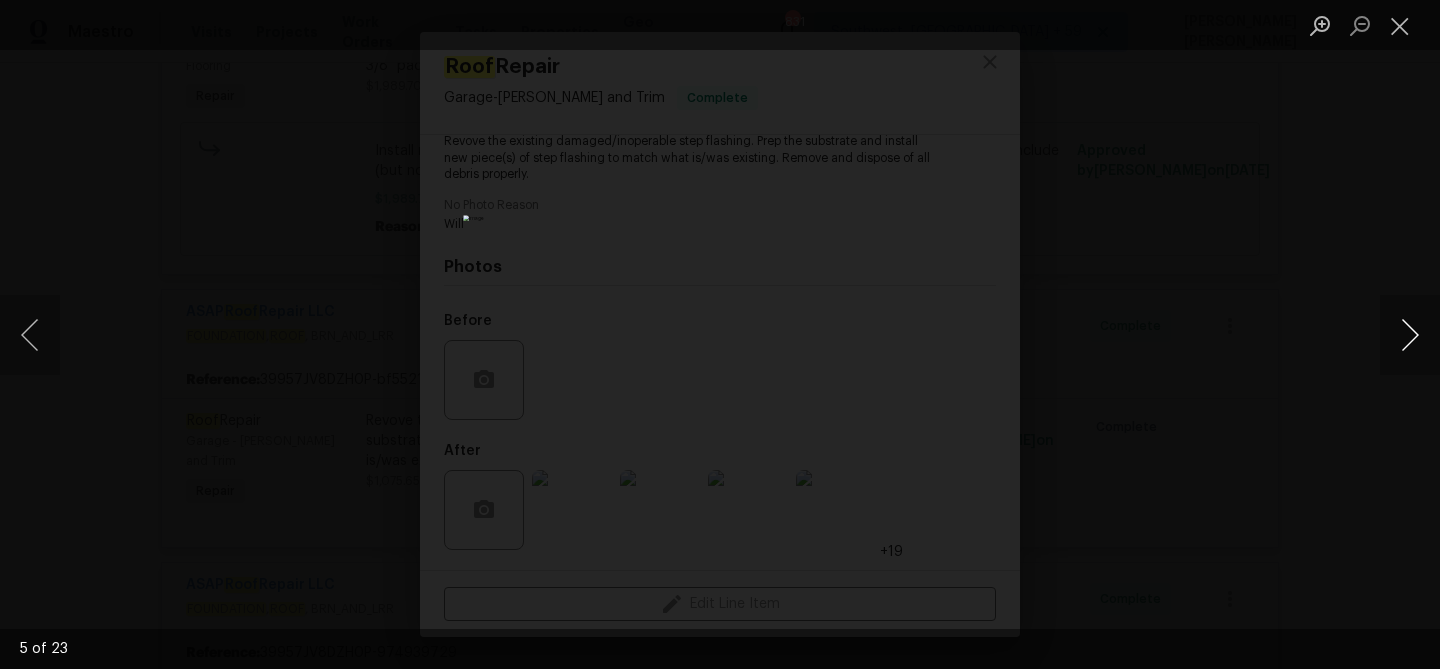 click at bounding box center (1410, 335) 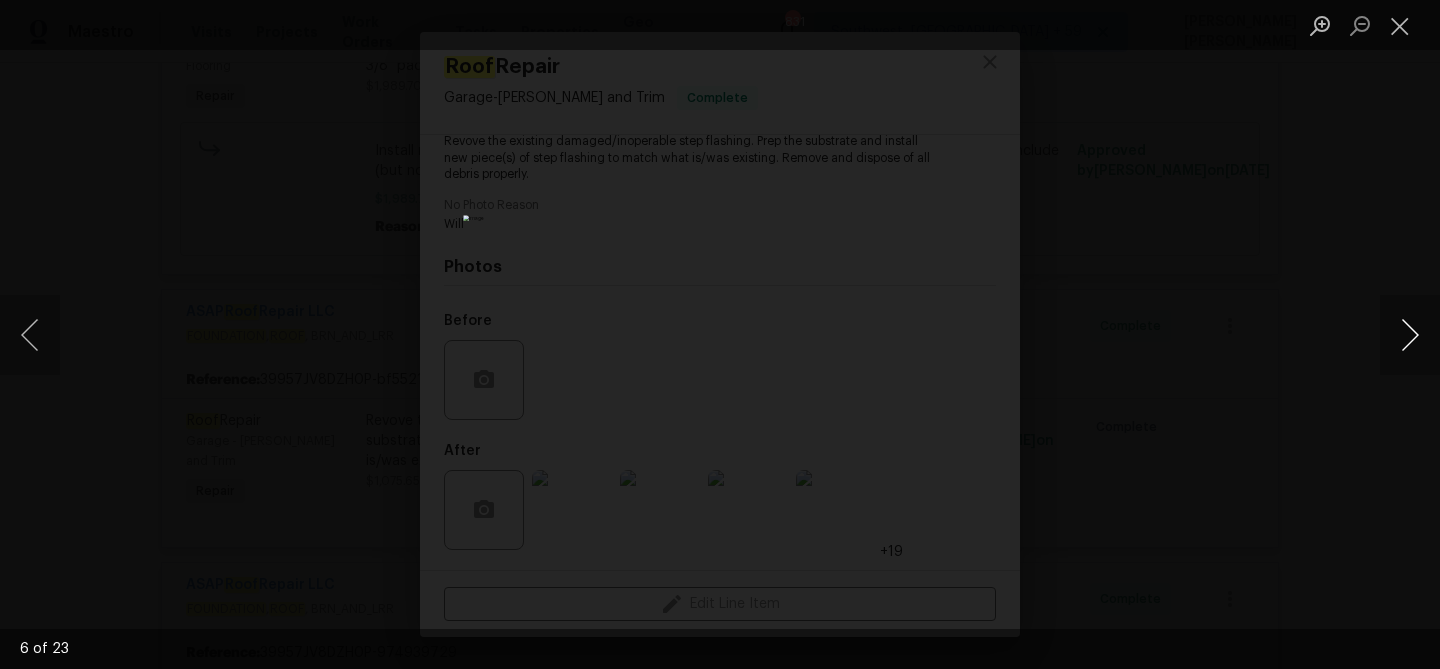 click at bounding box center (1410, 335) 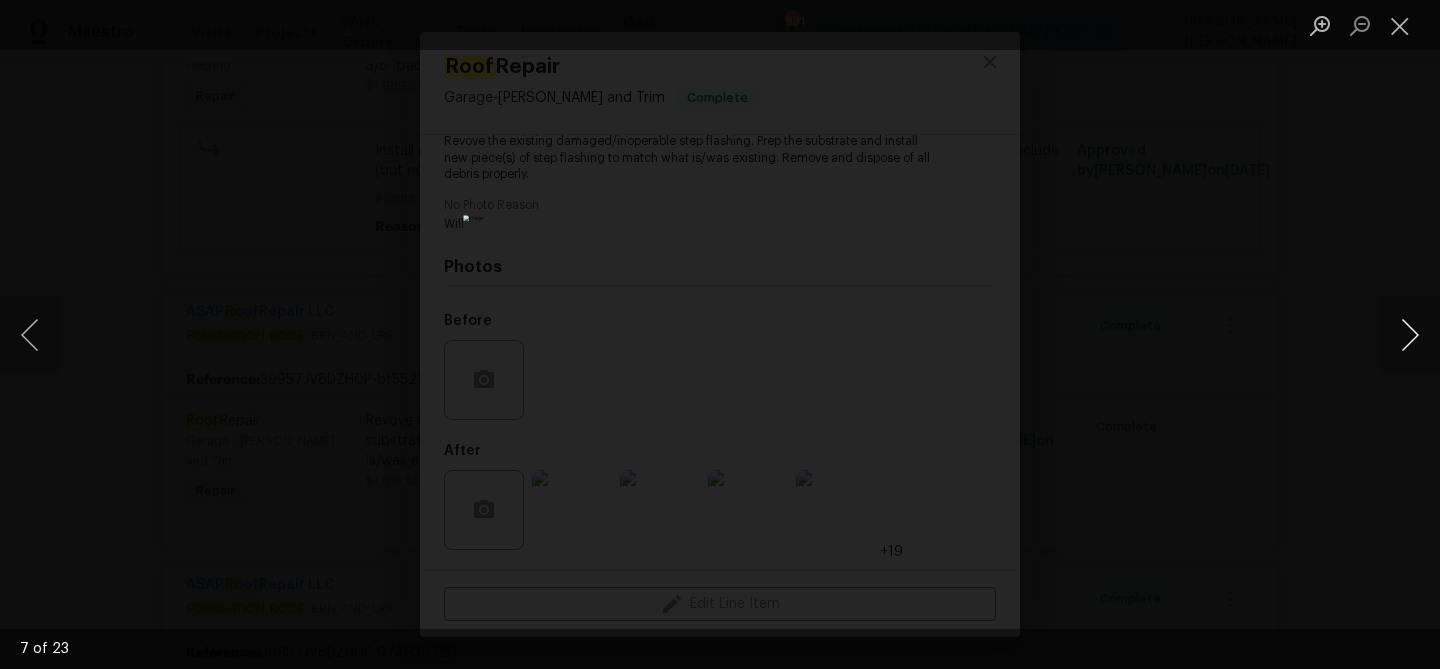 click at bounding box center [1410, 335] 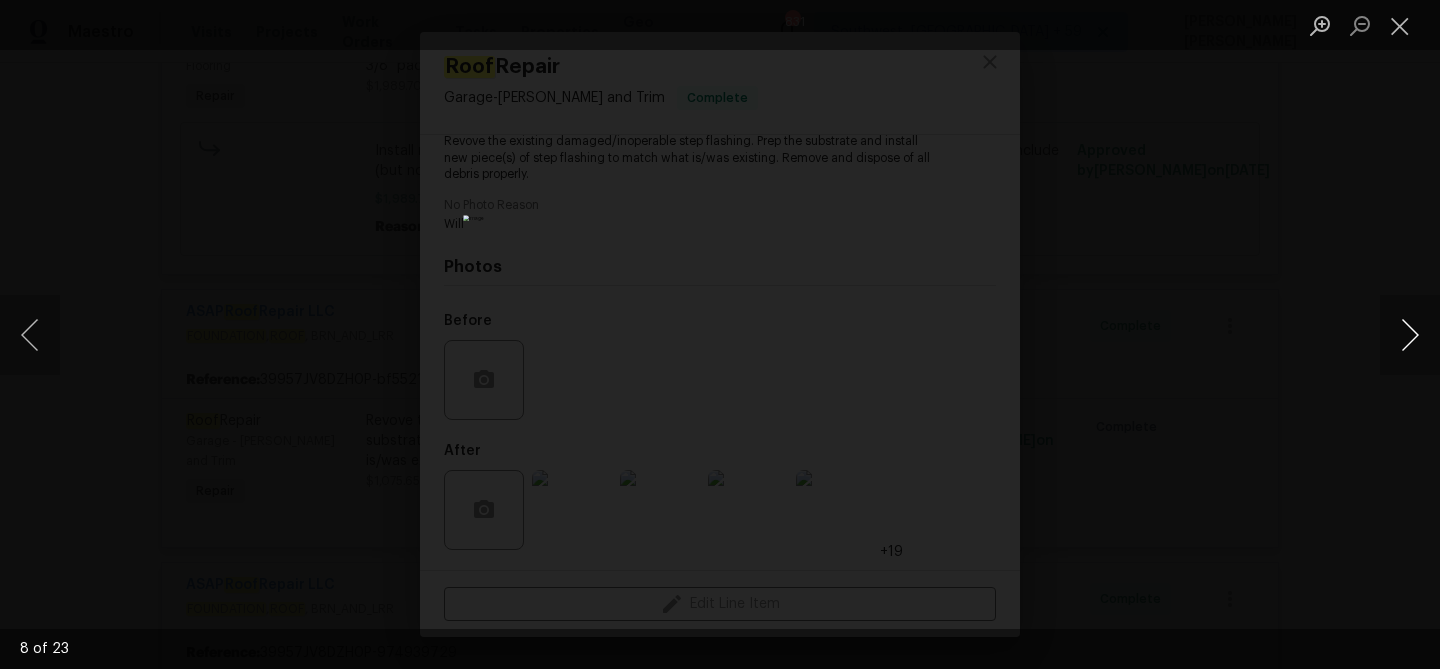 click at bounding box center (1410, 335) 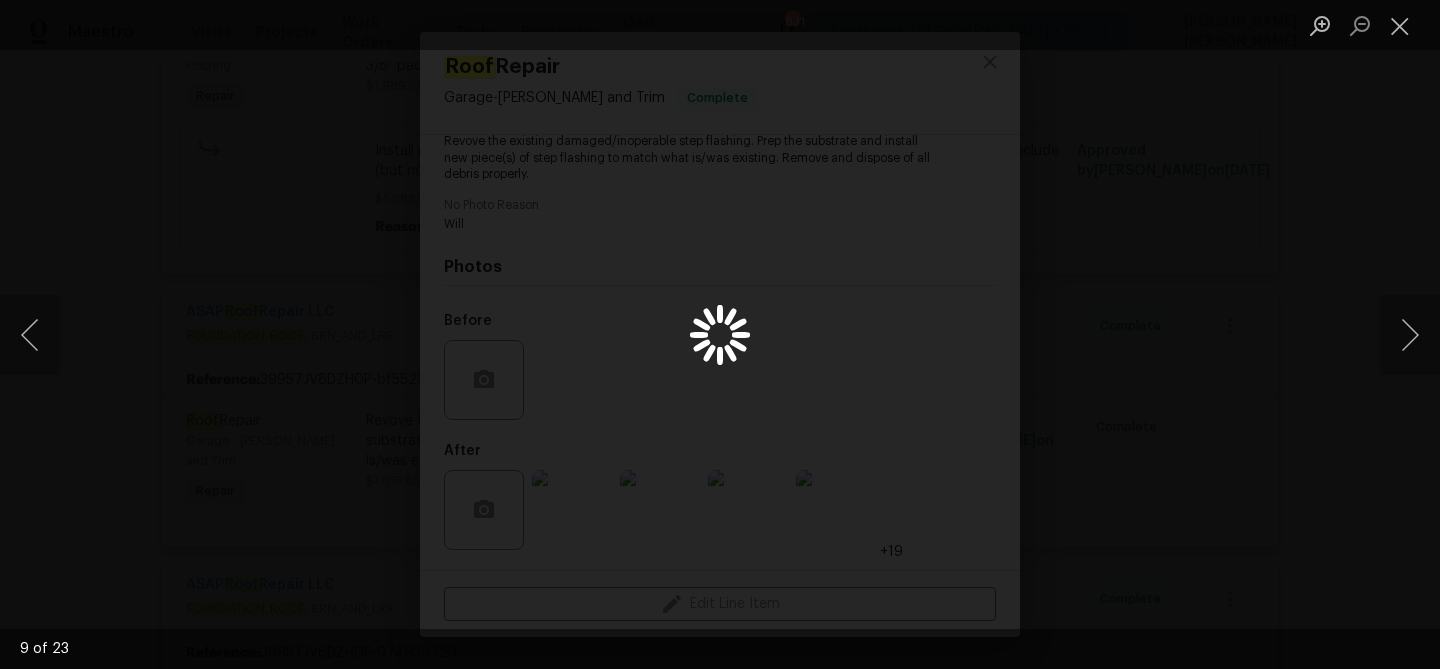 click at bounding box center (720, 334) 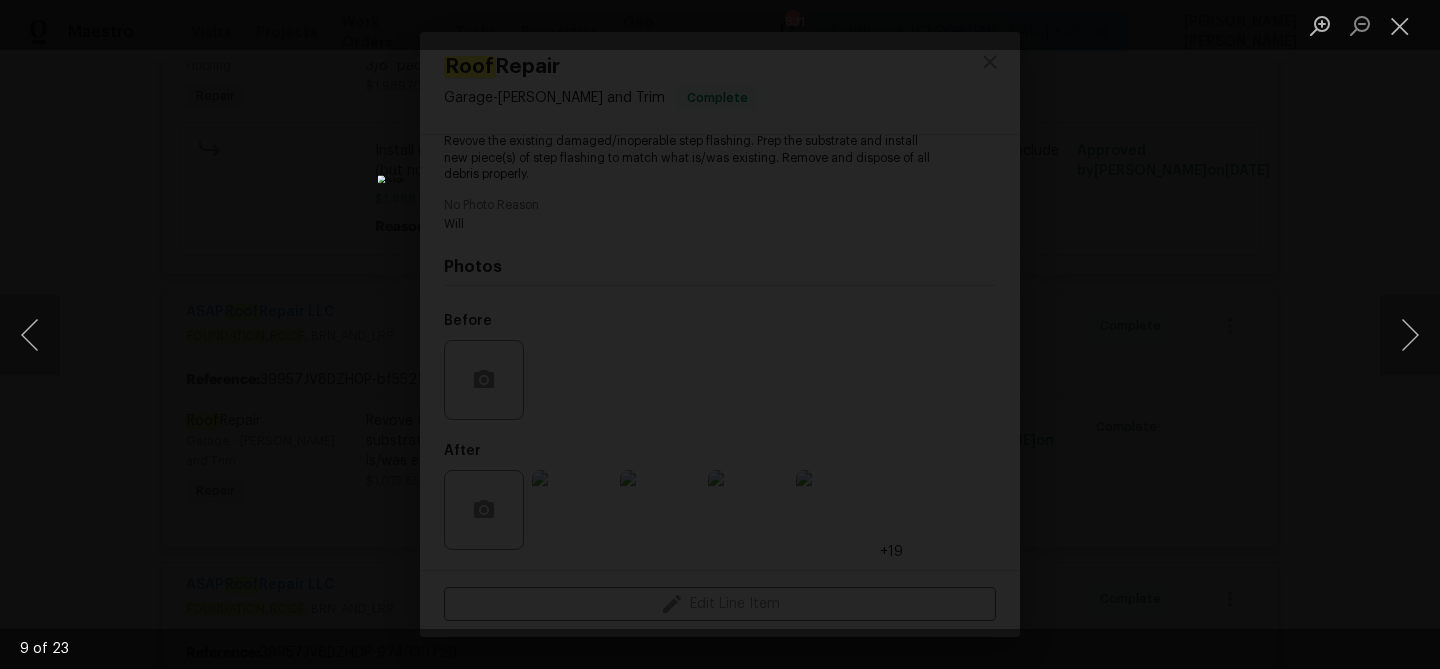 click at bounding box center [720, 334] 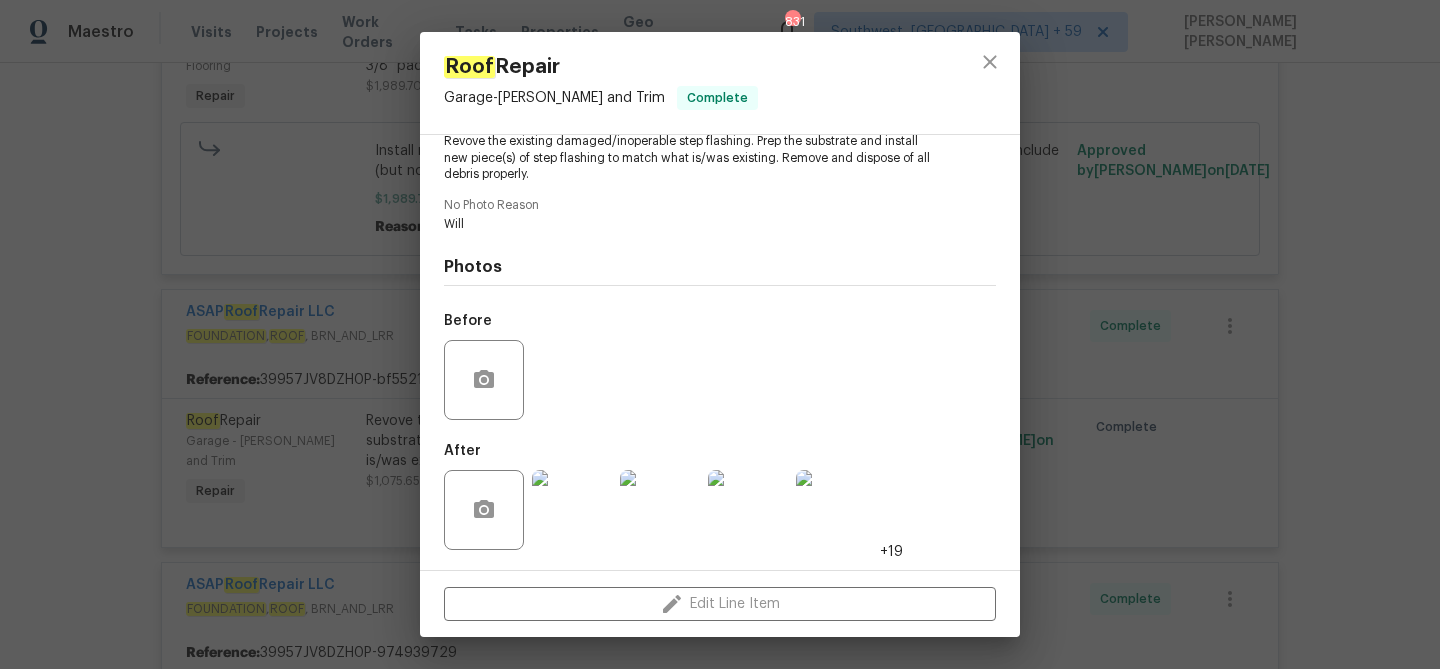 click on "Roof  Repair Garage  -  Eaves and Trim Complete Vendor ASAP  Roof  Repair LLC Account Category Repairs Cost $1075.65 x 1 ft $1075.65 Labor $0 Total $1075.65 Repairs needed Revove the existing damaged/inoperable step flashing. Prep the substrate and install new piece(s) of step flashing to match what is/was existing. Remove and dispose of all debris properly. No Photo Reason Will Photos Before After  +19  Edit Line Item" at bounding box center [720, 334] 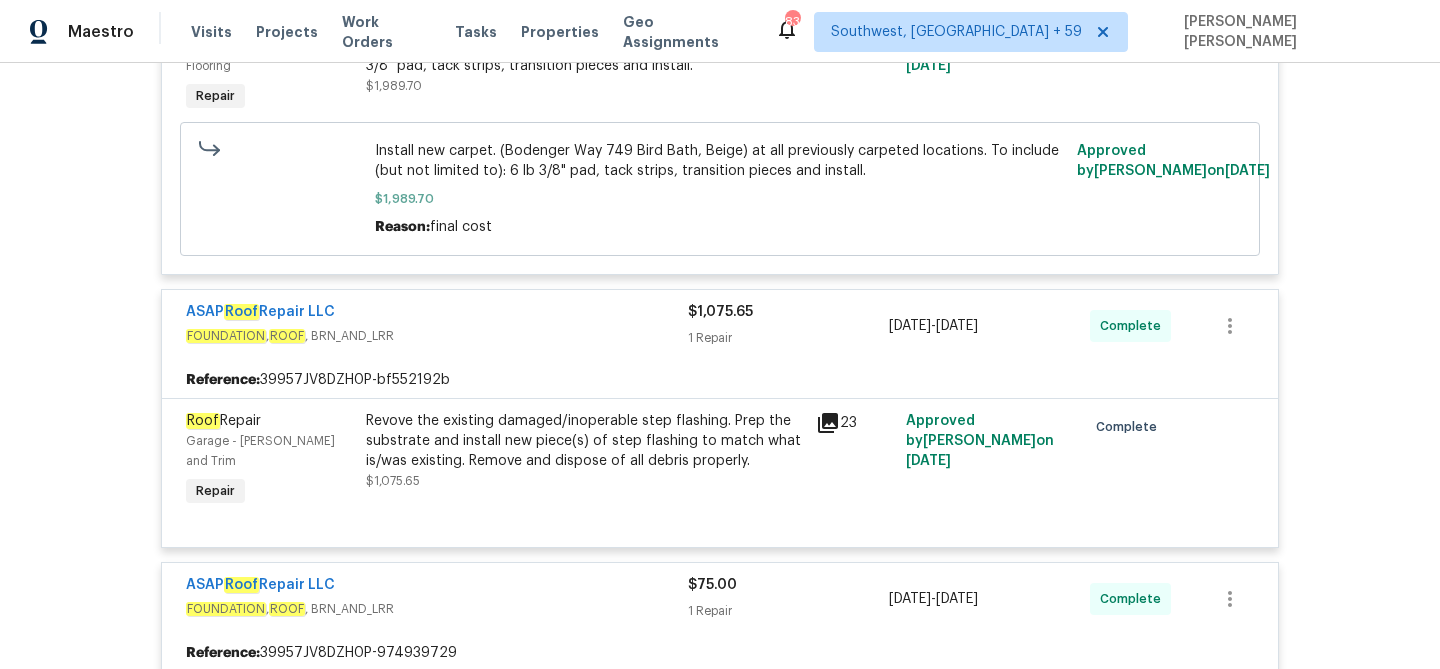 click on "Revove the existing damaged/inoperable step flashing. Prep the substrate and install new piece(s) of step flashing to match what is/was existing. Remove and dispose of all debris properly." at bounding box center (585, 441) 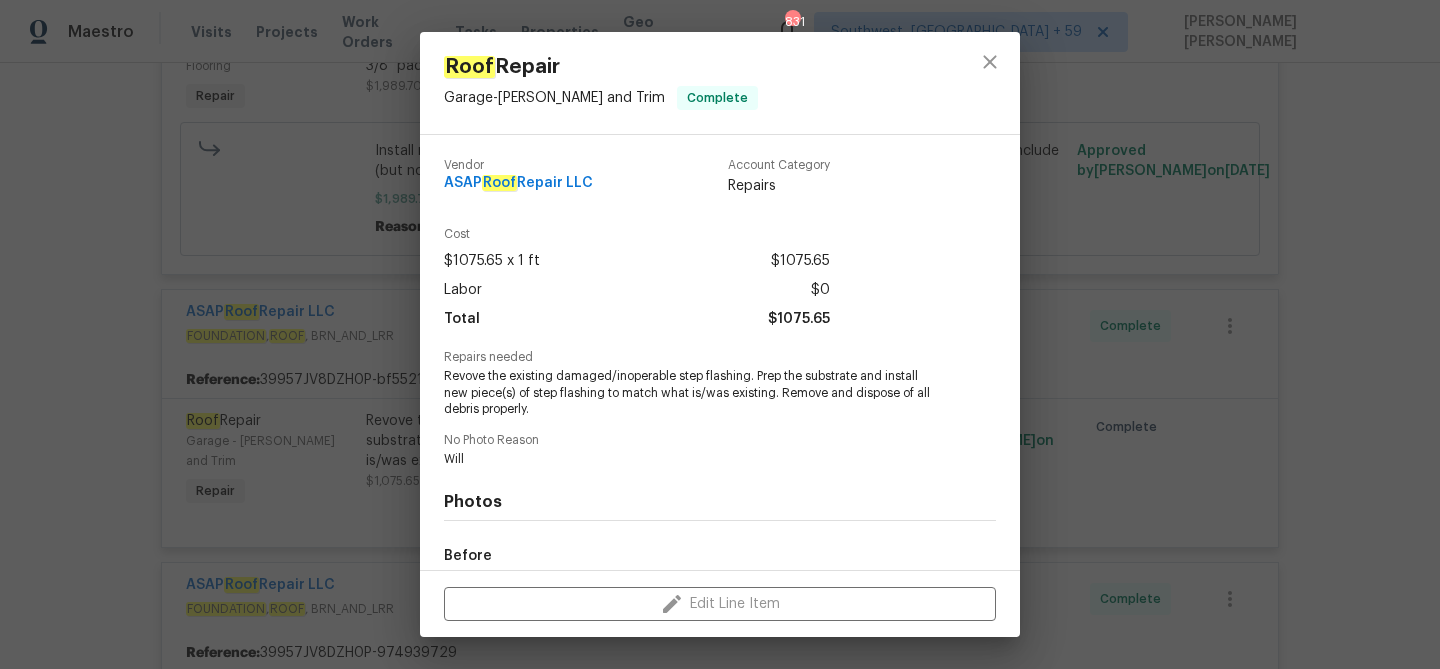 click on "Revove the existing damaged/inoperable step flashing. Prep the substrate and install new piece(s) of step flashing to match what is/was existing. Remove and dispose of all debris properly." at bounding box center [692, 393] 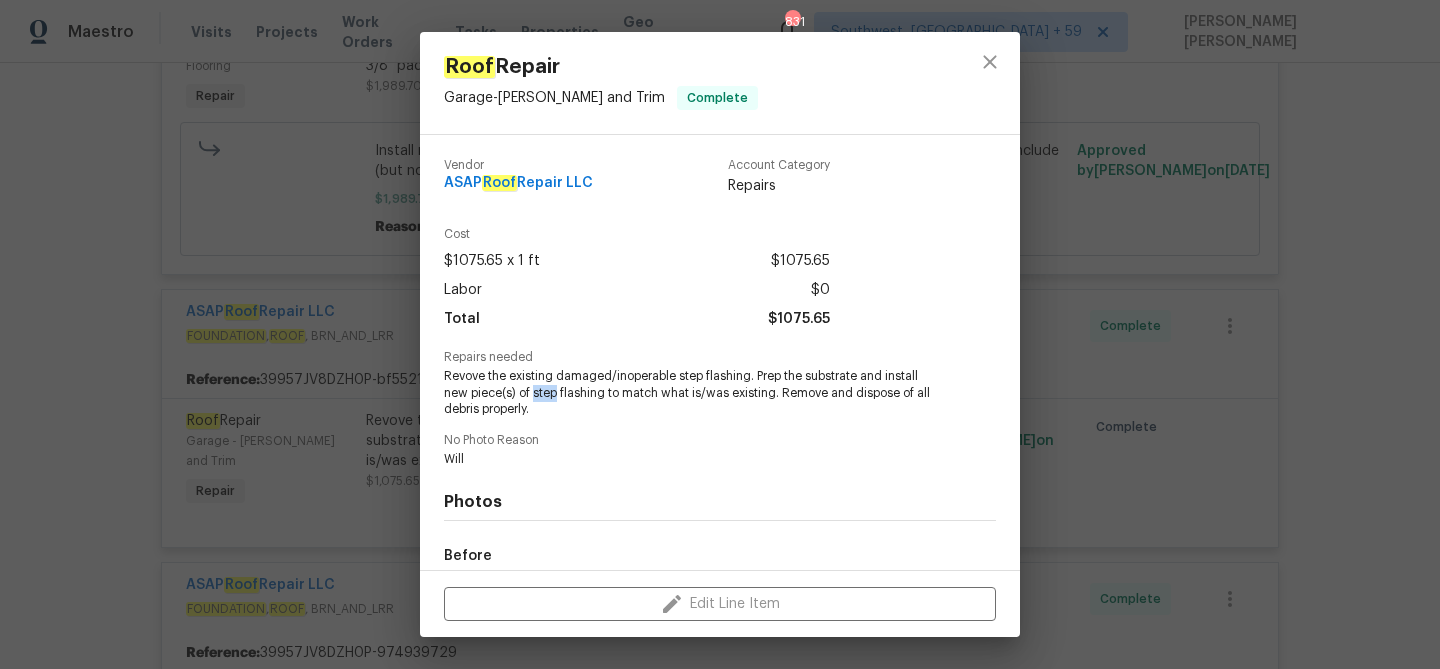 click on "Revove the existing damaged/inoperable step flashing. Prep the substrate and install new piece(s) of step flashing to match what is/was existing. Remove and dispose of all debris properly." at bounding box center (692, 393) 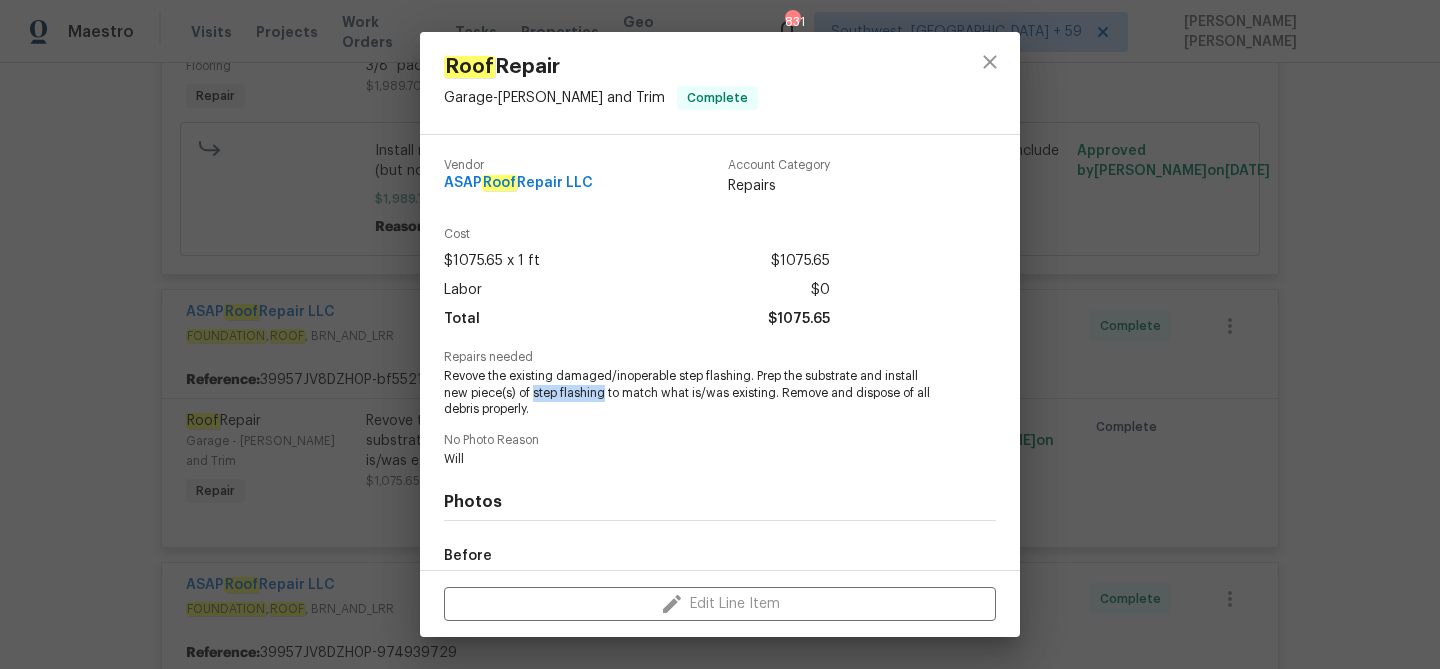 copy on "step flashing" 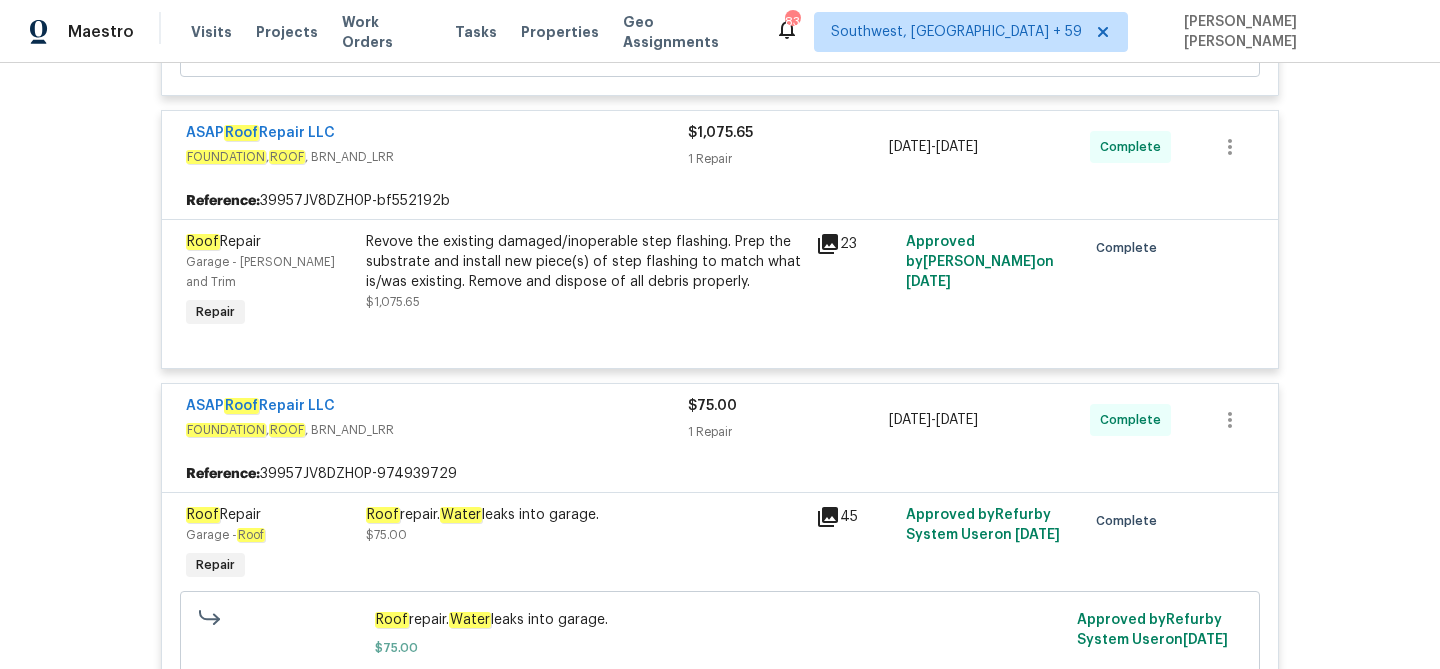 scroll, scrollTop: 902, scrollLeft: 0, axis: vertical 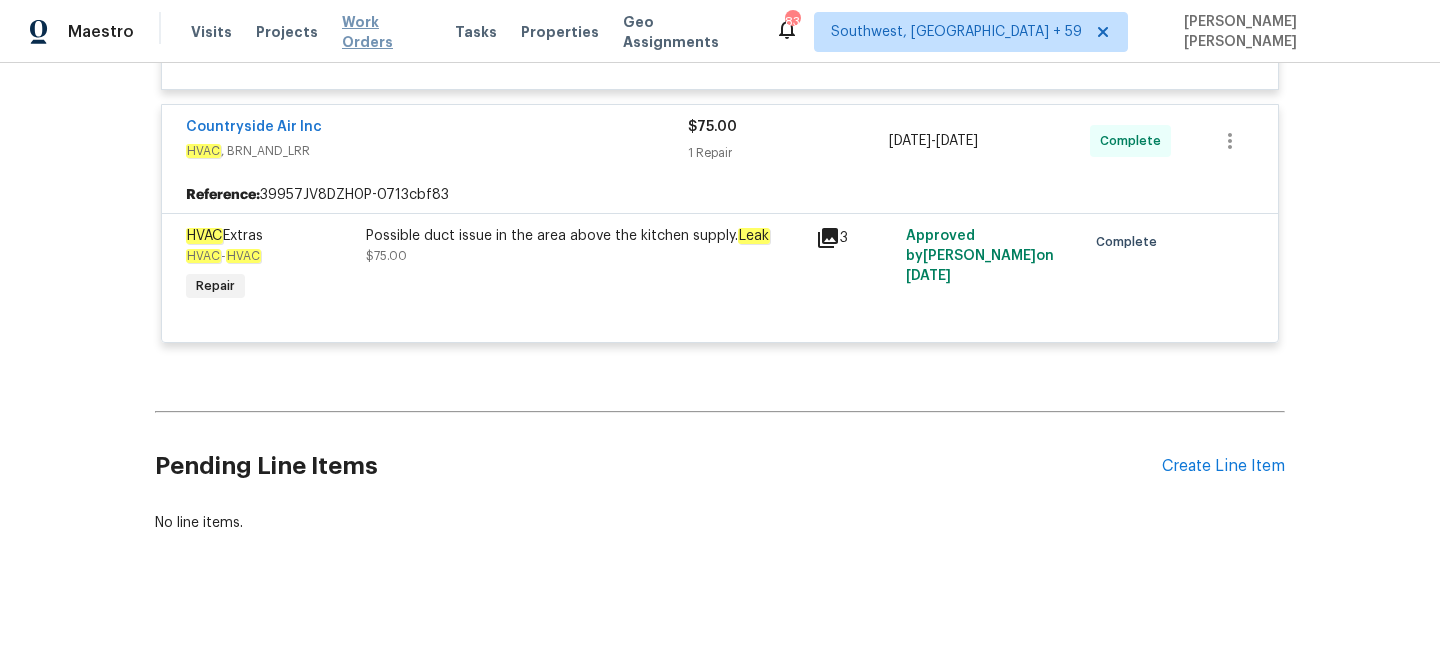 click on "Work Orders" at bounding box center [386, 32] 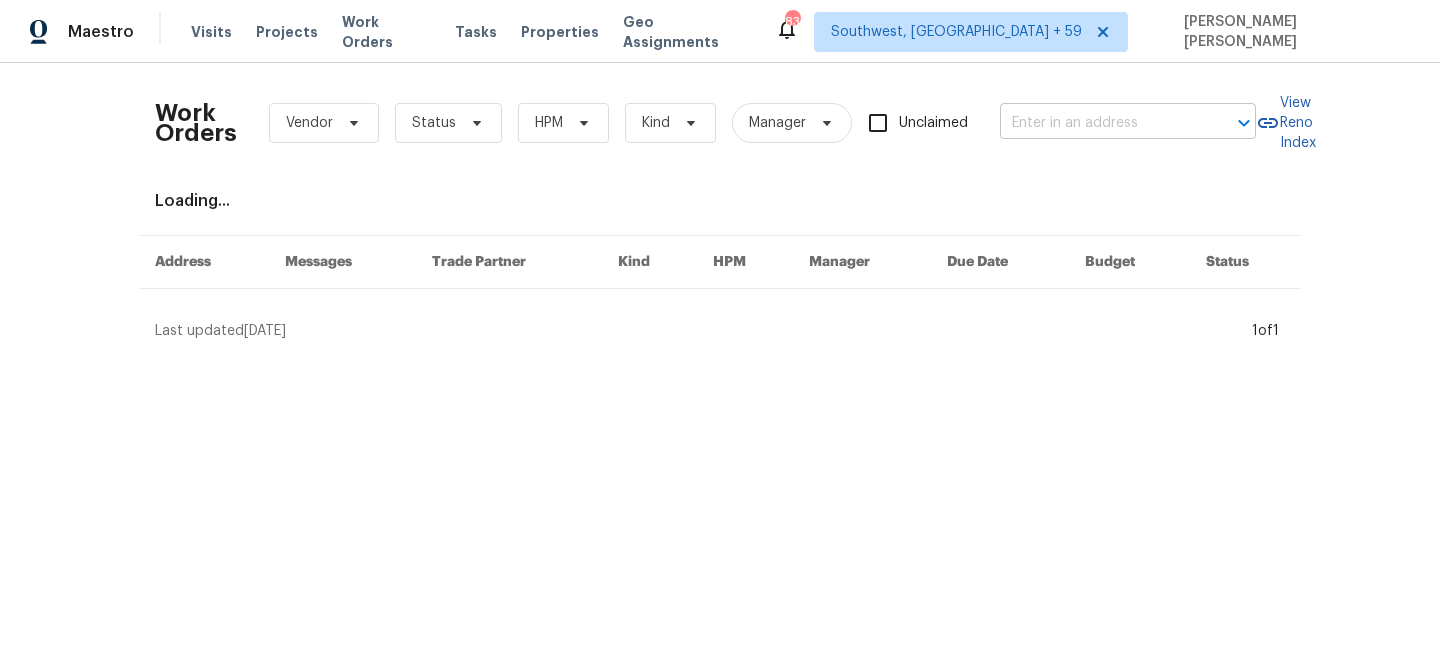 click at bounding box center (1100, 123) 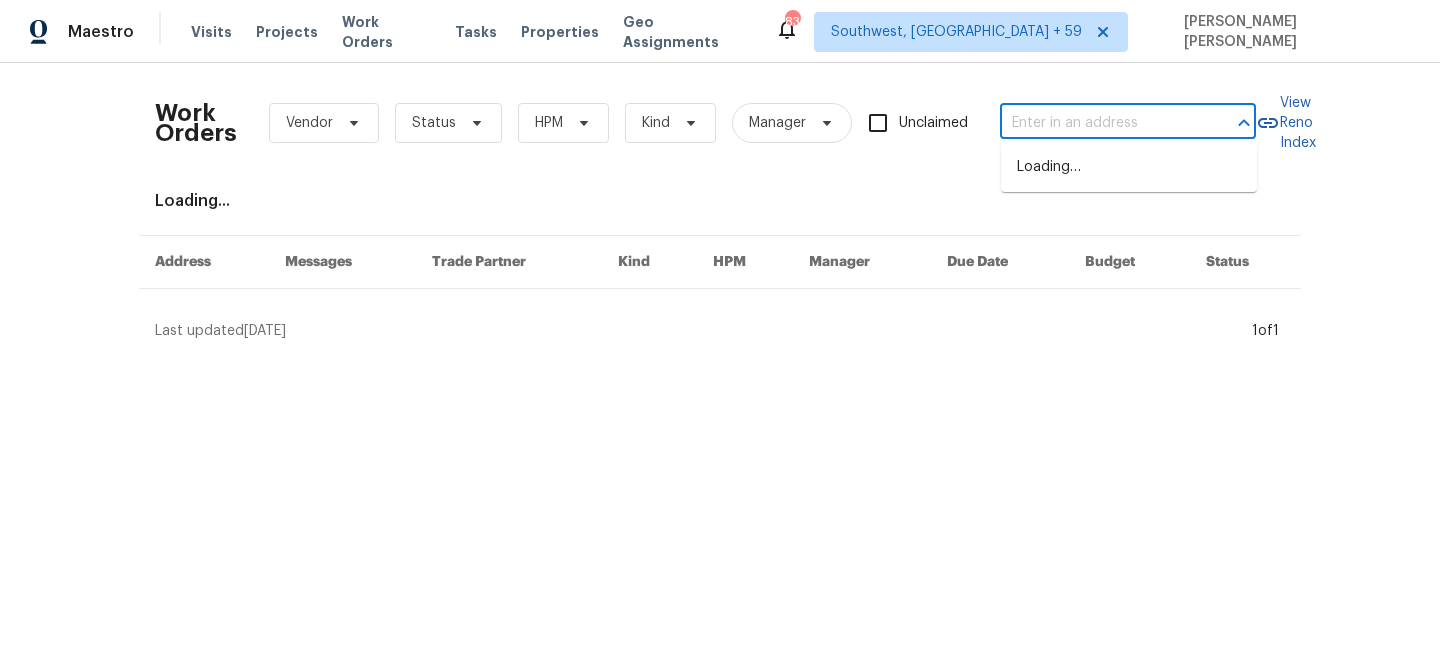 paste on "301 Briarcliff Dr, Kannapolis, NC 28081" 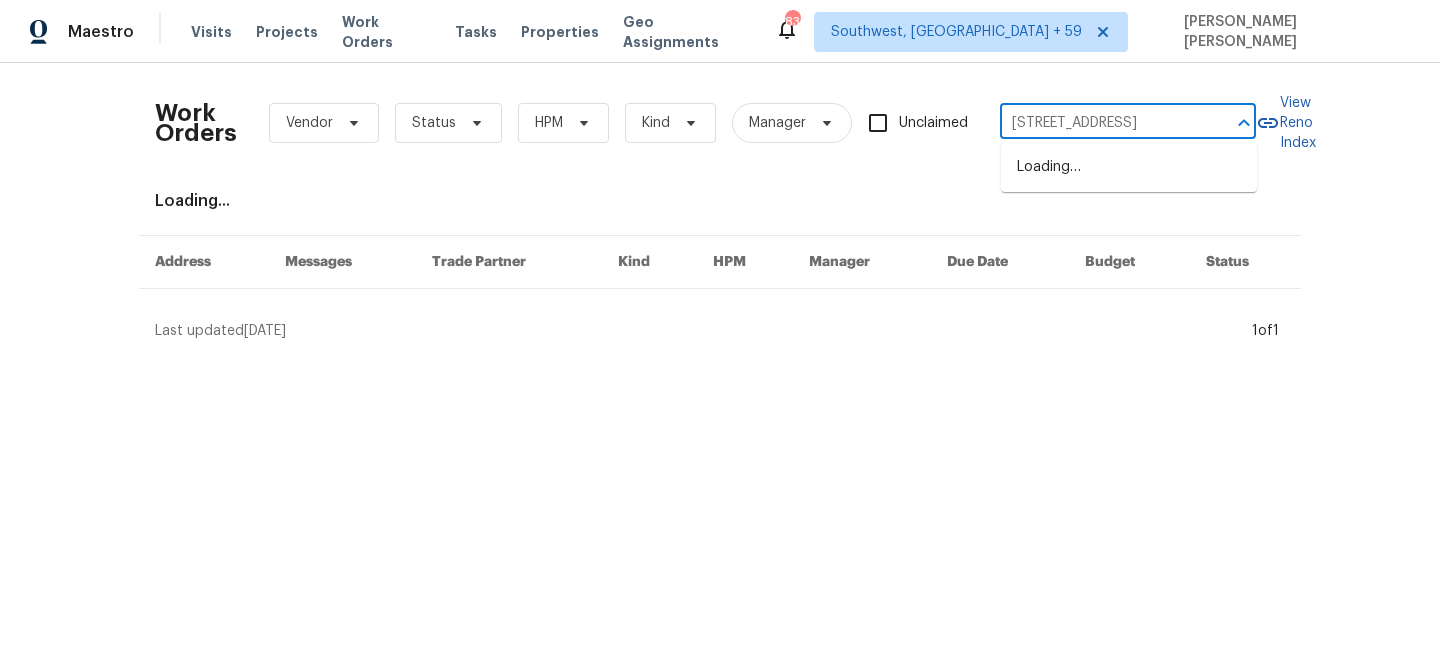 scroll, scrollTop: 0, scrollLeft: 61, axis: horizontal 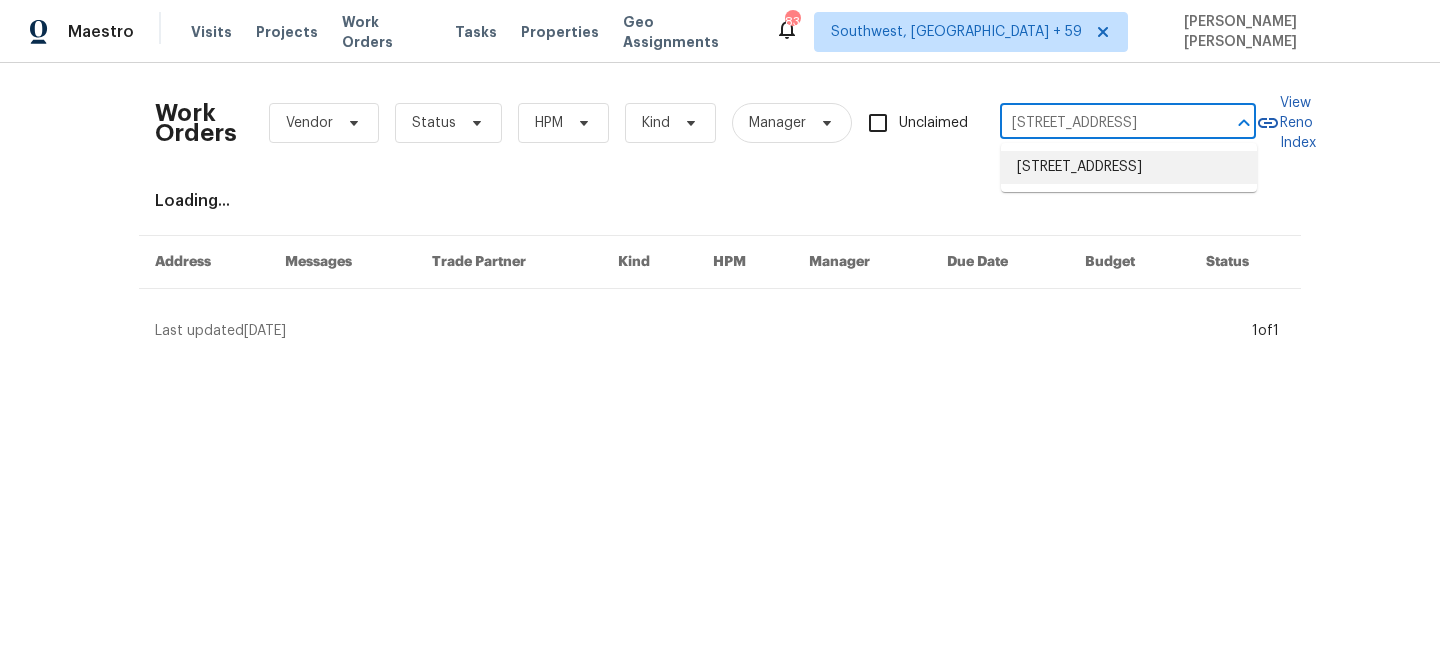 click on "301 Briarcliff Dr, Kannapolis, NC 28081" at bounding box center (1129, 167) 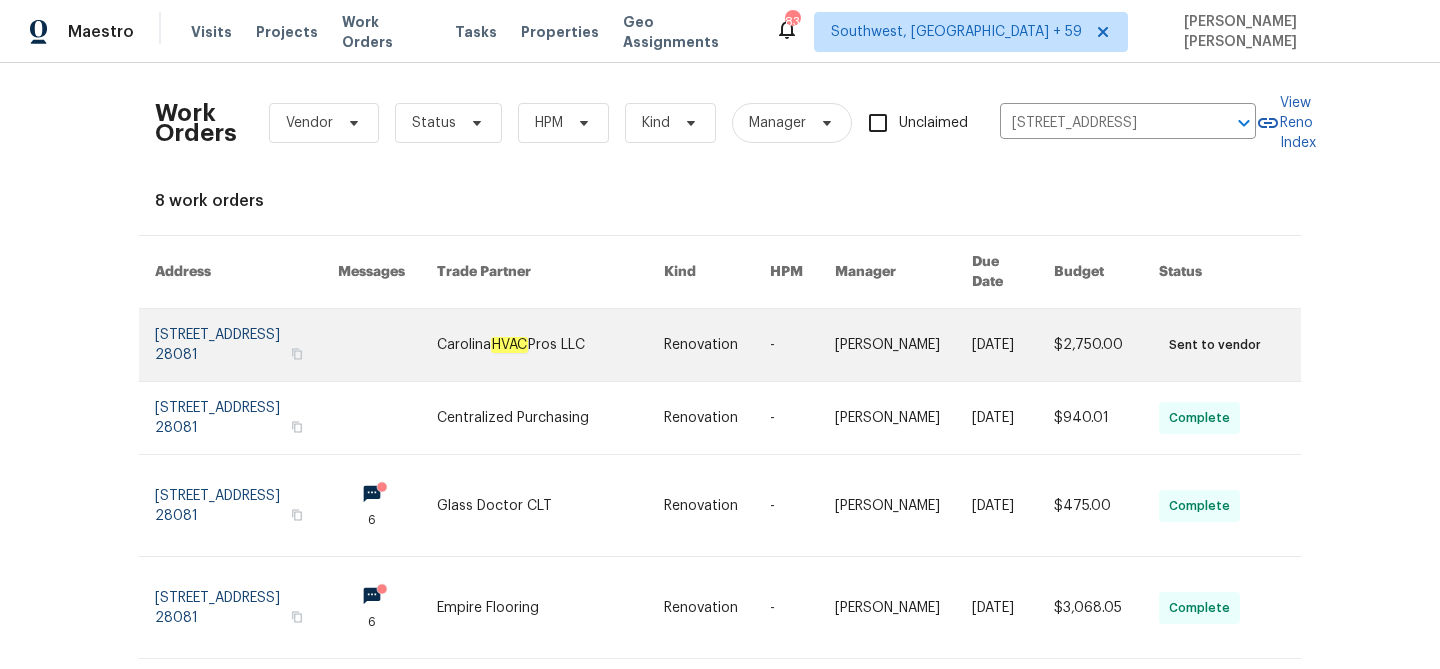 click at bounding box center [802, 345] 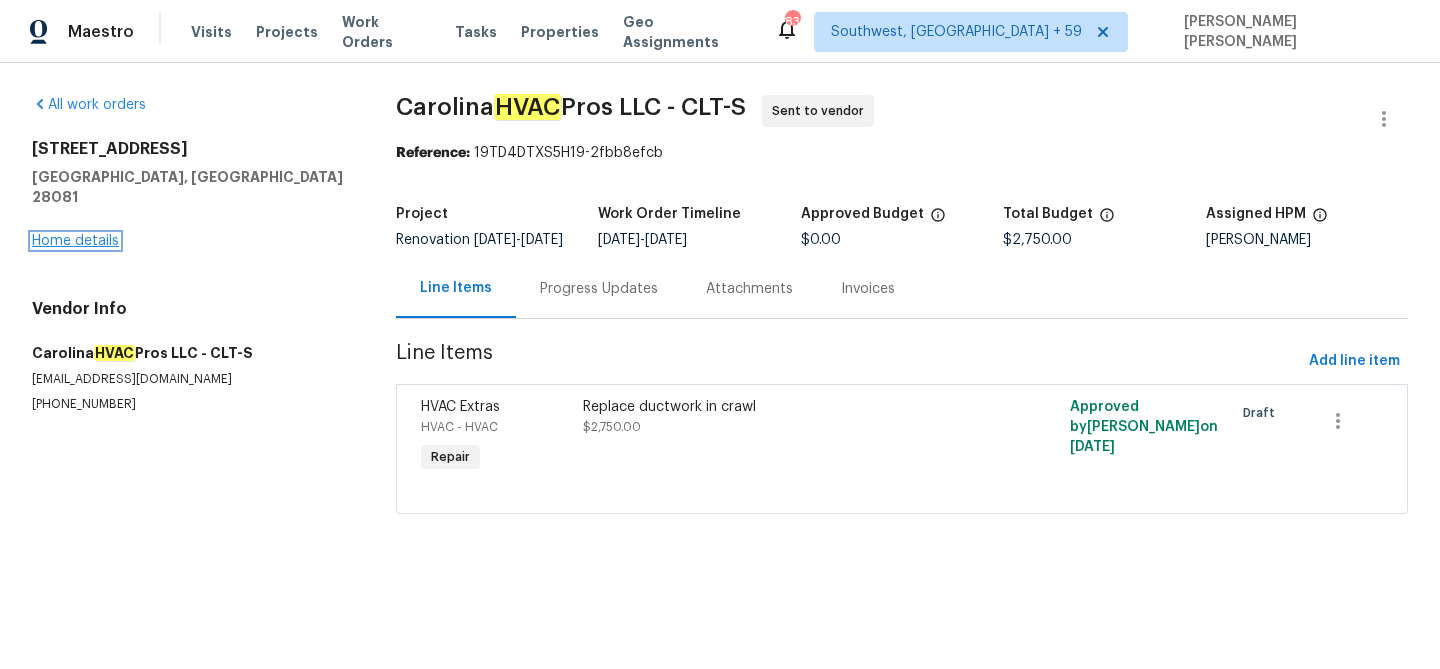 click on "Home details" at bounding box center [75, 241] 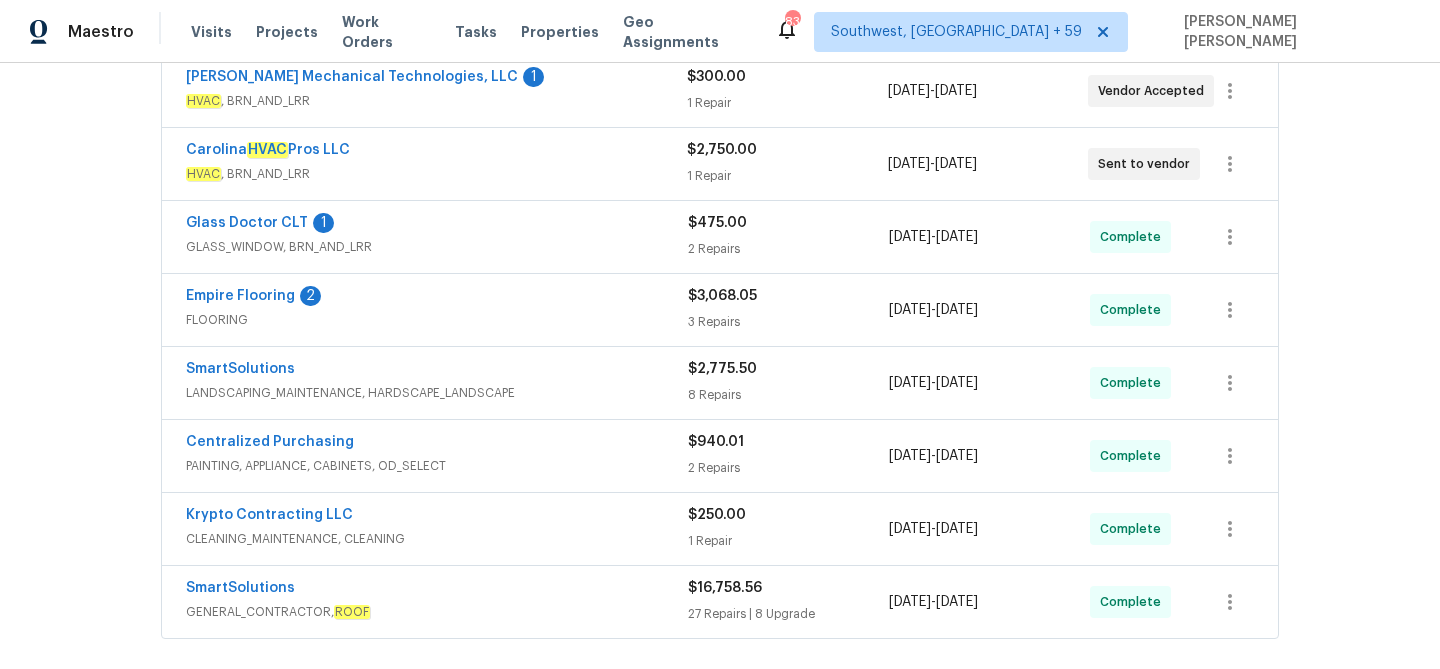 scroll, scrollTop: 373, scrollLeft: 0, axis: vertical 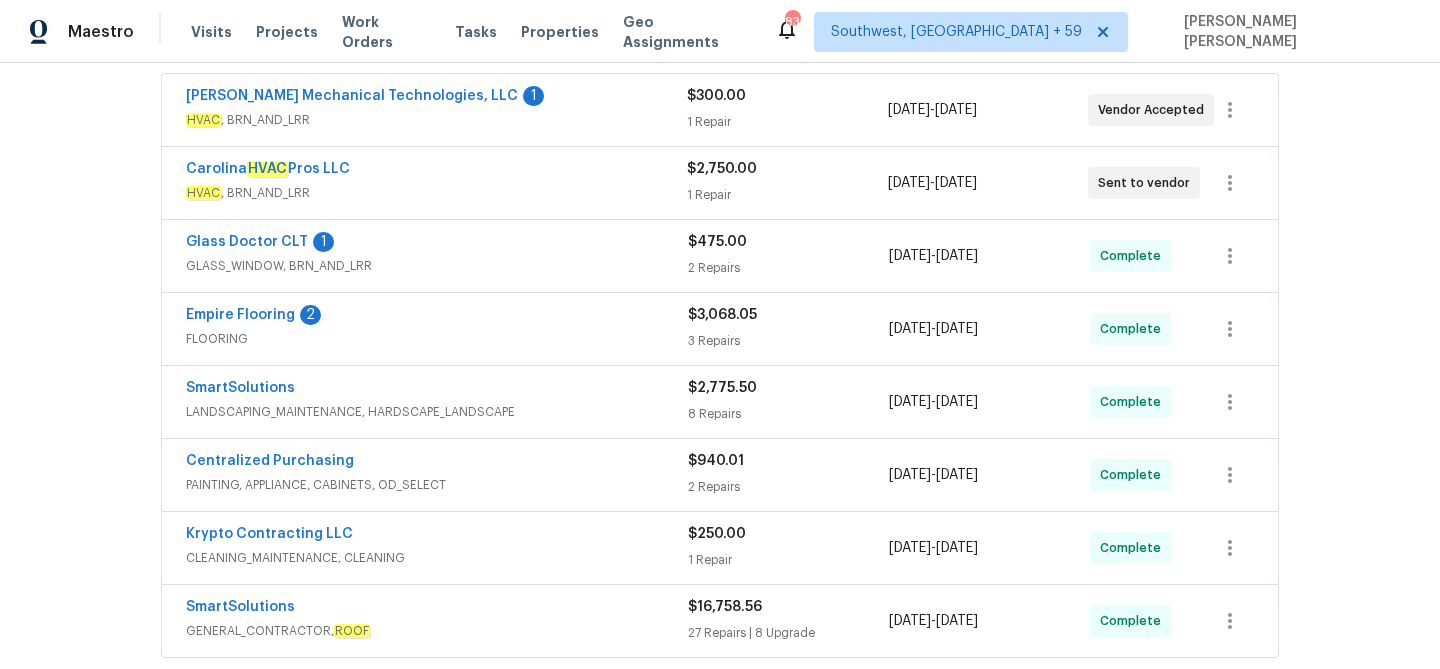 click on "Carolina  HVAC  Pros LLC" at bounding box center [436, 171] 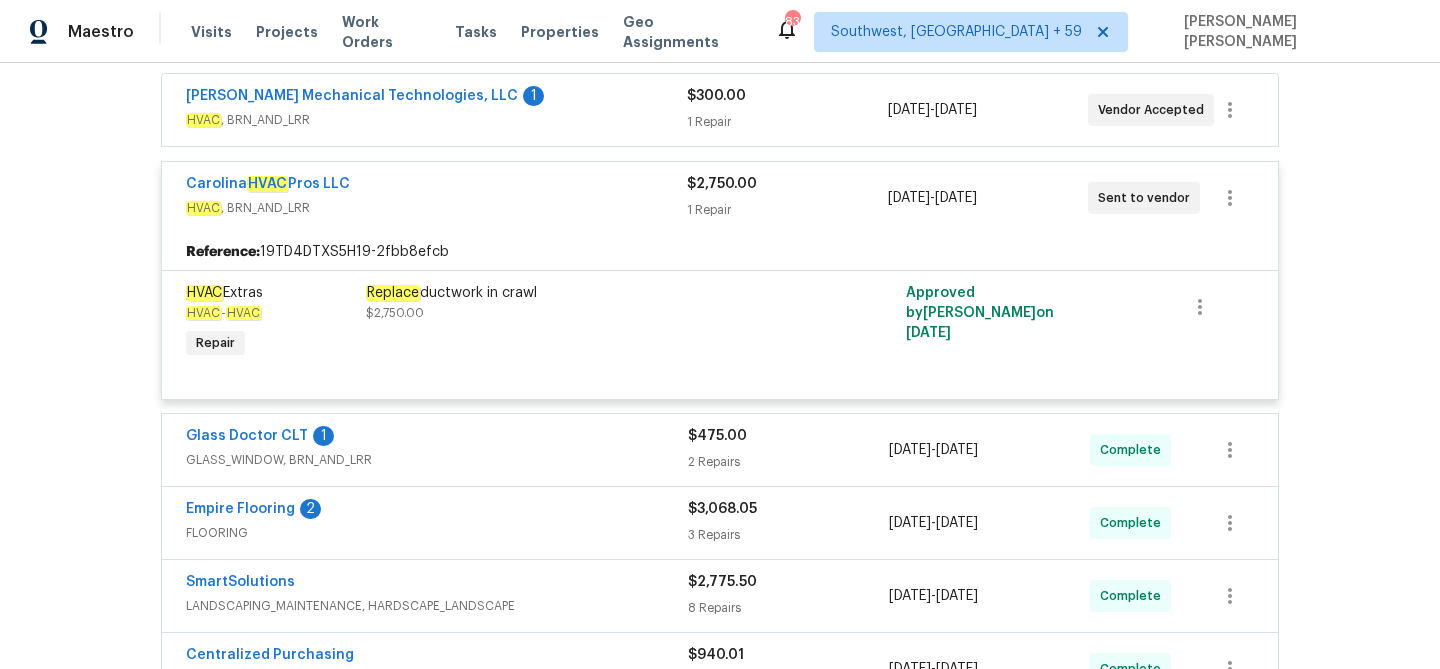 click on "Johnson's Mechanical Technologies, LLC 1" at bounding box center [436, 98] 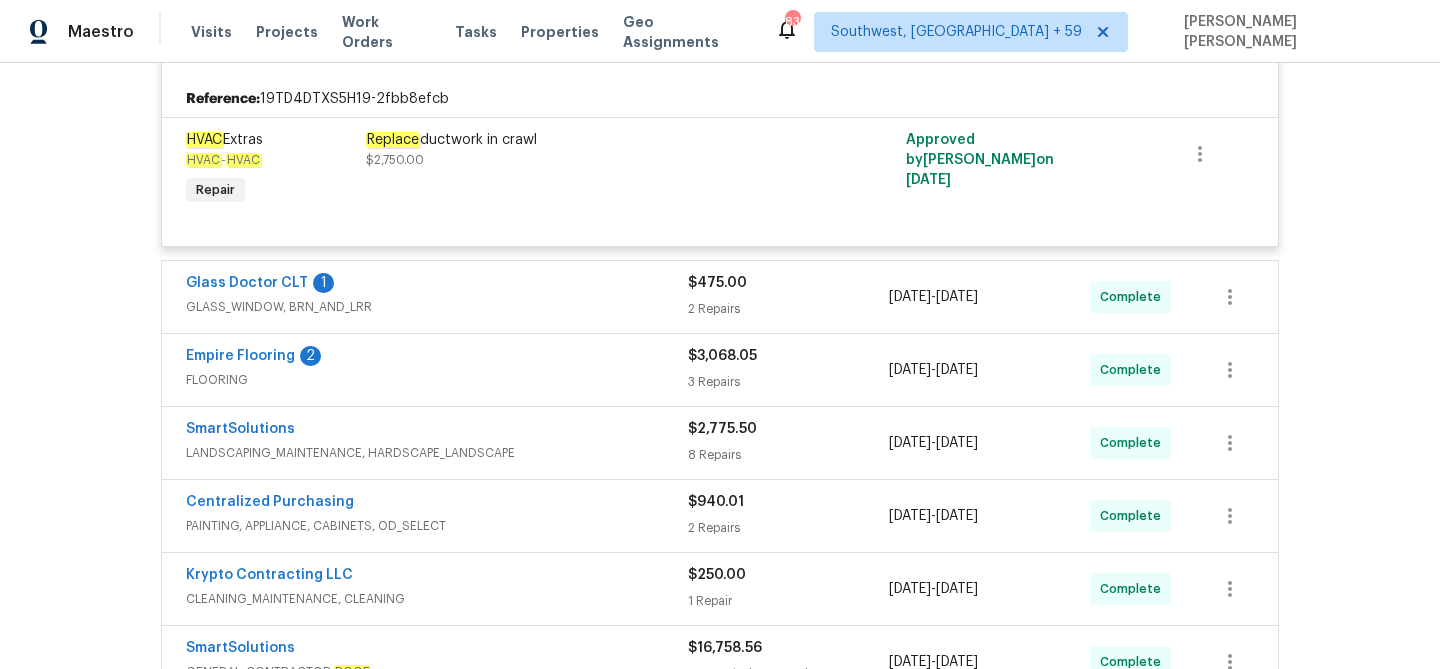 scroll, scrollTop: 792, scrollLeft: 0, axis: vertical 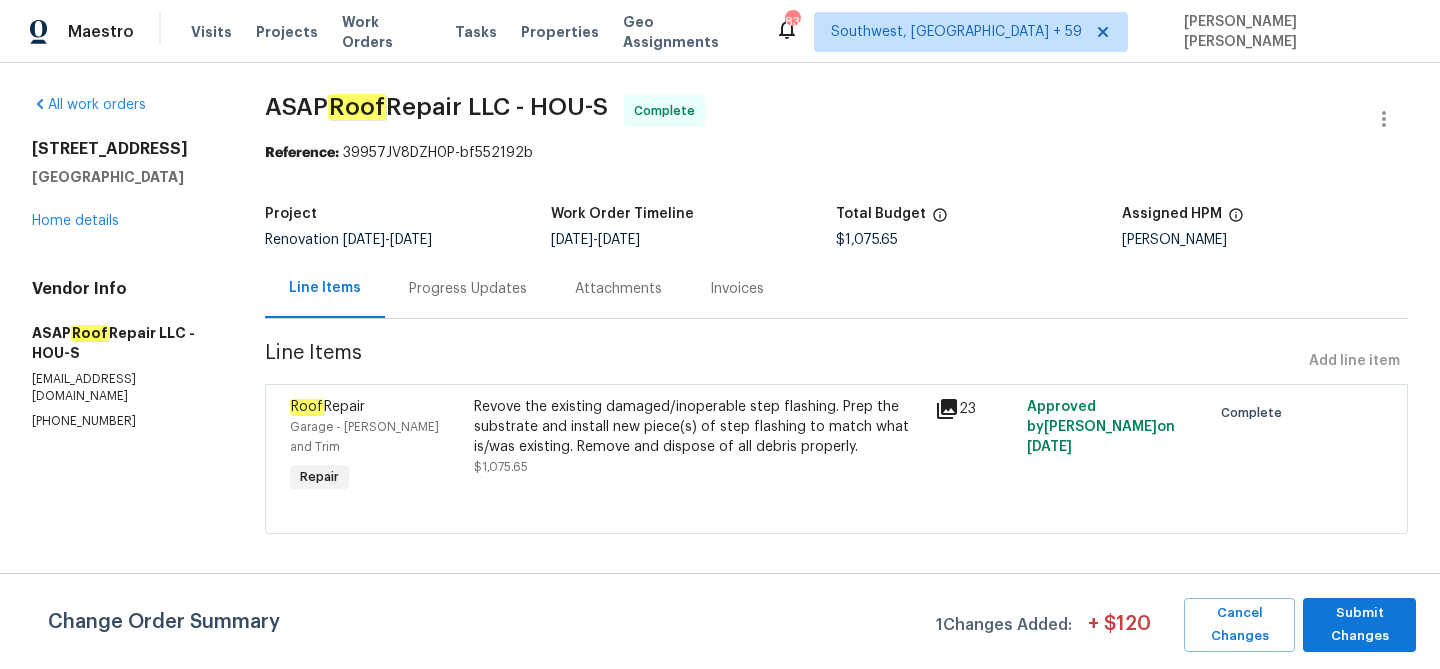 click on "Progress Updates" at bounding box center [468, 289] 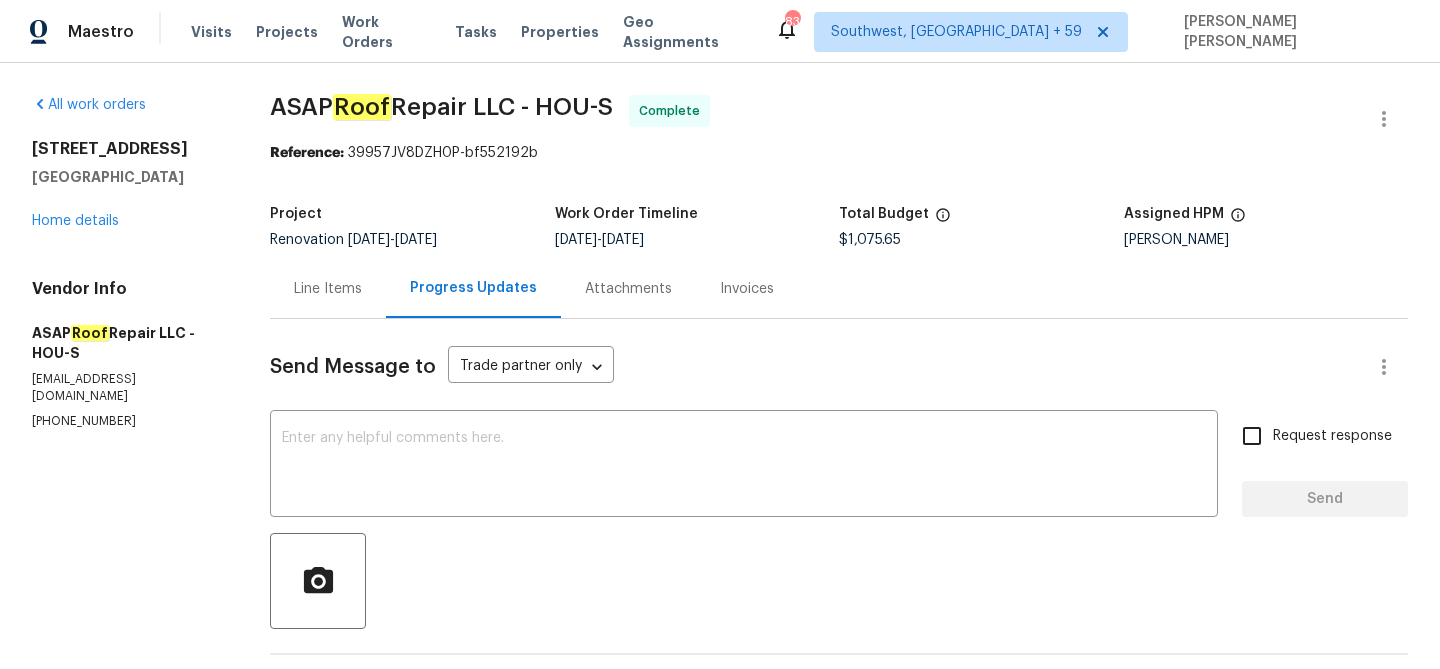 scroll, scrollTop: 368, scrollLeft: 0, axis: vertical 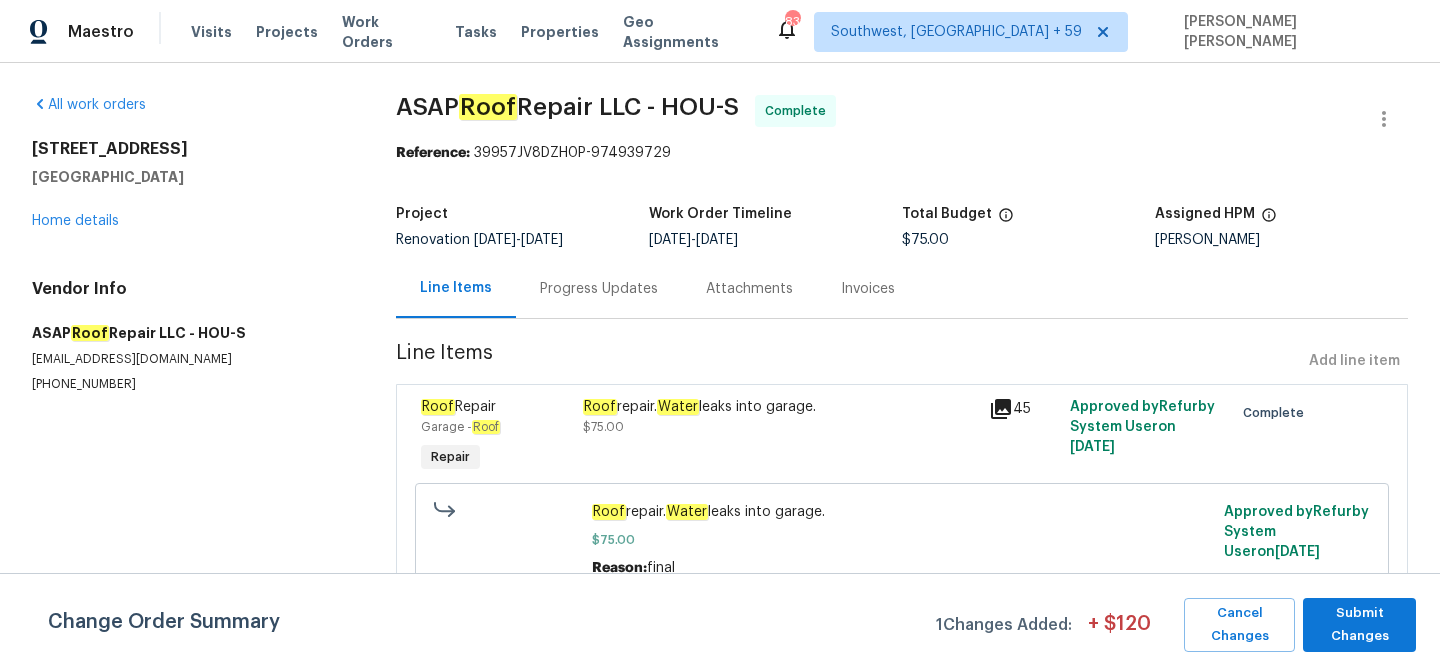 click on "Progress Updates" at bounding box center (599, 288) 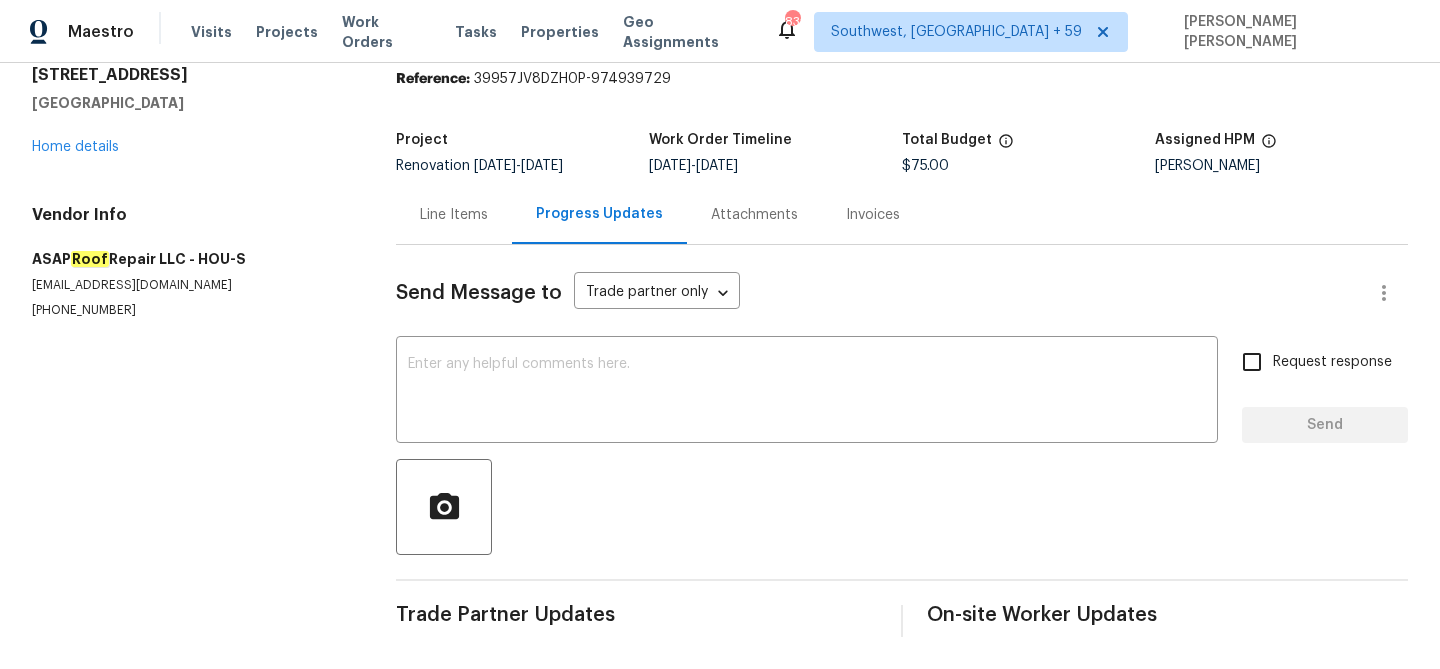 scroll, scrollTop: 0, scrollLeft: 0, axis: both 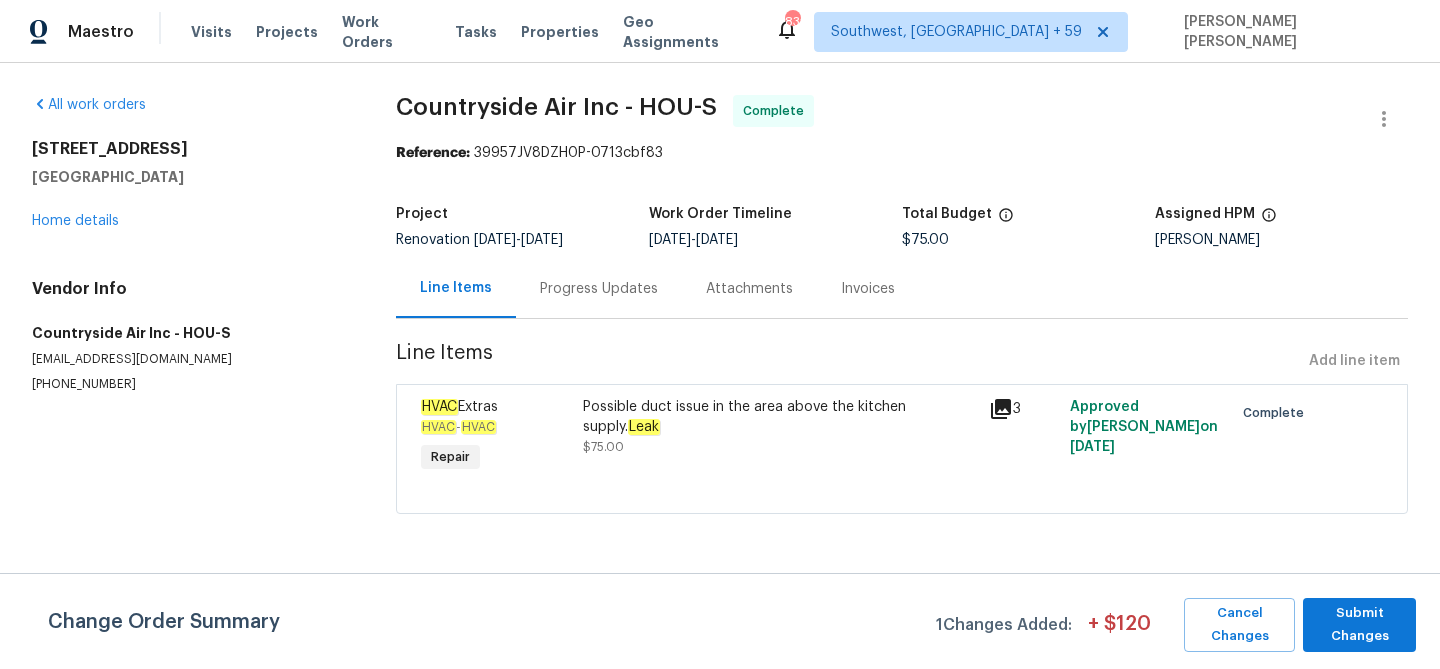 click on "Progress Updates" at bounding box center [599, 288] 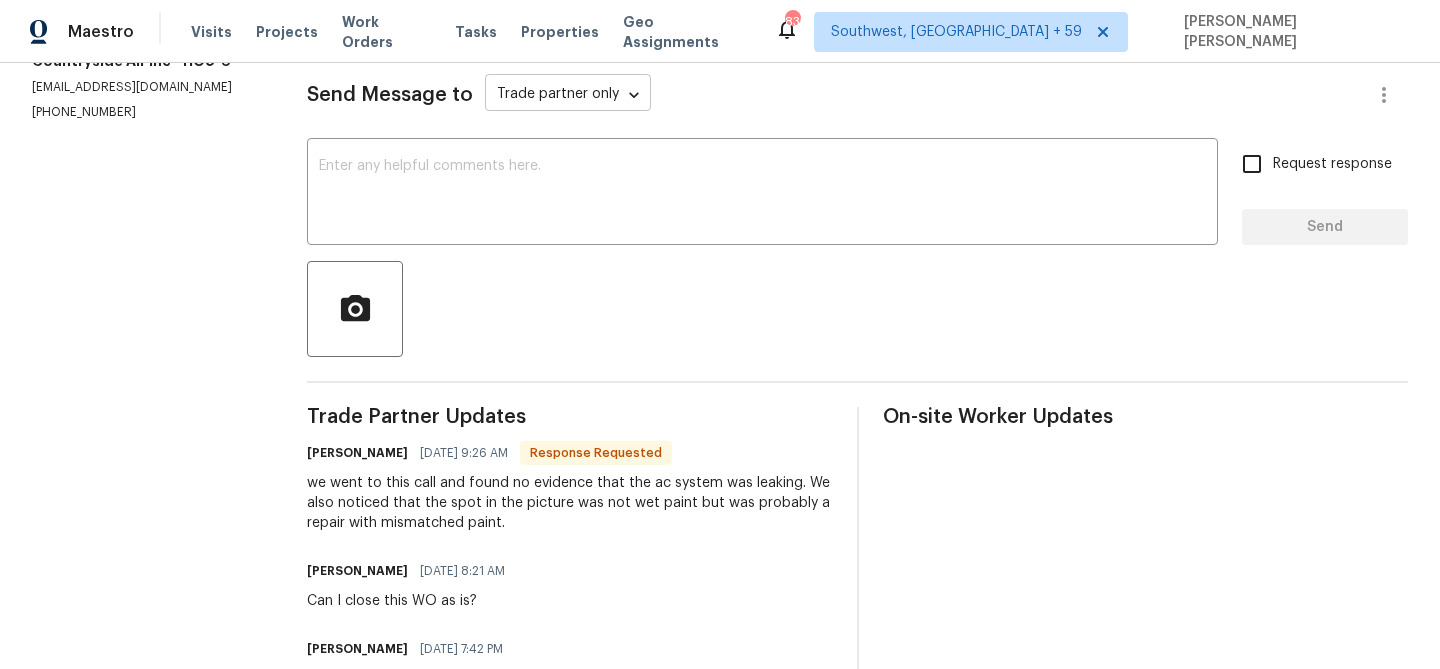 scroll, scrollTop: 348, scrollLeft: 0, axis: vertical 